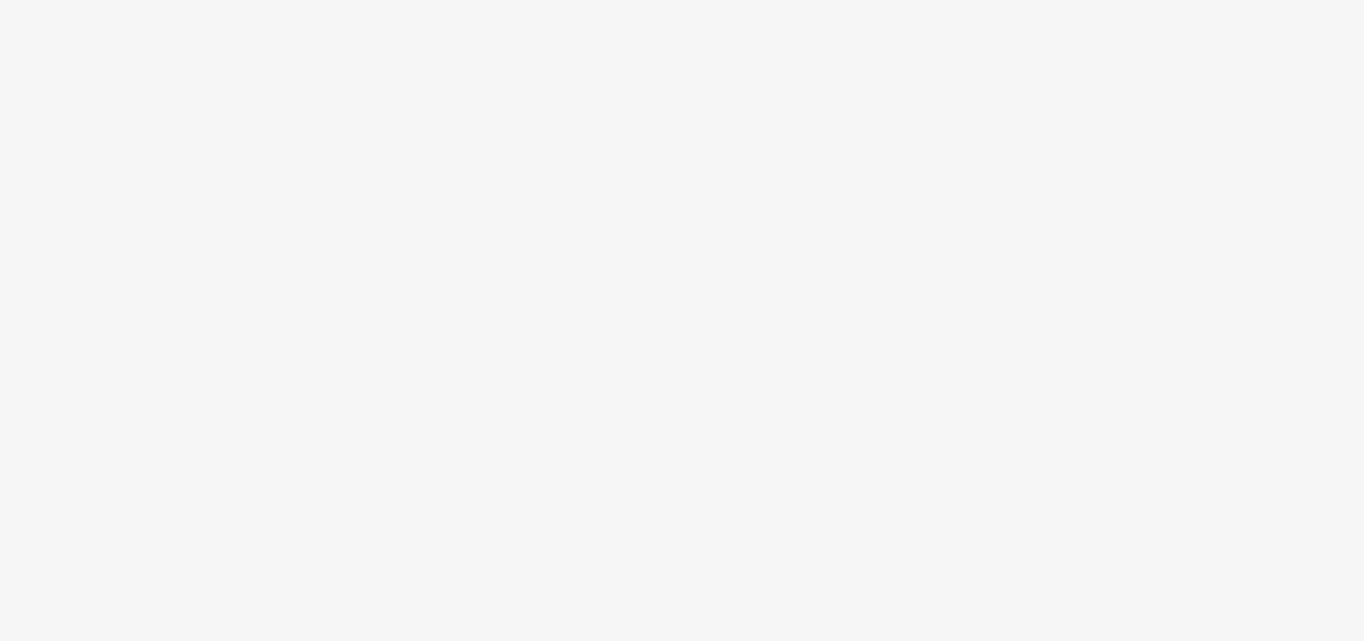 scroll, scrollTop: 0, scrollLeft: 0, axis: both 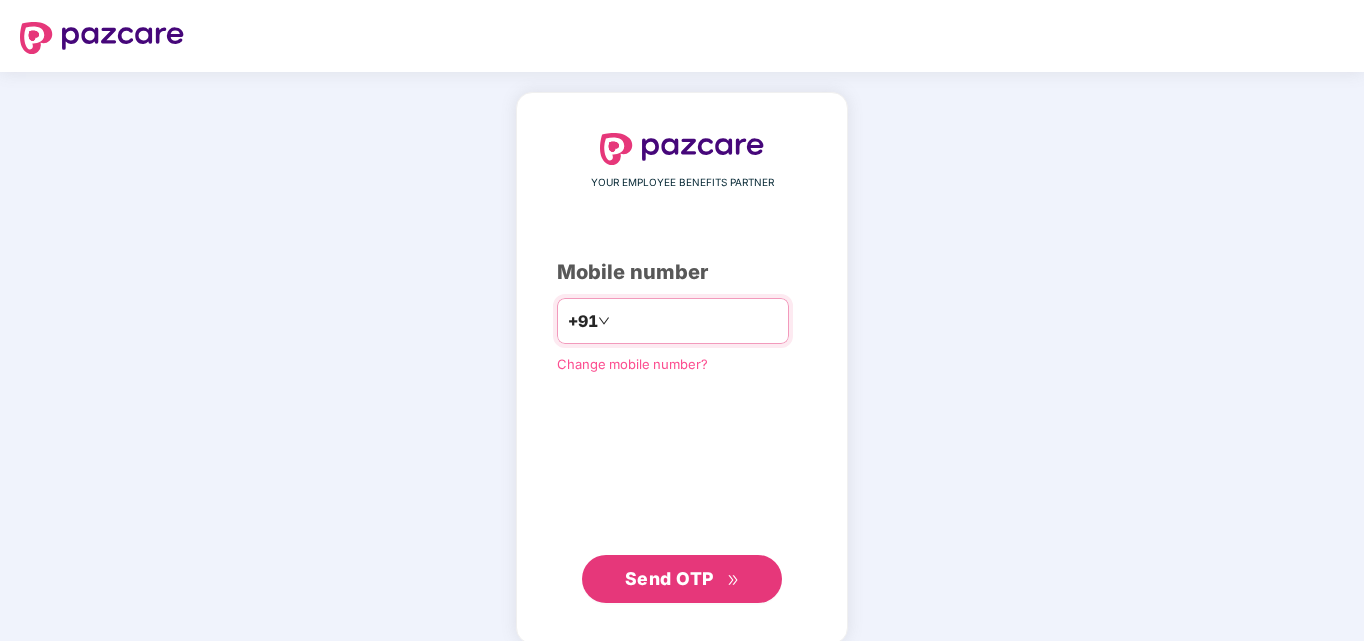 paste on "*********" 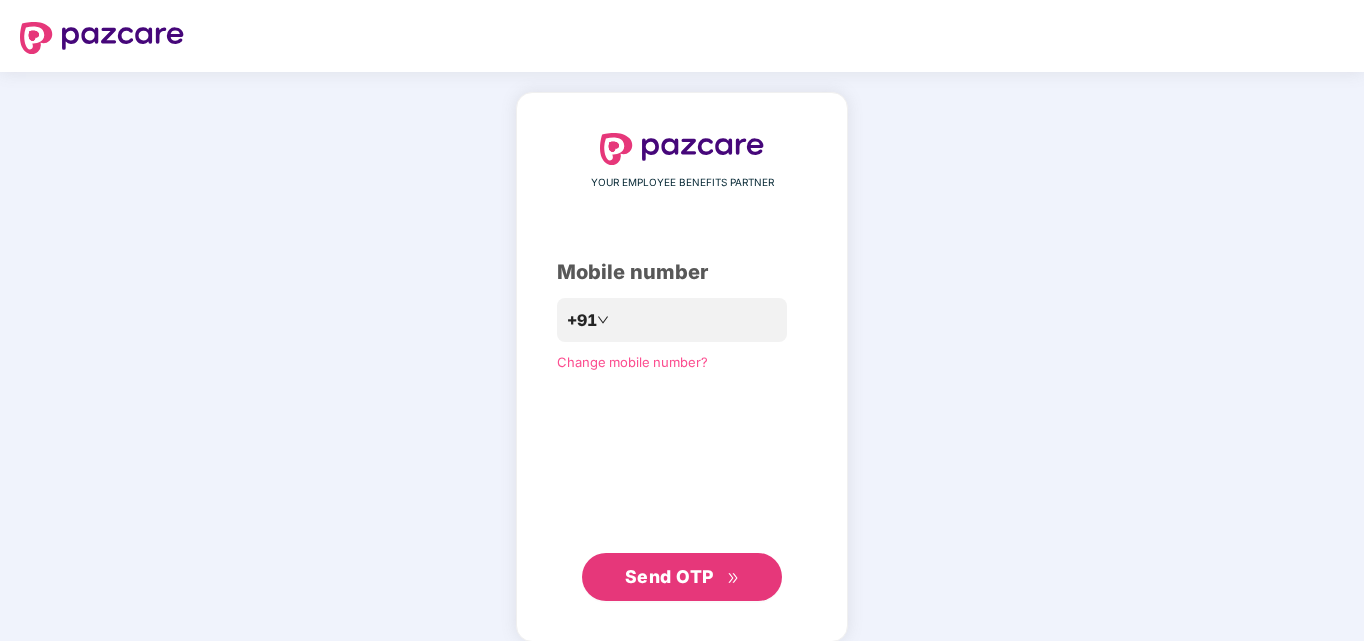 click on "Send OTP" at bounding box center (669, 576) 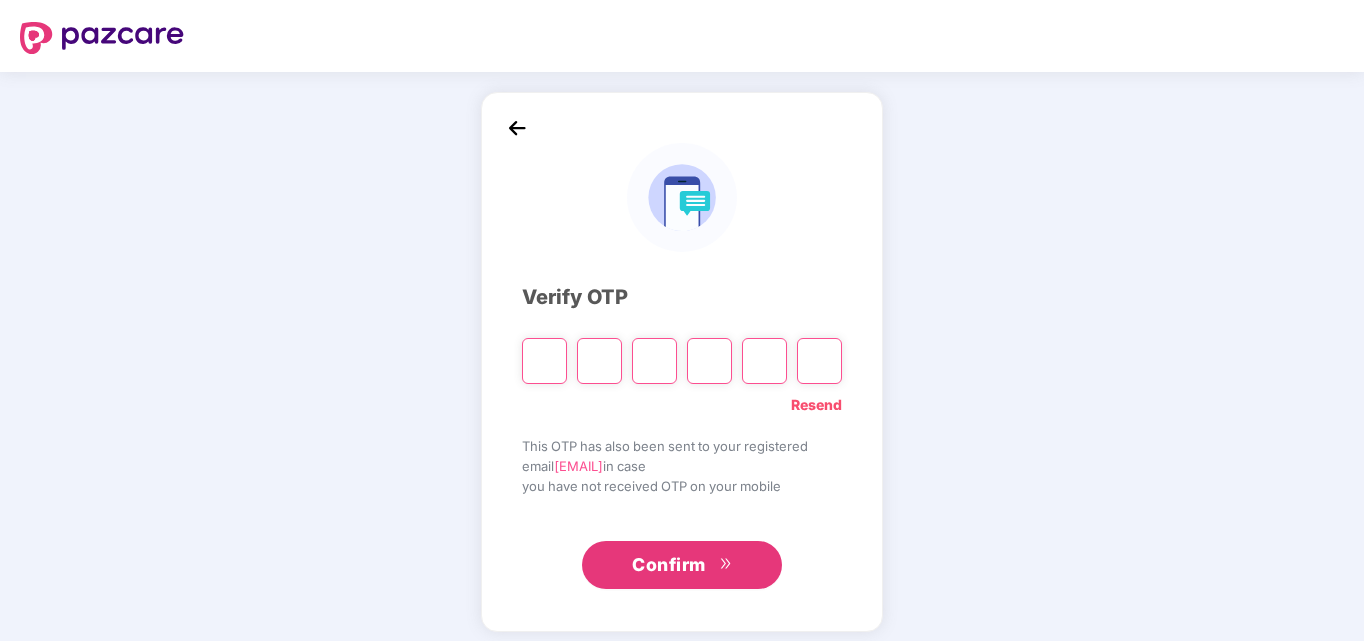 paste on "*" 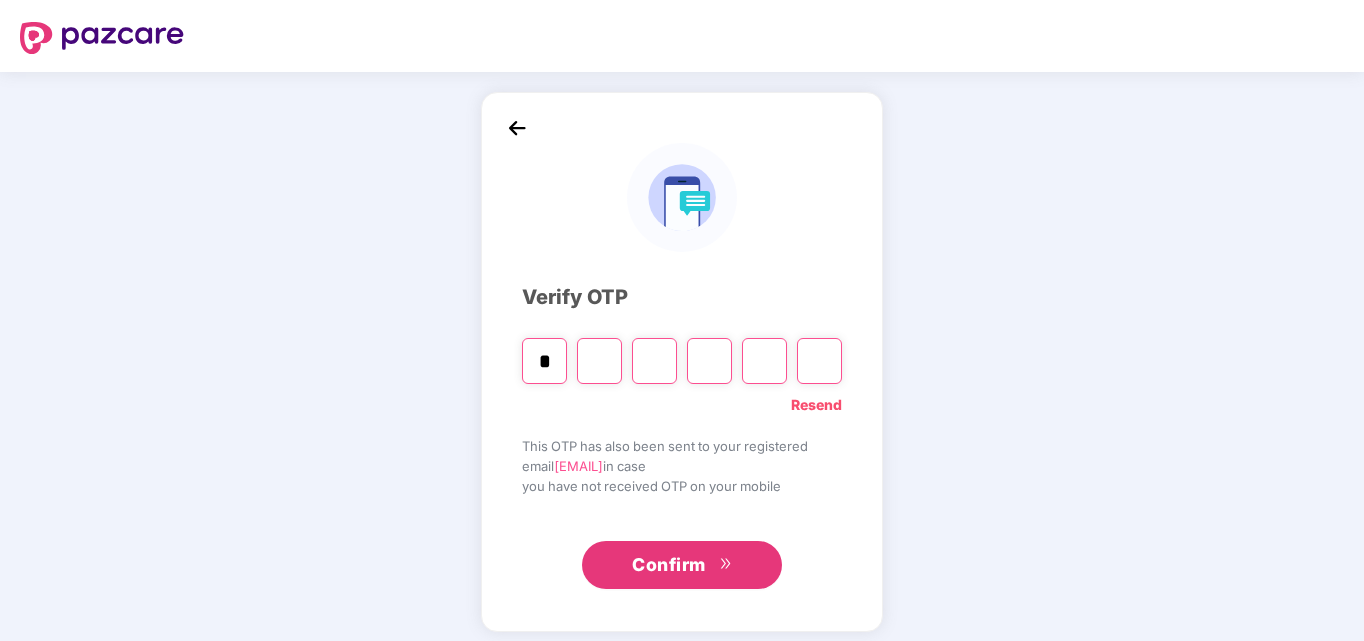 type on "*" 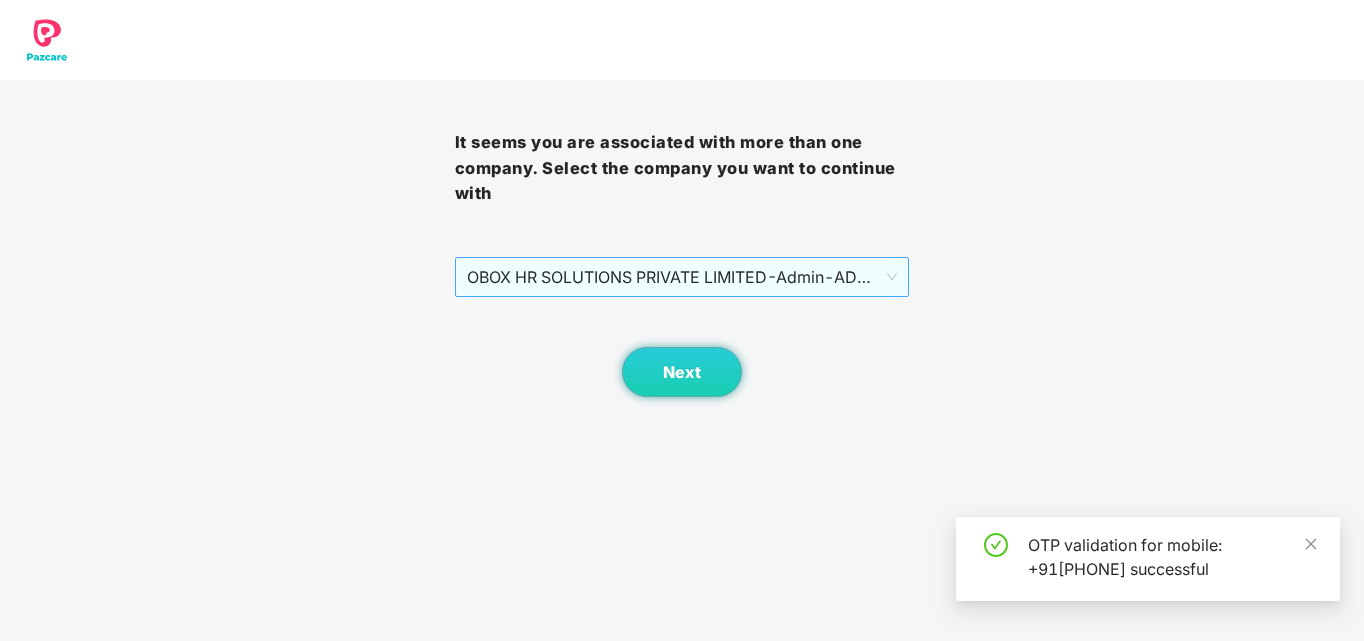 click on "OBOX HR SOLUTIONS PRIVATE LIMITED   -  Admin  -  ADMIN" at bounding box center (682, 277) 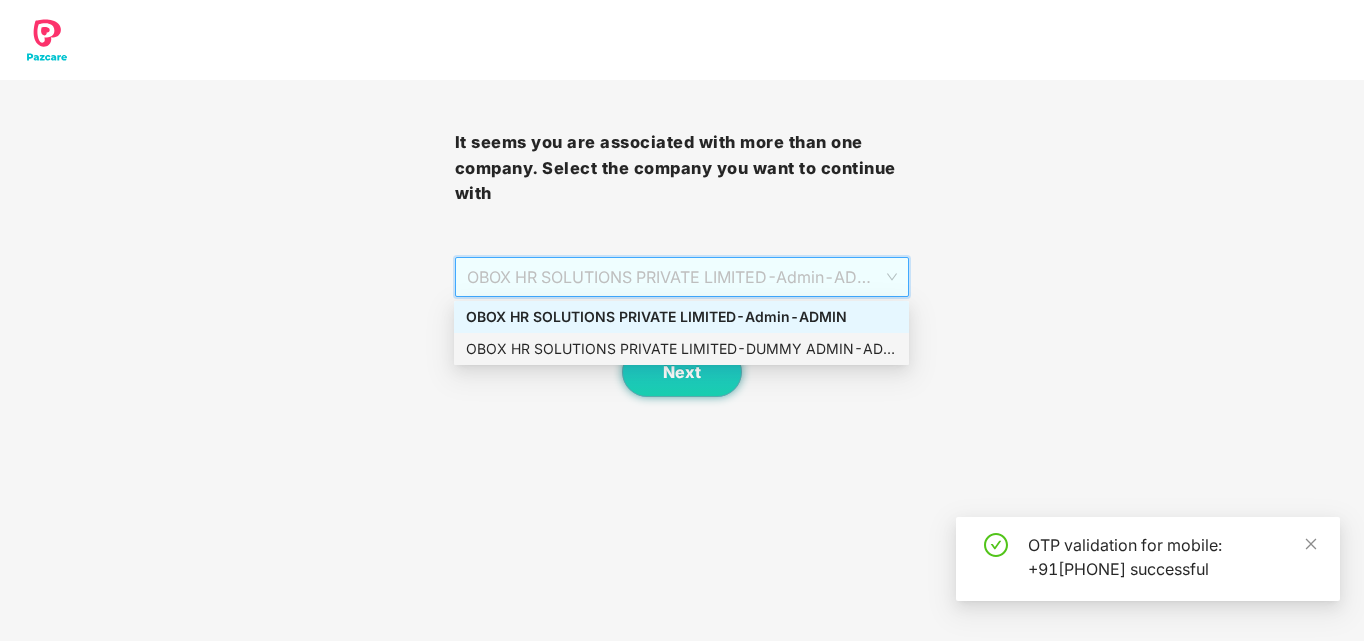 click on "OBOX HR SOLUTIONS PRIVATE LIMITED   -  [USER]  -  ADMIN" at bounding box center (681, 349) 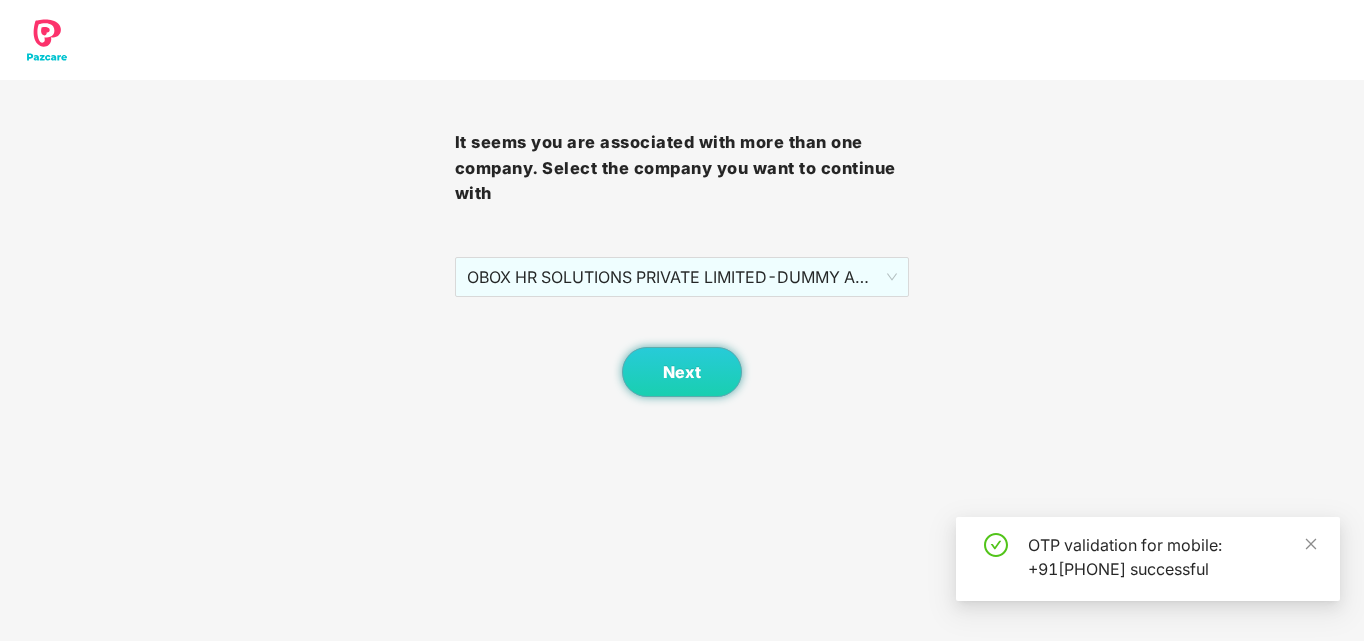 drag, startPoint x: 709, startPoint y: 328, endPoint x: 702, endPoint y: 344, distance: 17.464249 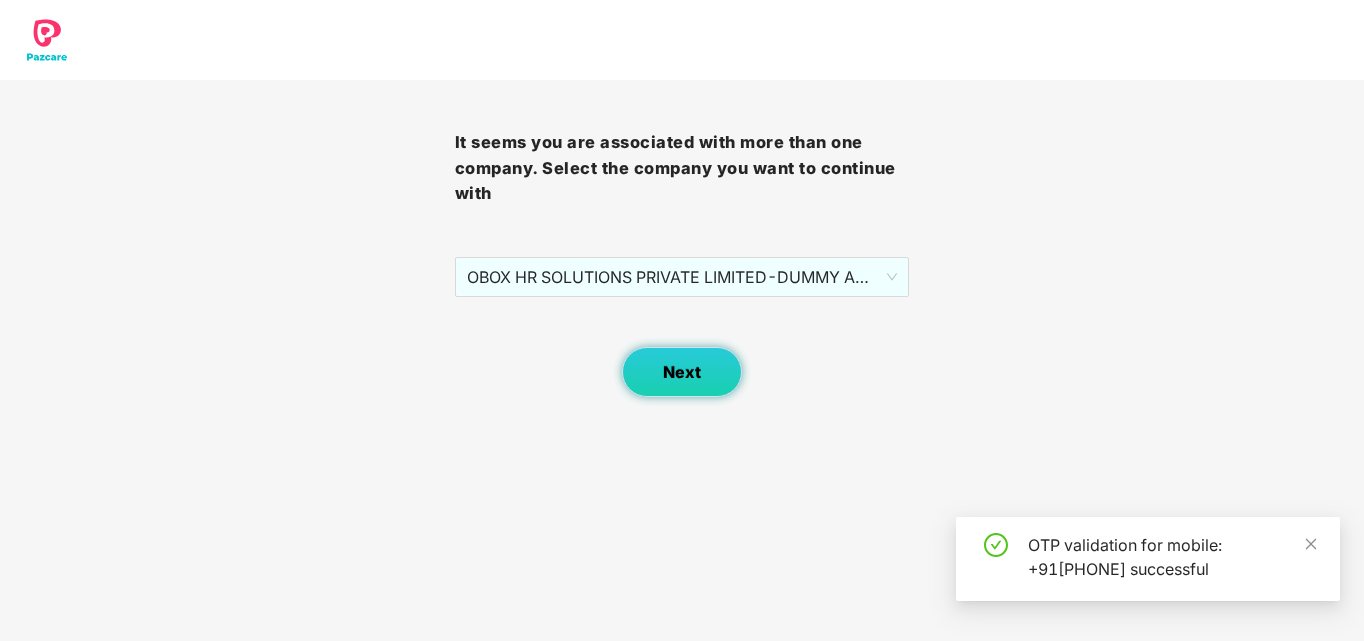 click on "Next" at bounding box center (682, 372) 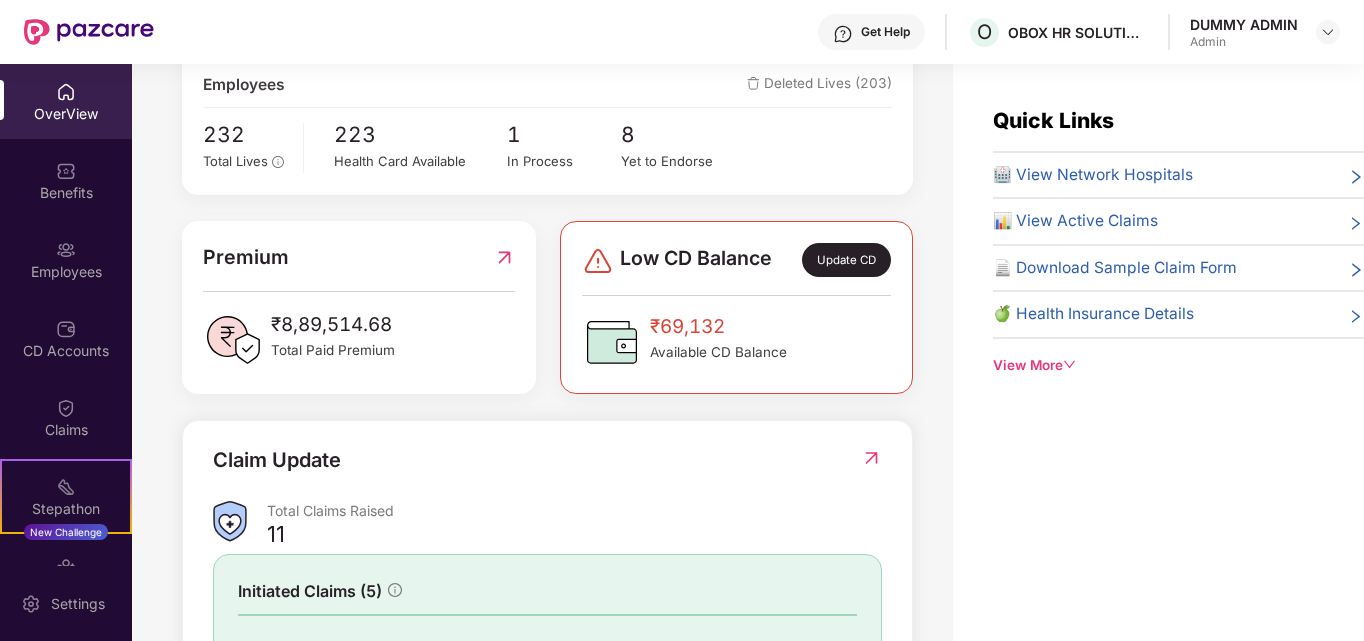 scroll, scrollTop: 0, scrollLeft: 0, axis: both 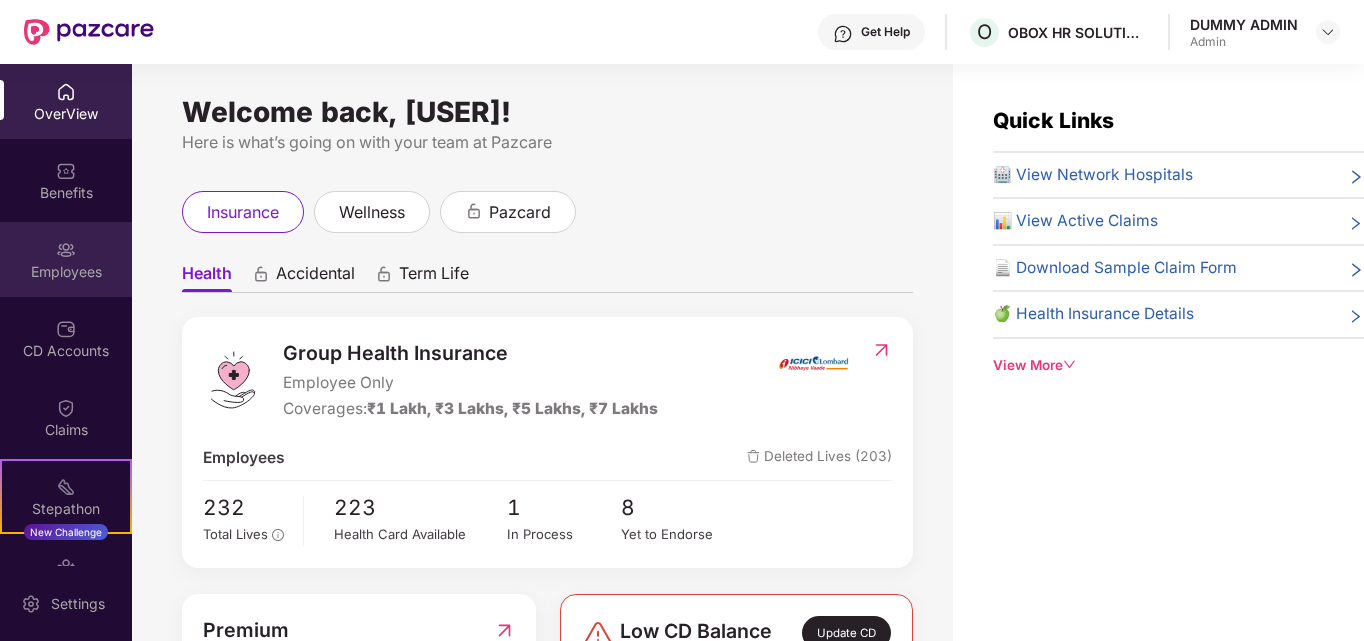 click on "Employees" at bounding box center (66, 259) 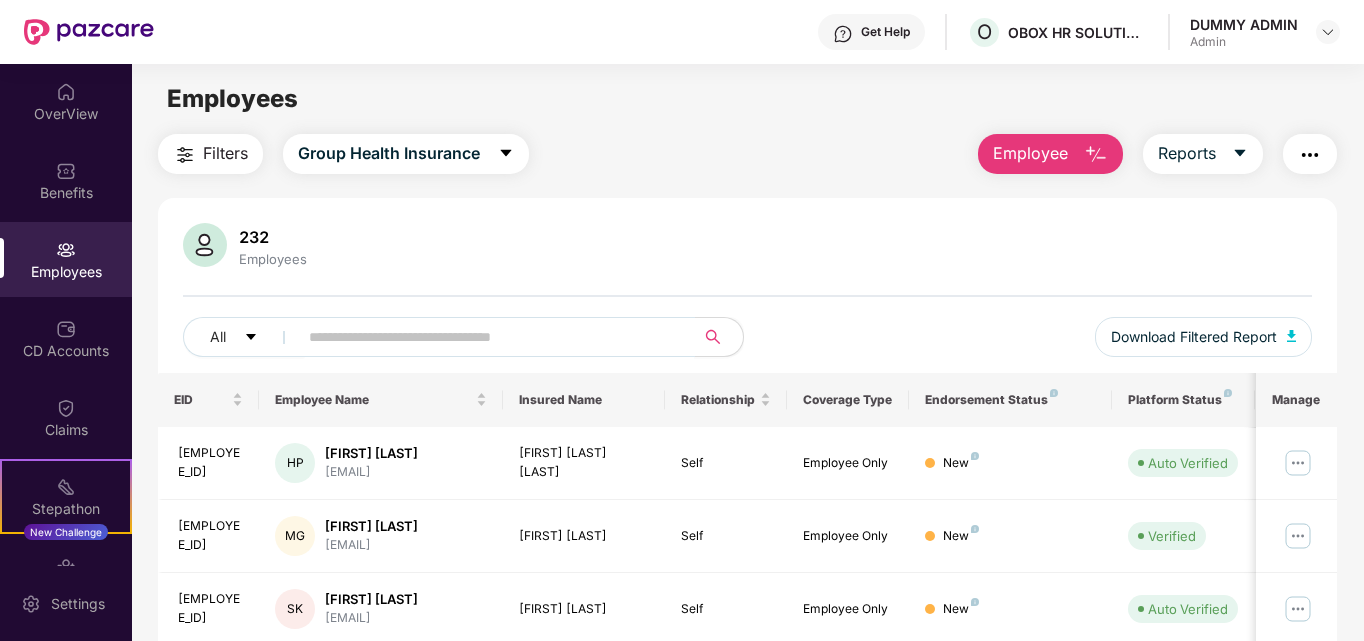 click at bounding box center (488, 337) 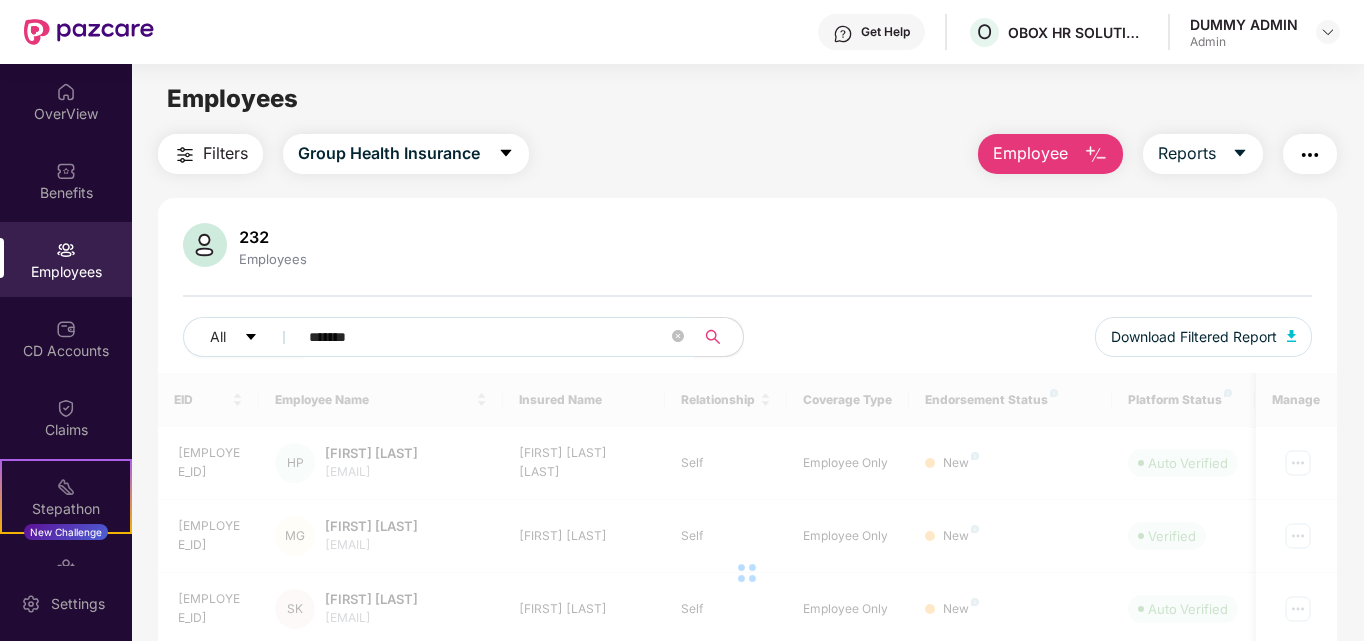 type on "*******" 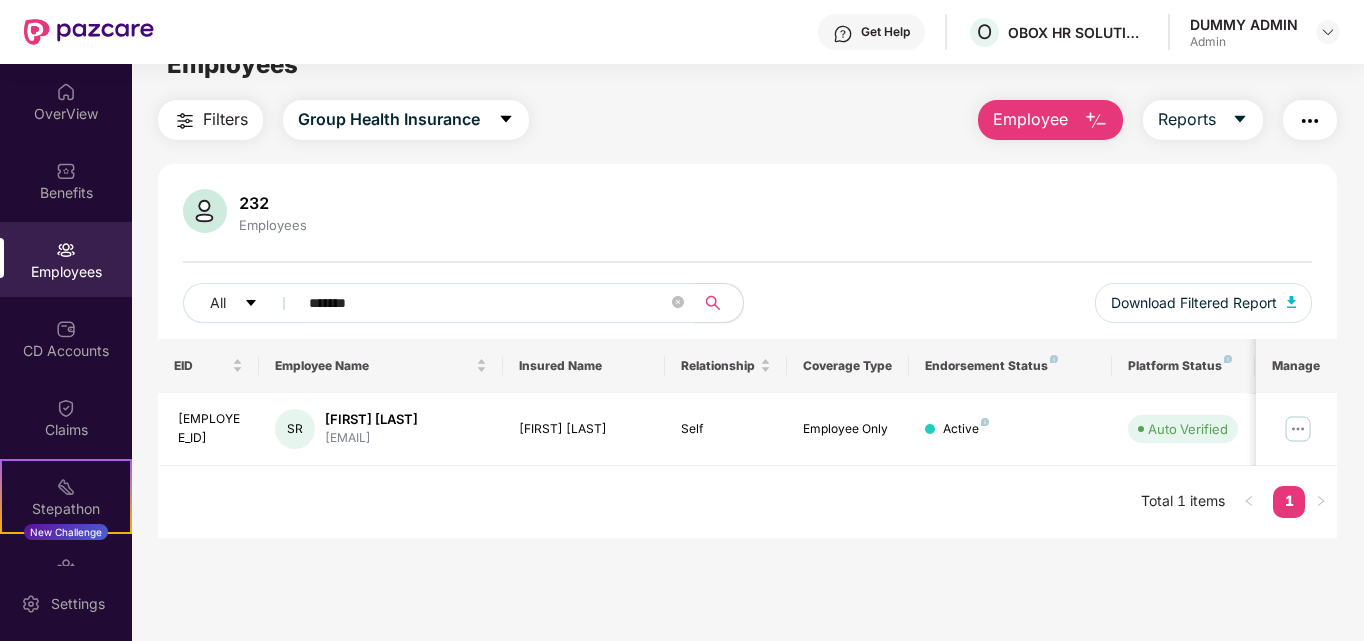 scroll, scrollTop: 64, scrollLeft: 0, axis: vertical 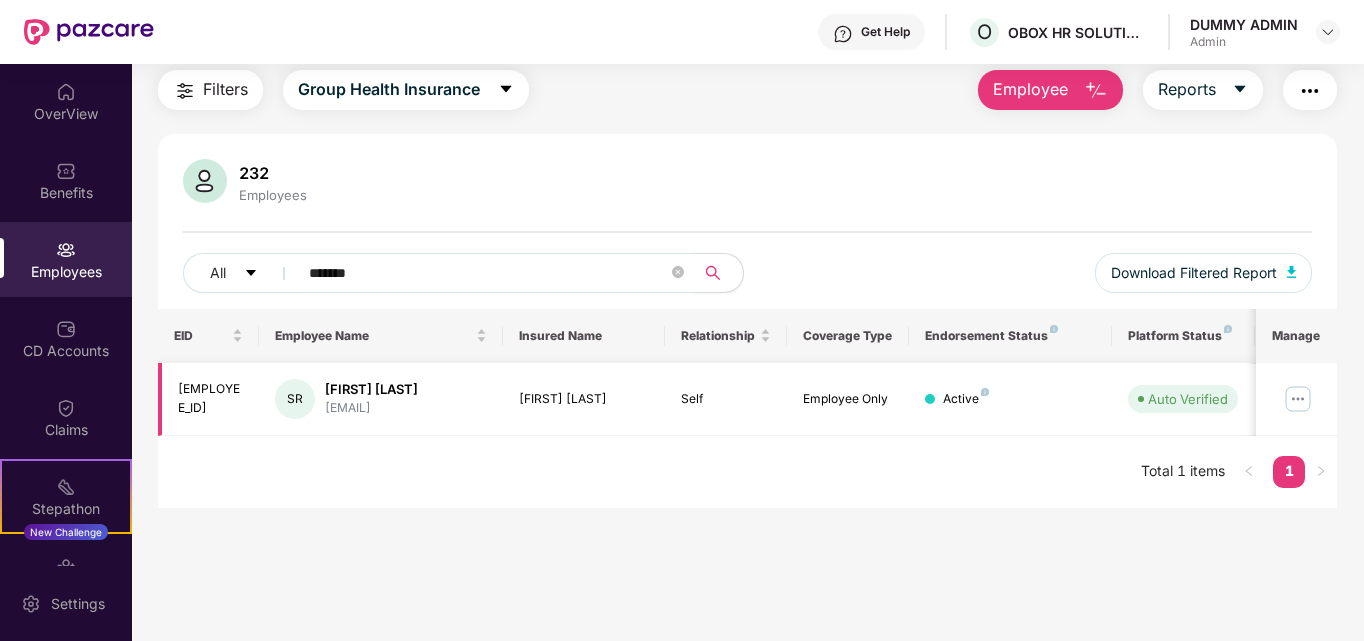 click at bounding box center [1298, 399] 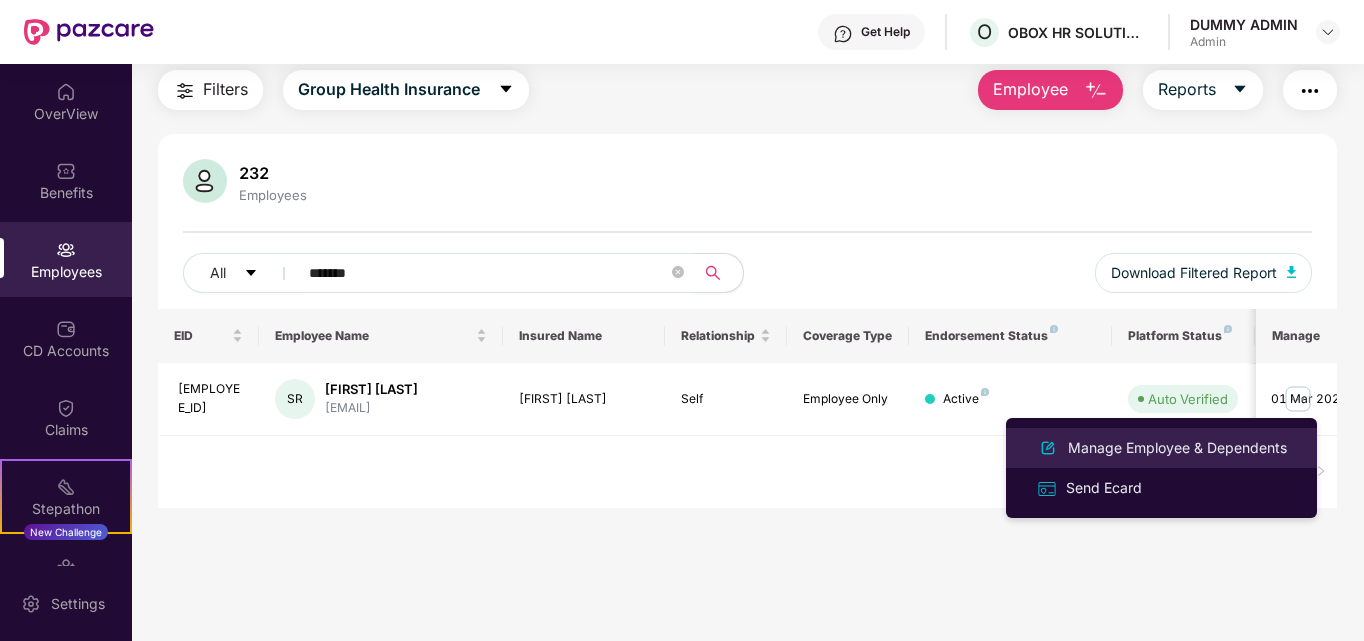 click on "Manage Employee & Dependents" at bounding box center (1177, 448) 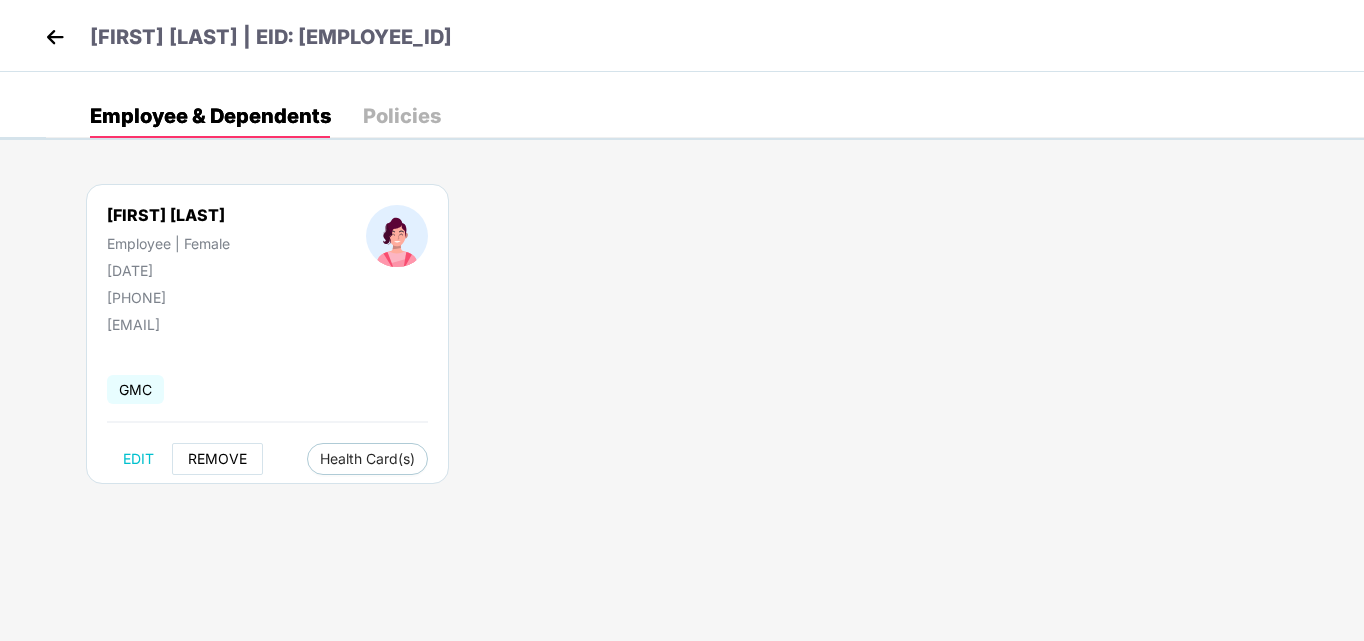 click on "REMOVE" at bounding box center [217, 459] 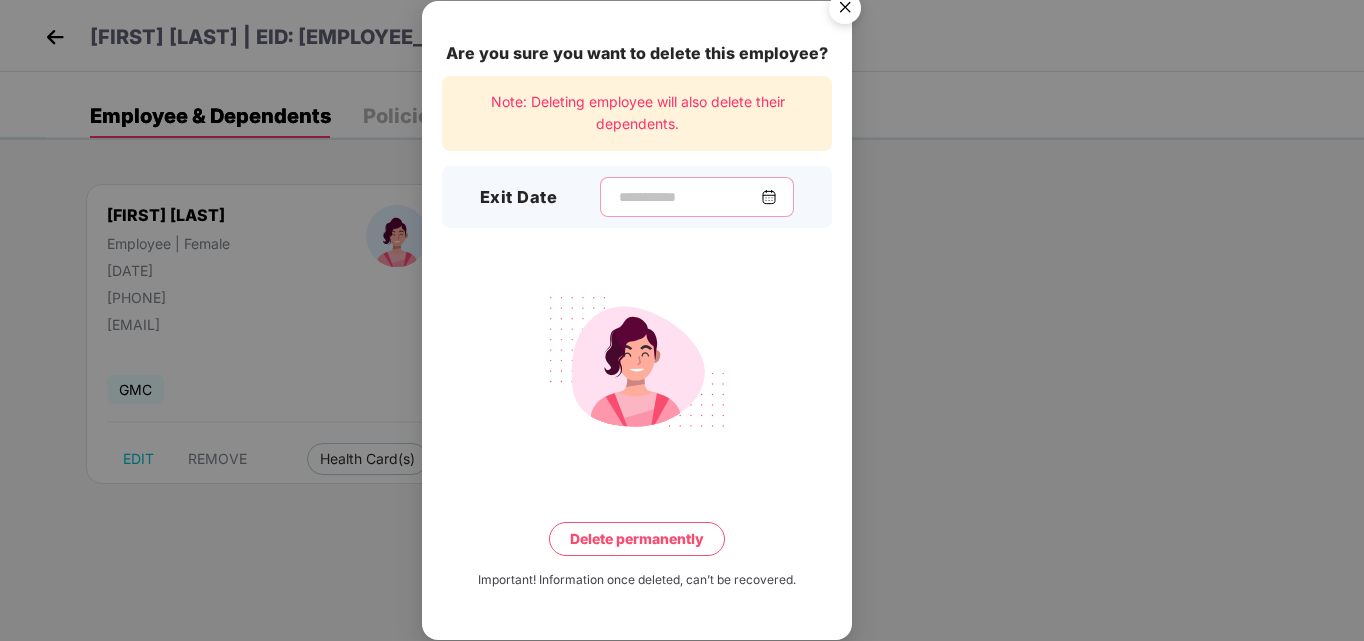 click at bounding box center (689, 197) 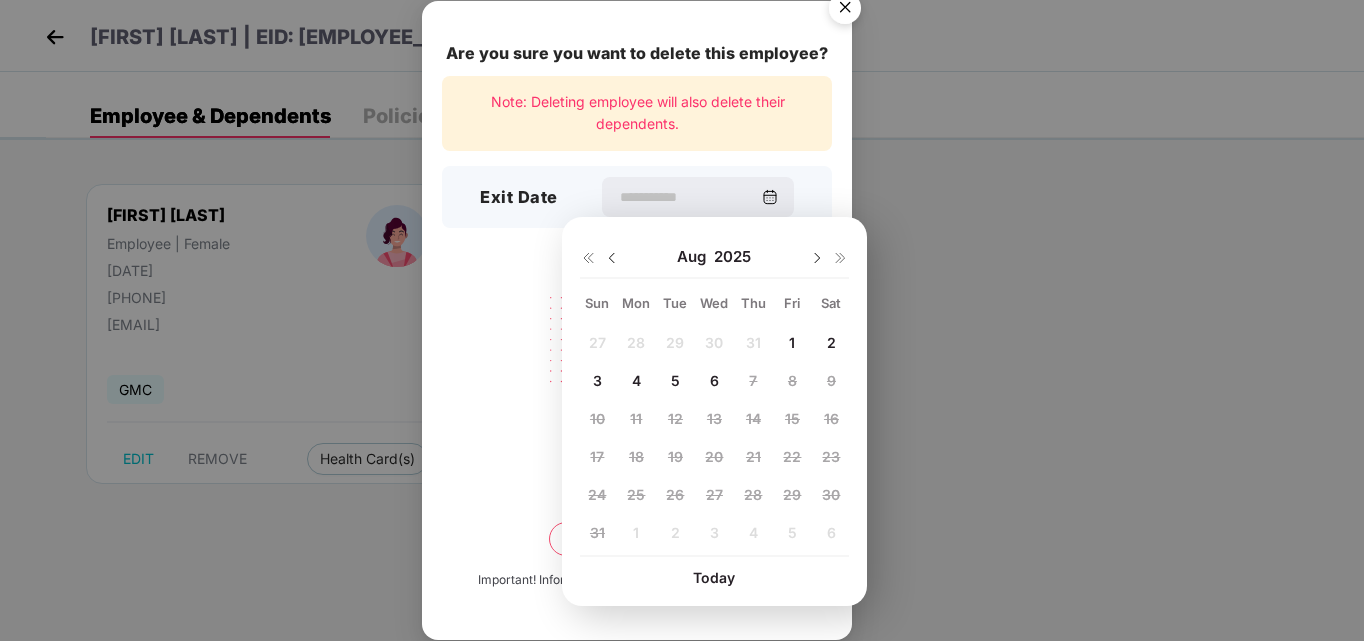 click on "5" at bounding box center [675, 380] 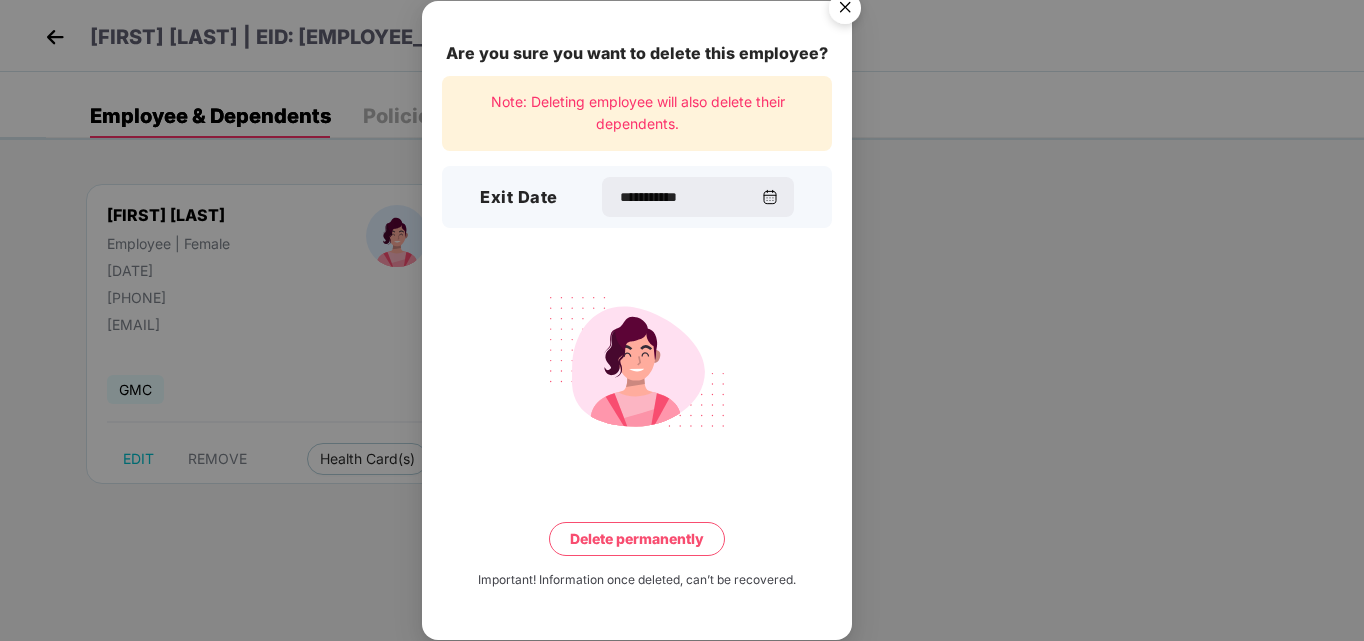 click on "Delete permanently" at bounding box center (637, 539) 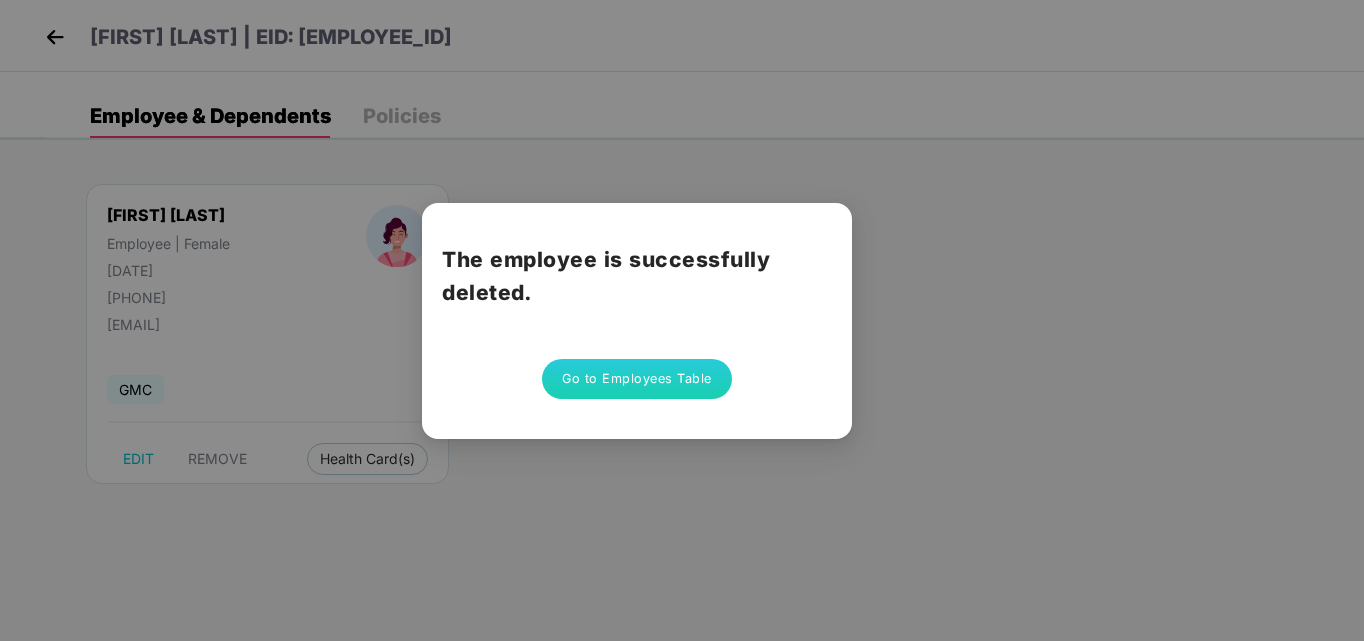 click on "Go to Employees Table" at bounding box center [637, 379] 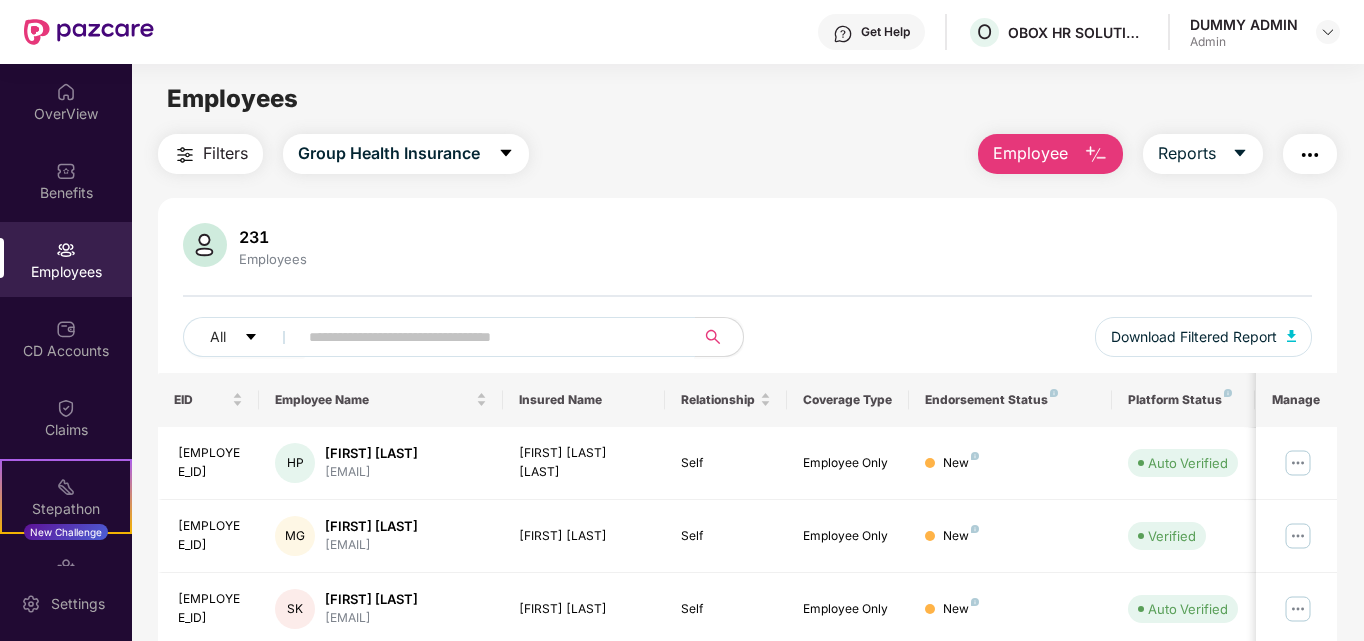 click at bounding box center (488, 337) 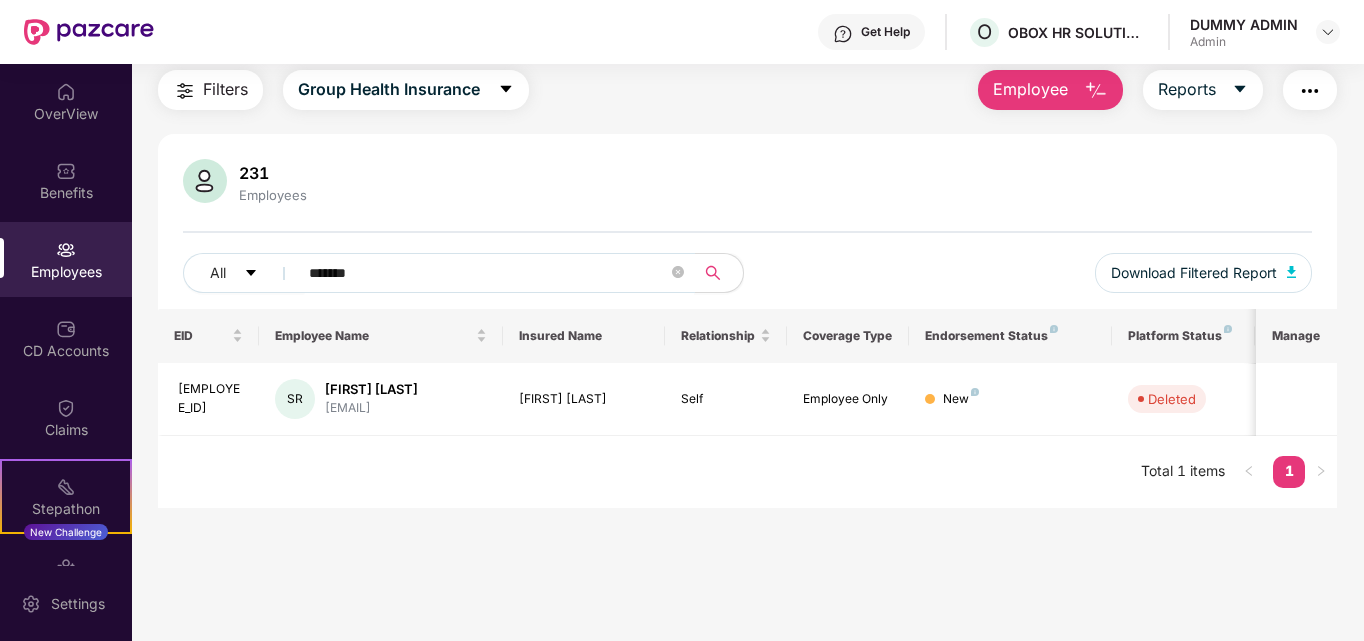 scroll, scrollTop: 0, scrollLeft: 0, axis: both 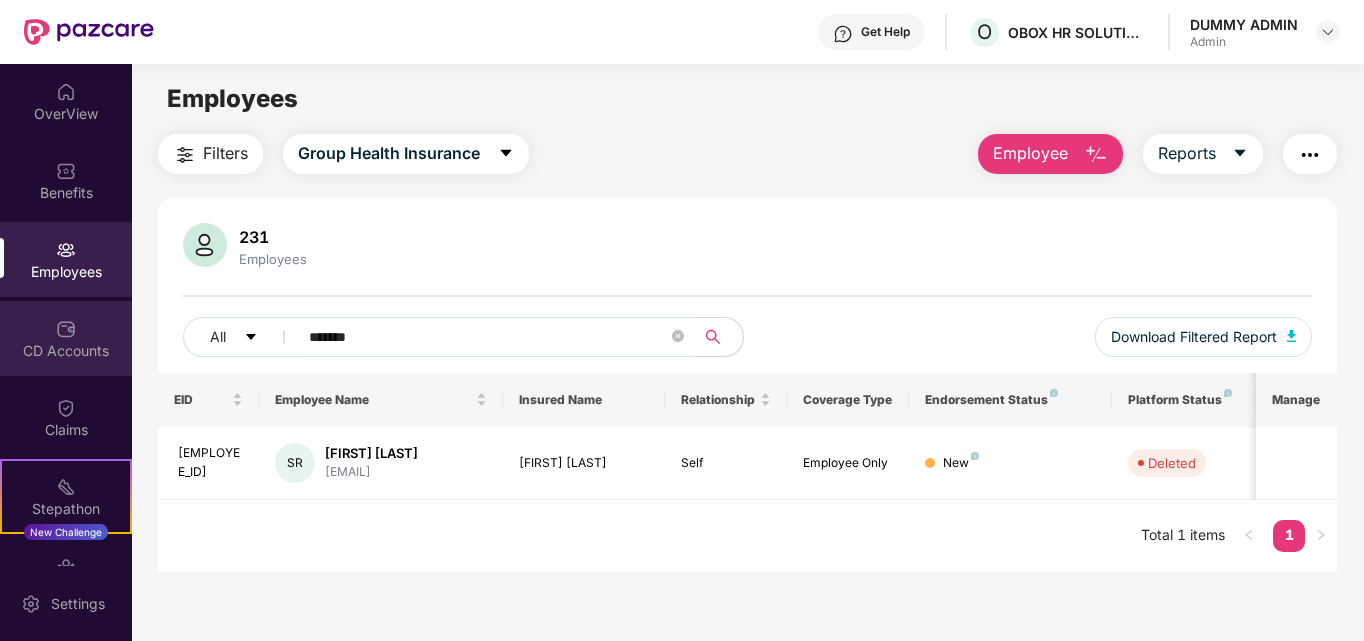 drag, startPoint x: 401, startPoint y: 344, endPoint x: 0, endPoint y: 352, distance: 401.0798 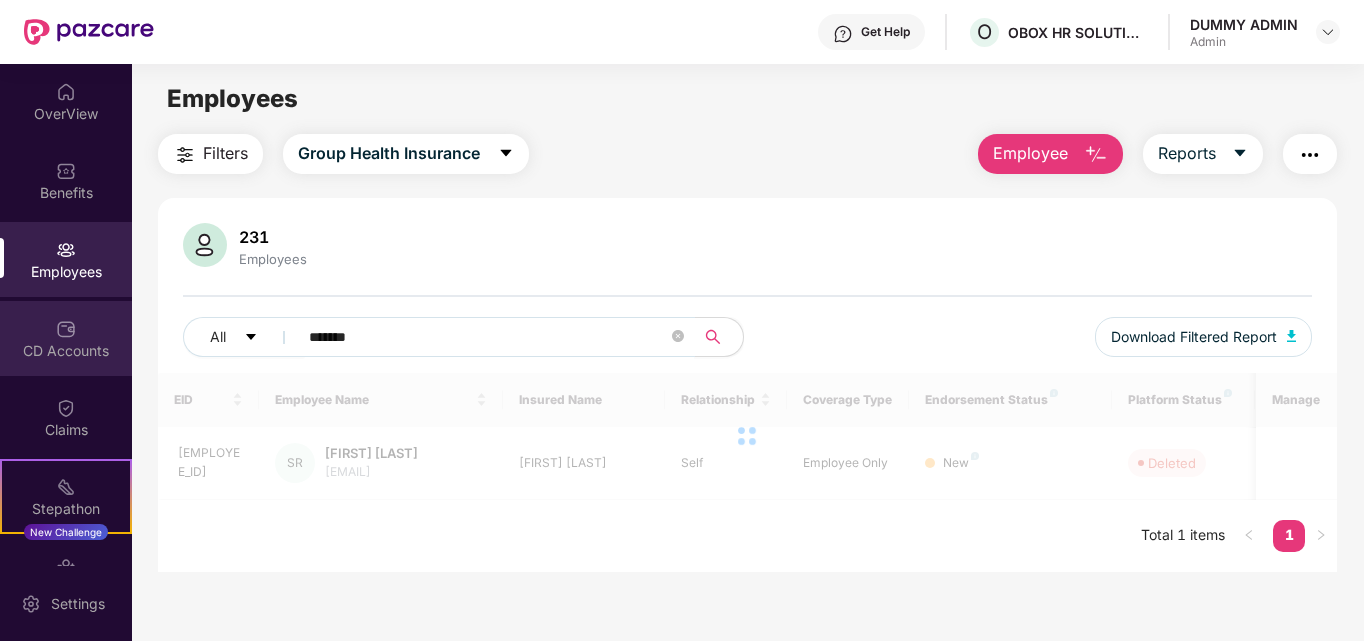 type on "*******" 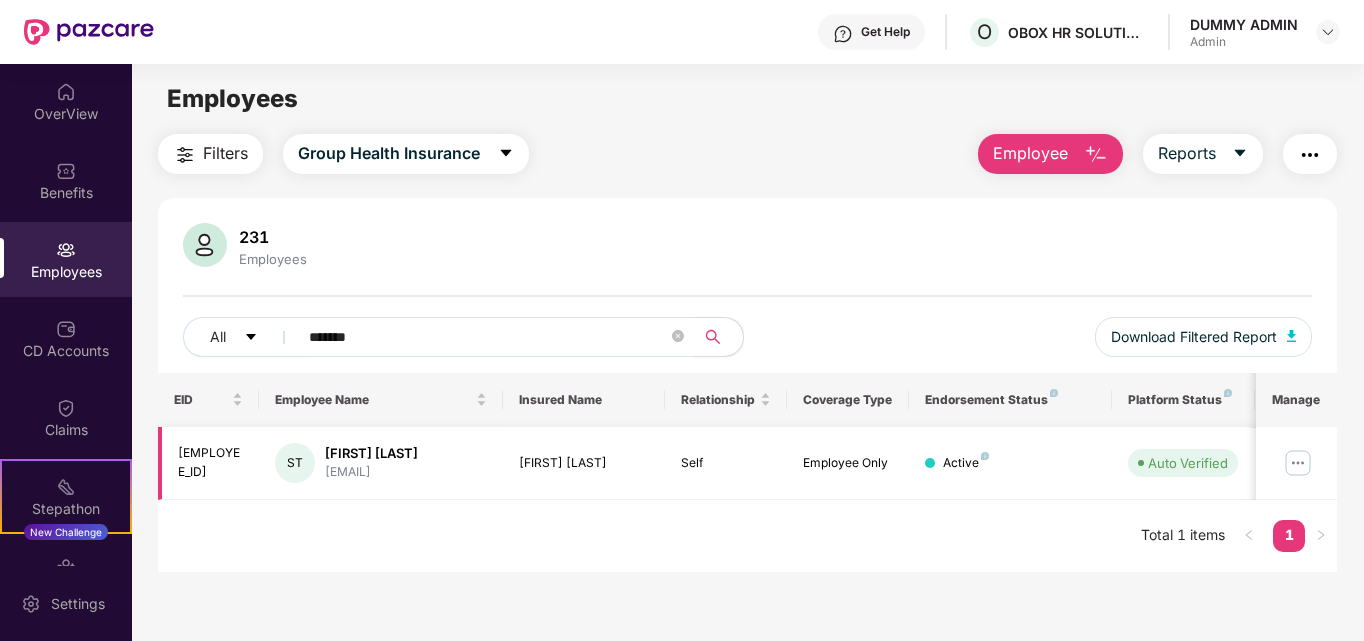 click at bounding box center (1298, 463) 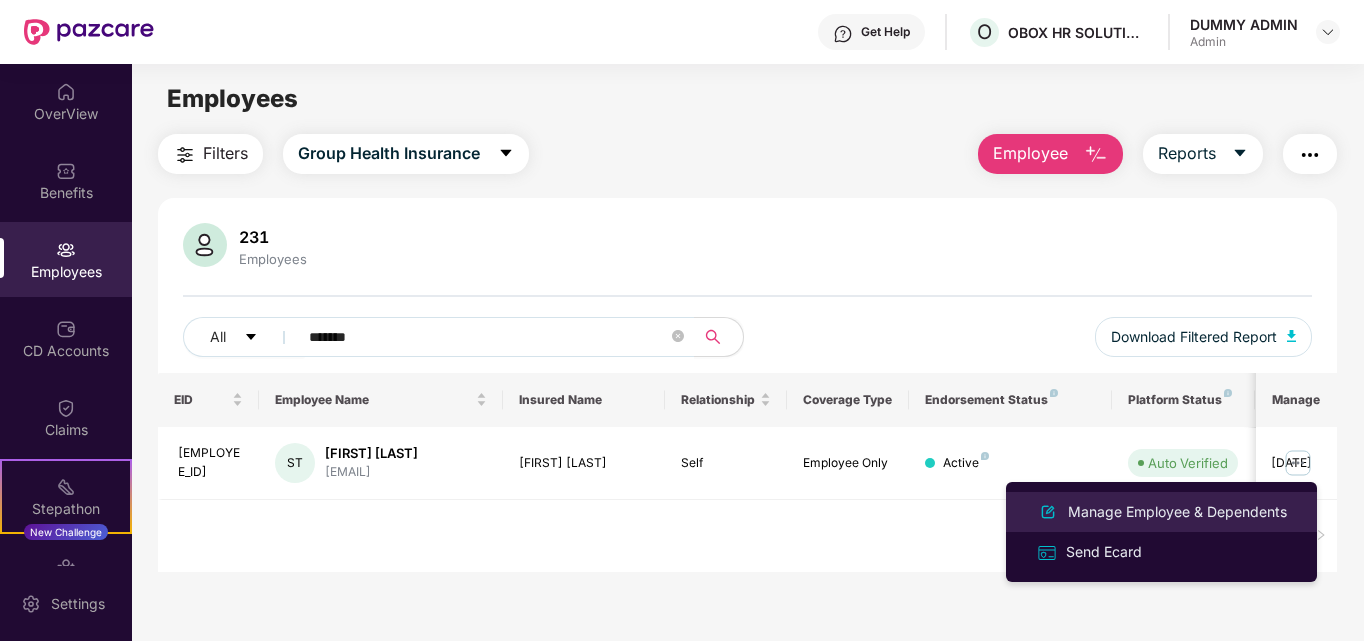 click on "Manage Employee & Dependents" at bounding box center (1177, 512) 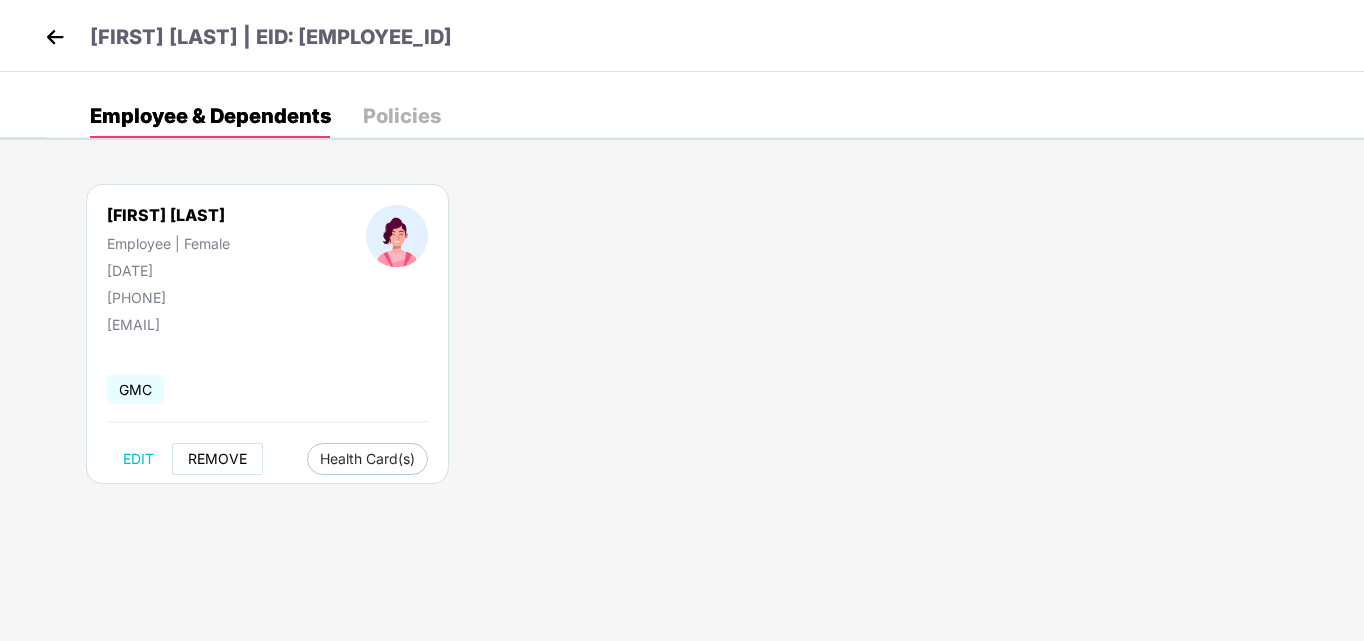 click on "REMOVE" at bounding box center (217, 459) 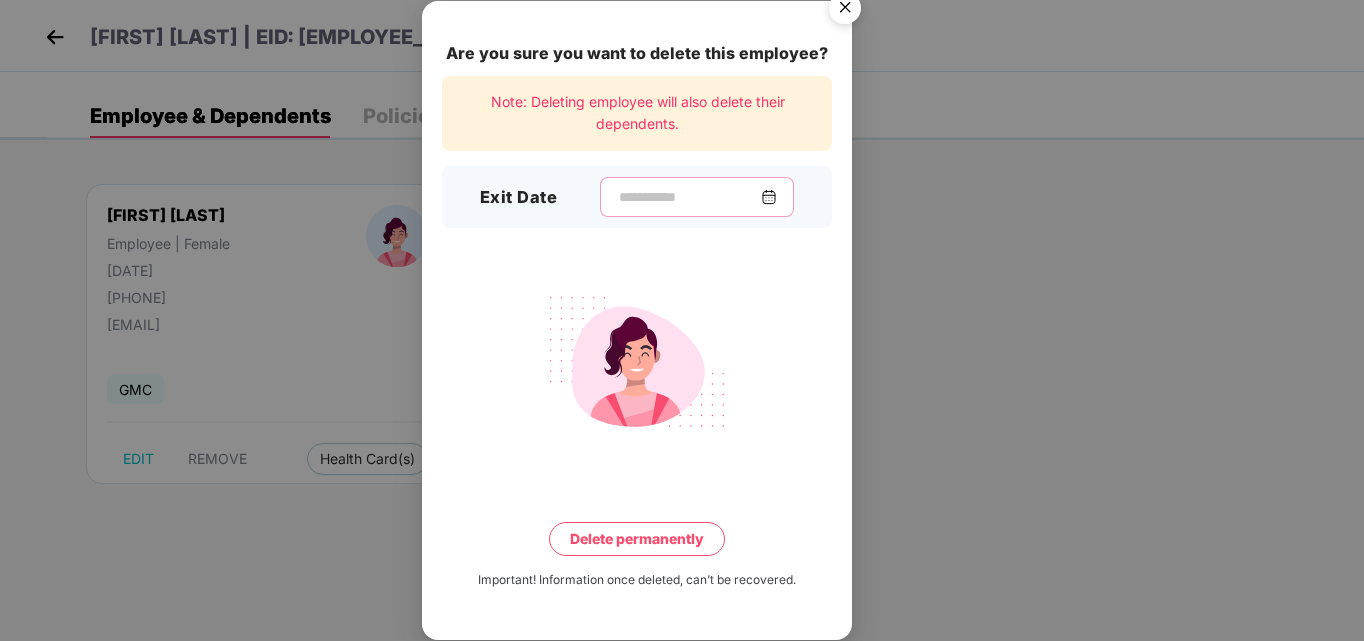 click at bounding box center (689, 197) 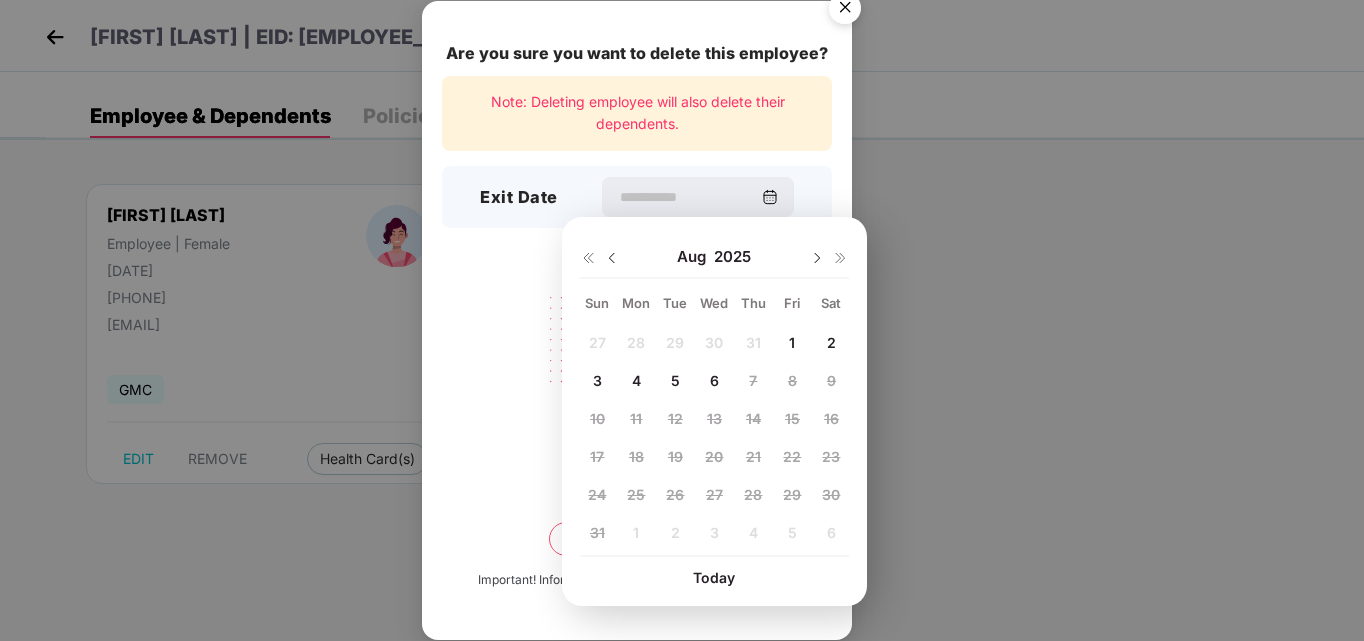 click on "27   28   29   30   31   1   2   3   4   5   6   7   8   9   10   11   12   13   14   15   16   17   18   19   20   21   22   23   24   25   26   27   28   29   30   31   1   2   3   4   5   6" at bounding box center [714, 441] 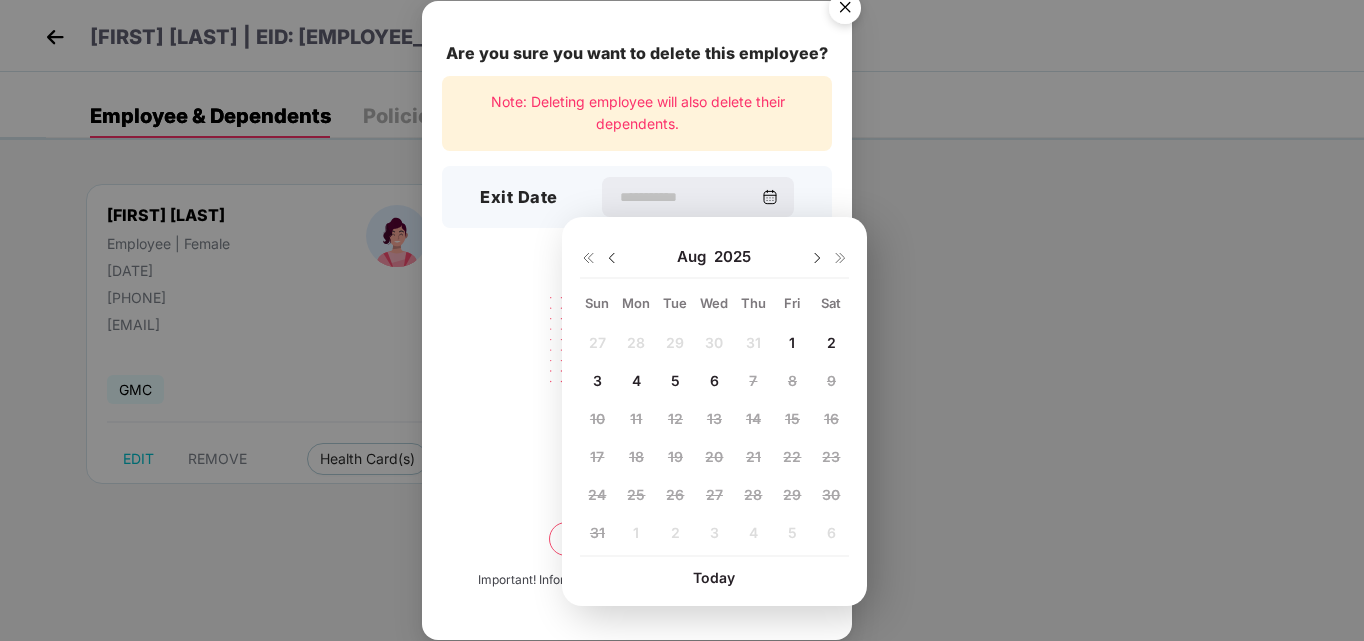 click at bounding box center (612, 258) 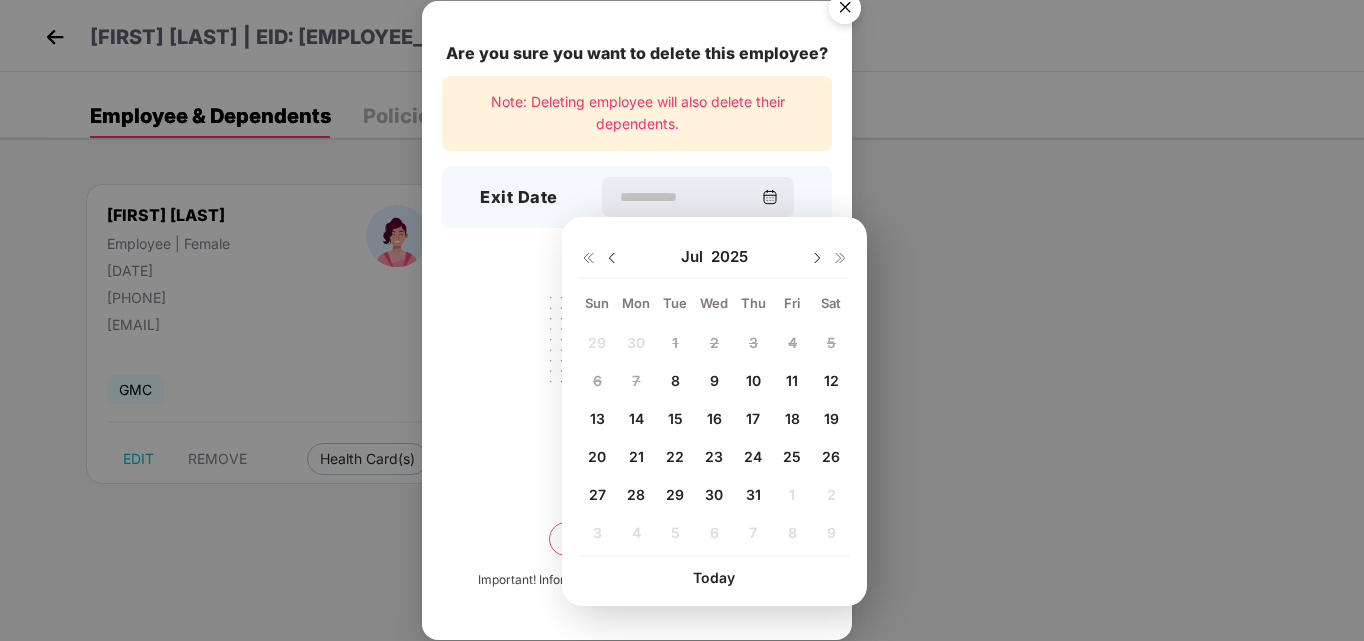 click on "31" at bounding box center [753, 494] 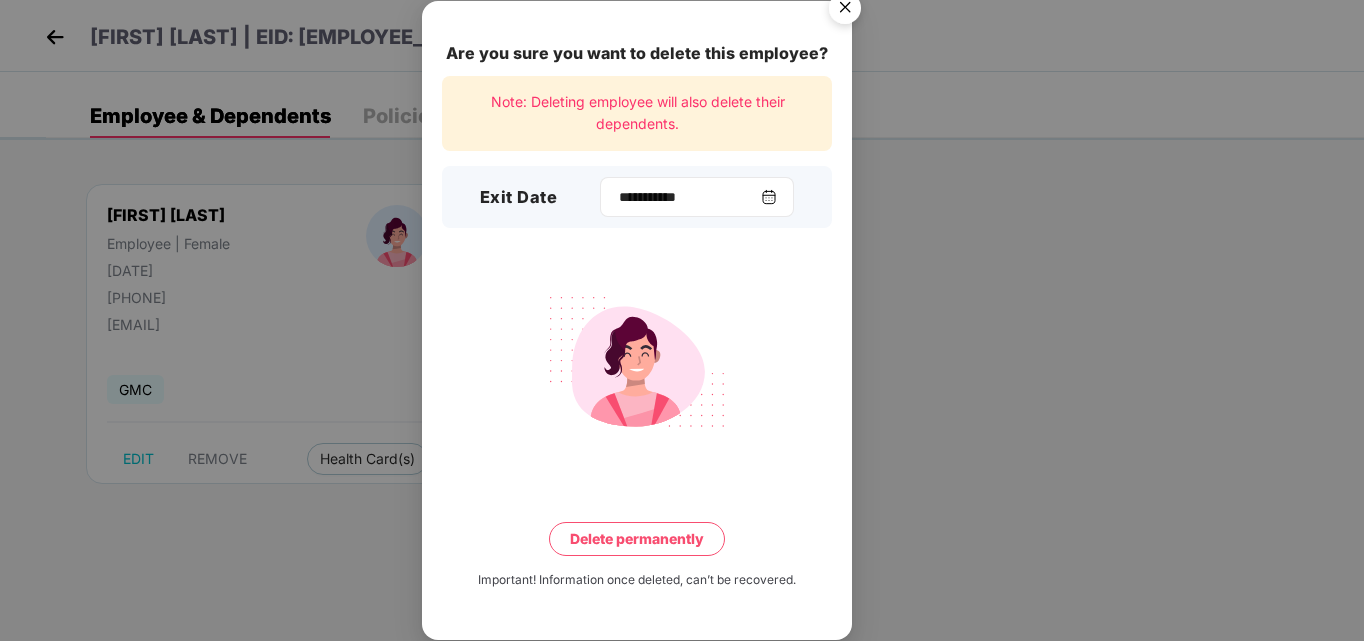 click at bounding box center [769, 197] 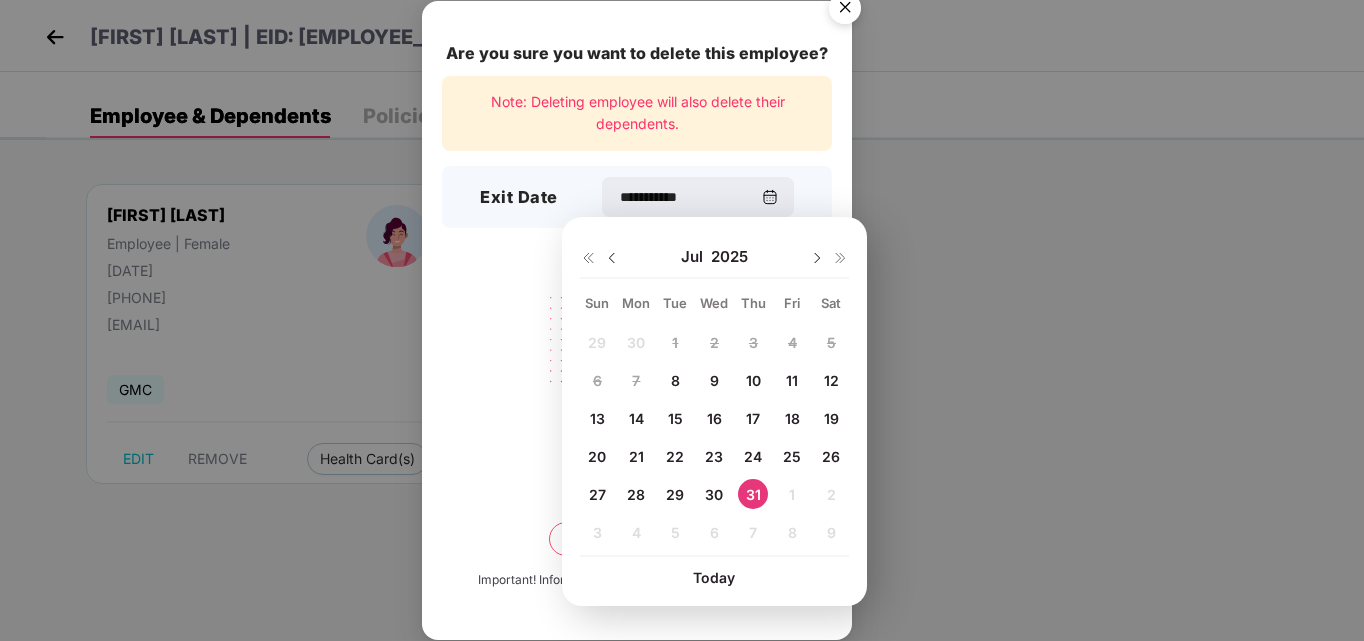 click on "31" at bounding box center [753, 494] 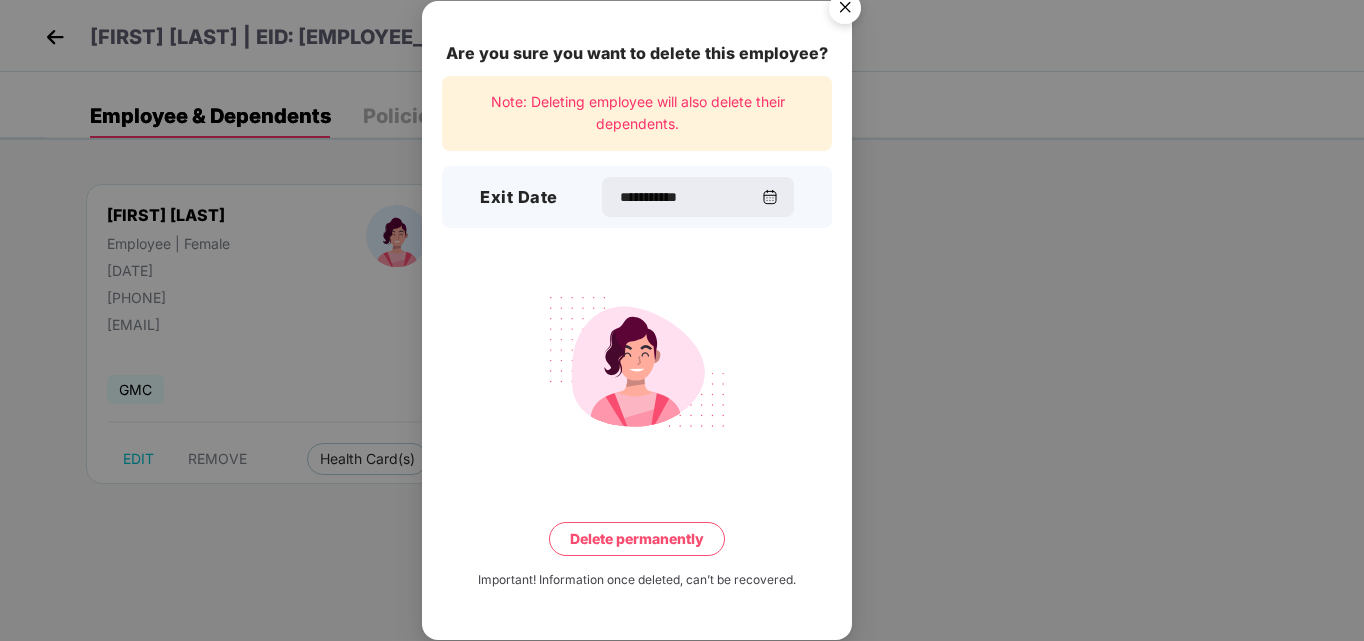 click on "Delete permanently" at bounding box center (637, 539) 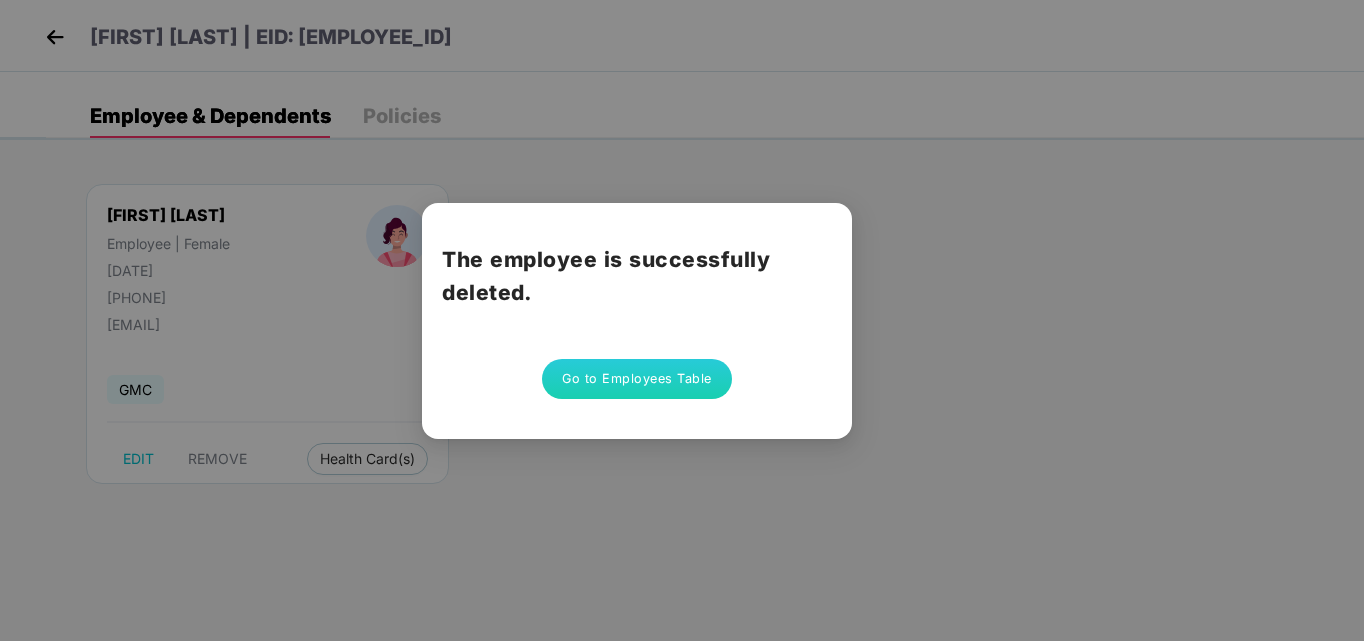 click on "Go to Employees Table" at bounding box center [637, 379] 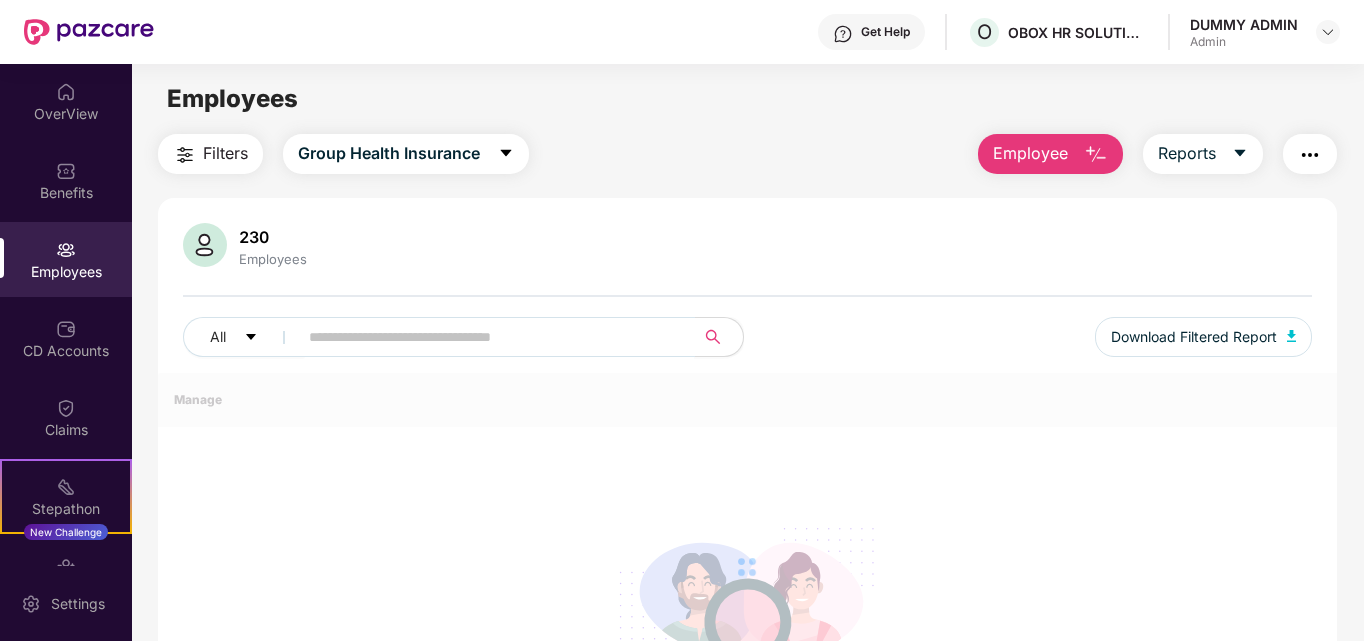 click at bounding box center [488, 337] 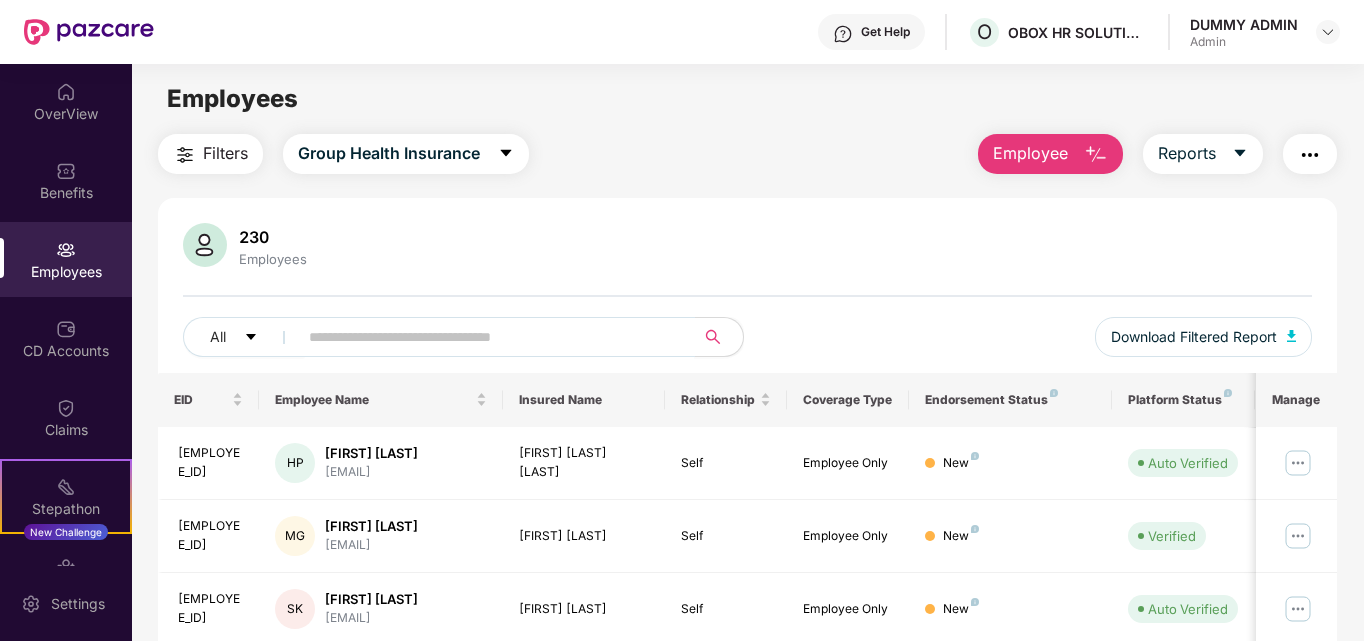 paste on "*******" 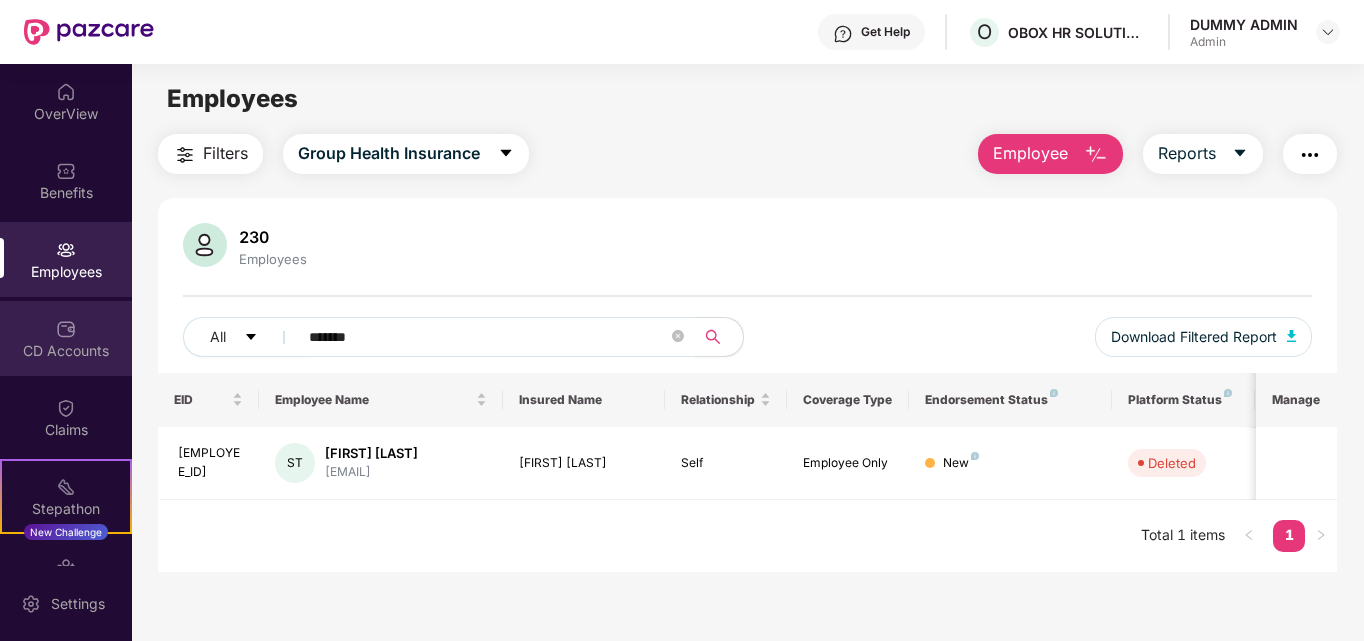 drag, startPoint x: 445, startPoint y: 330, endPoint x: 0, endPoint y: 330, distance: 445 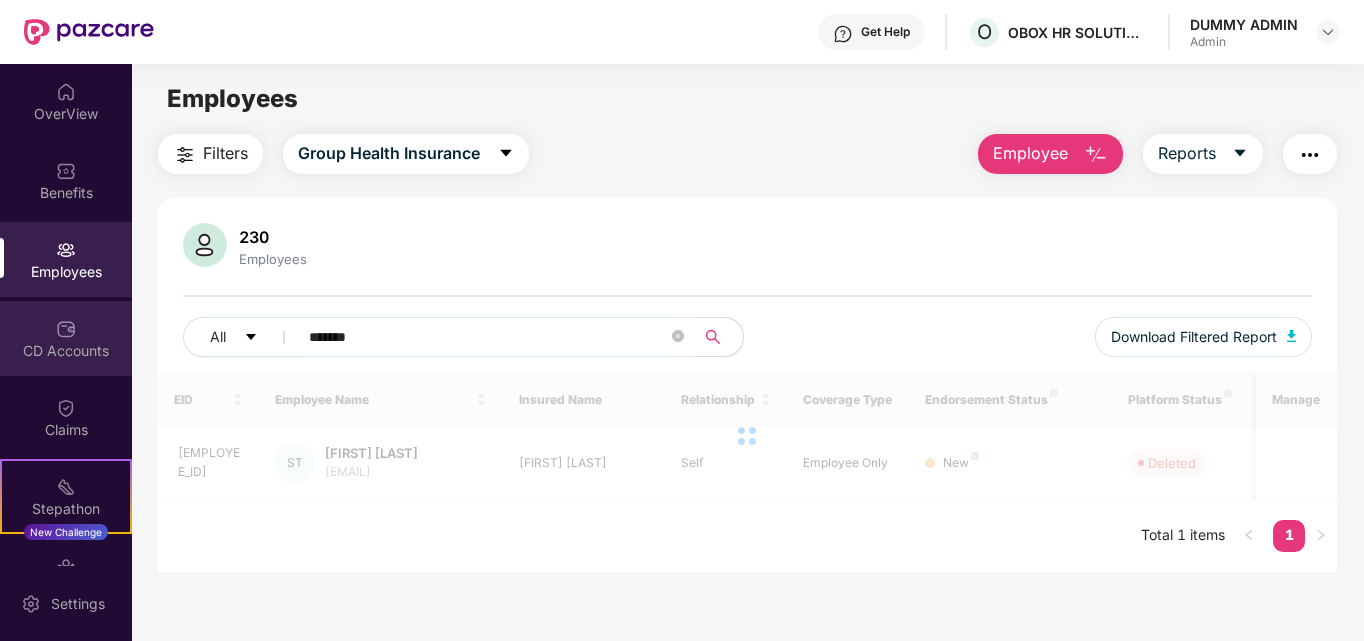 type on "*******" 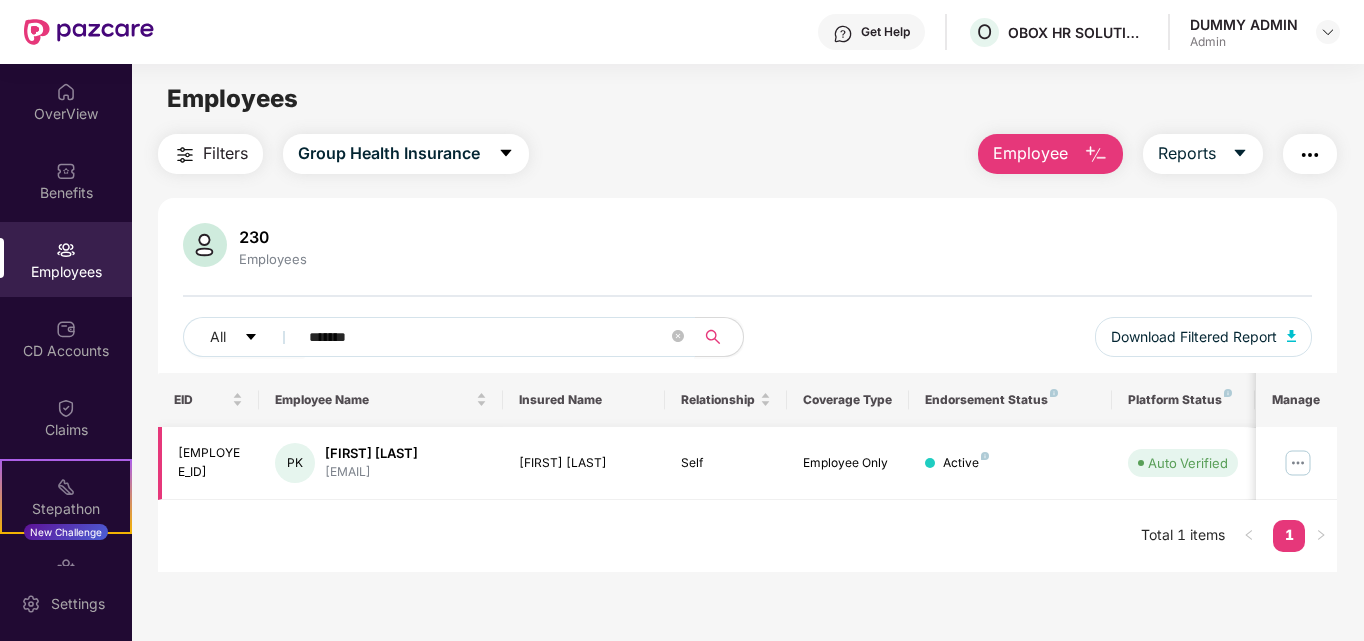 click at bounding box center (1298, 463) 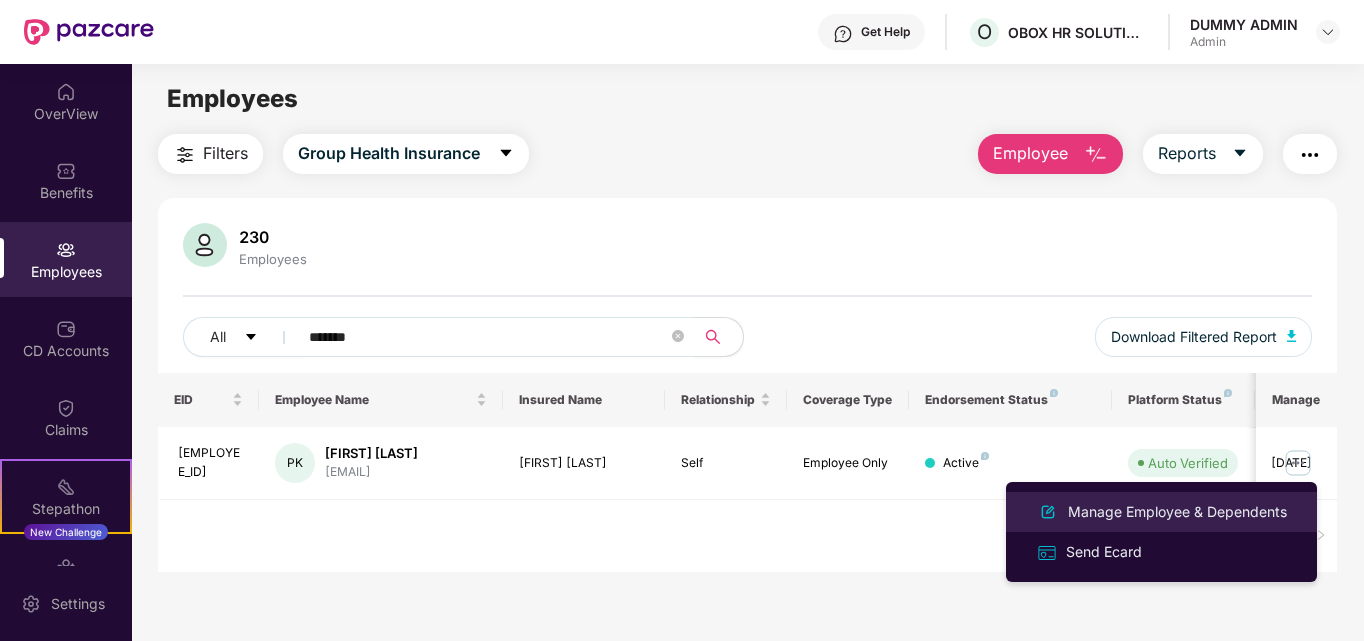 click on "Manage Employee & Dependents" at bounding box center [1177, 512] 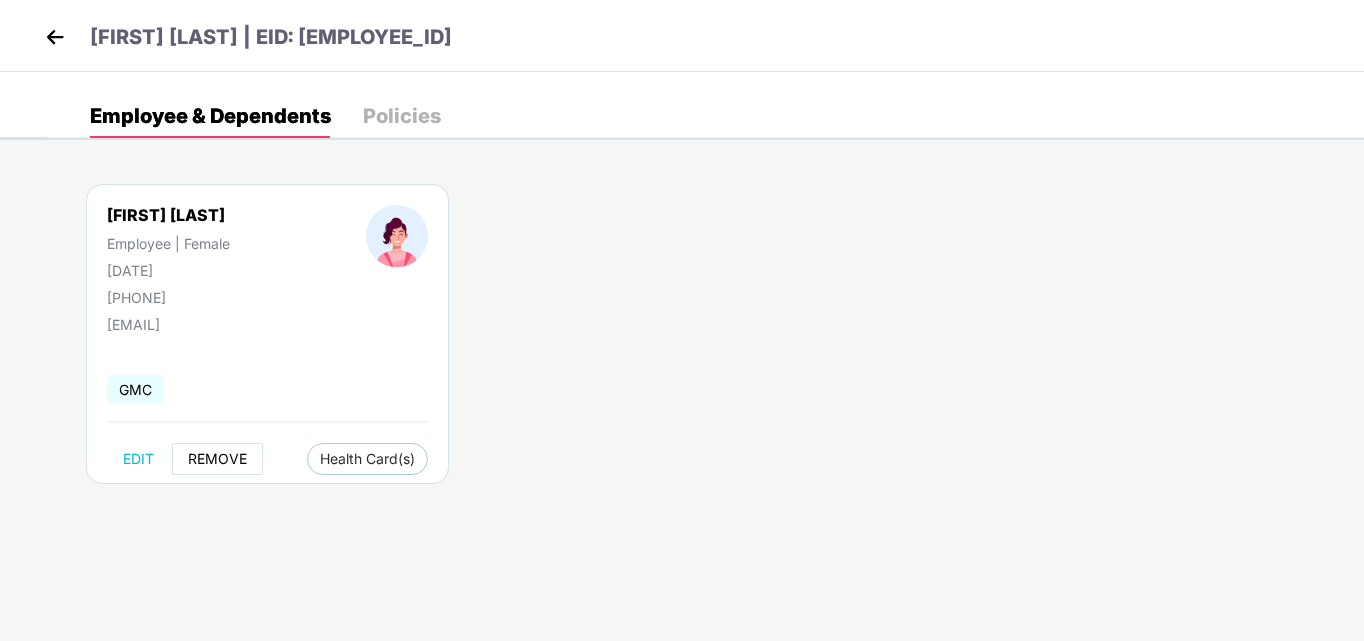 click on "REMOVE" at bounding box center (217, 459) 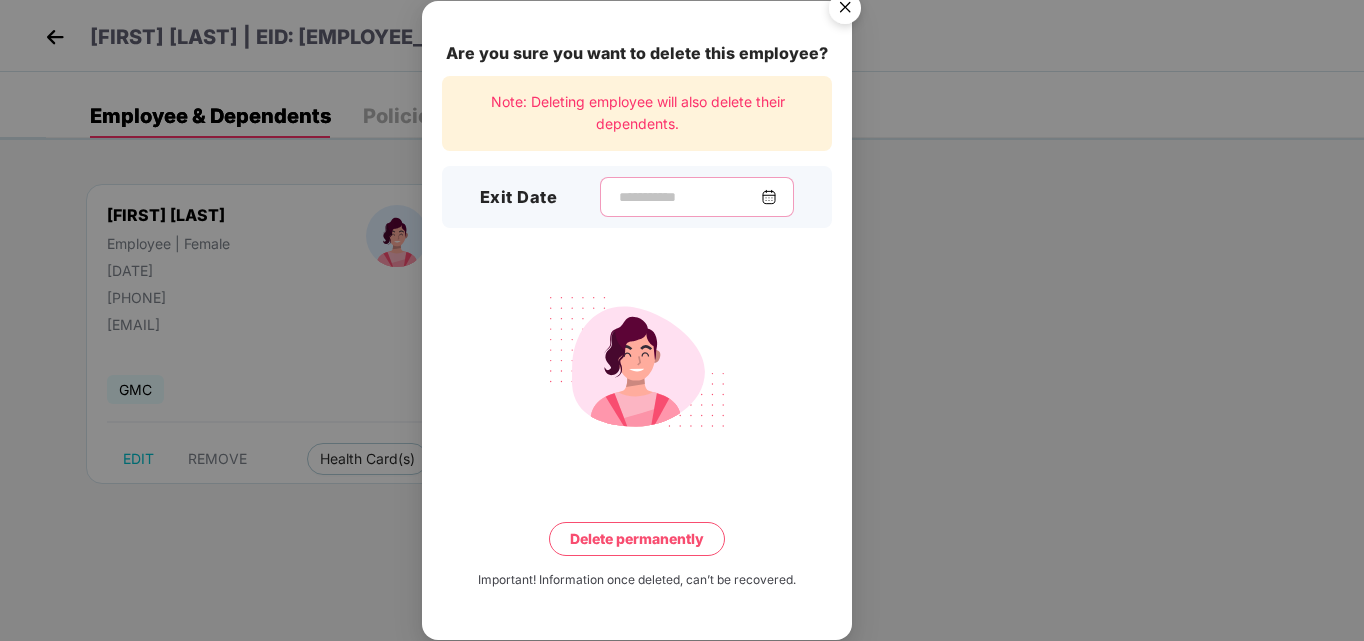 click at bounding box center [689, 197] 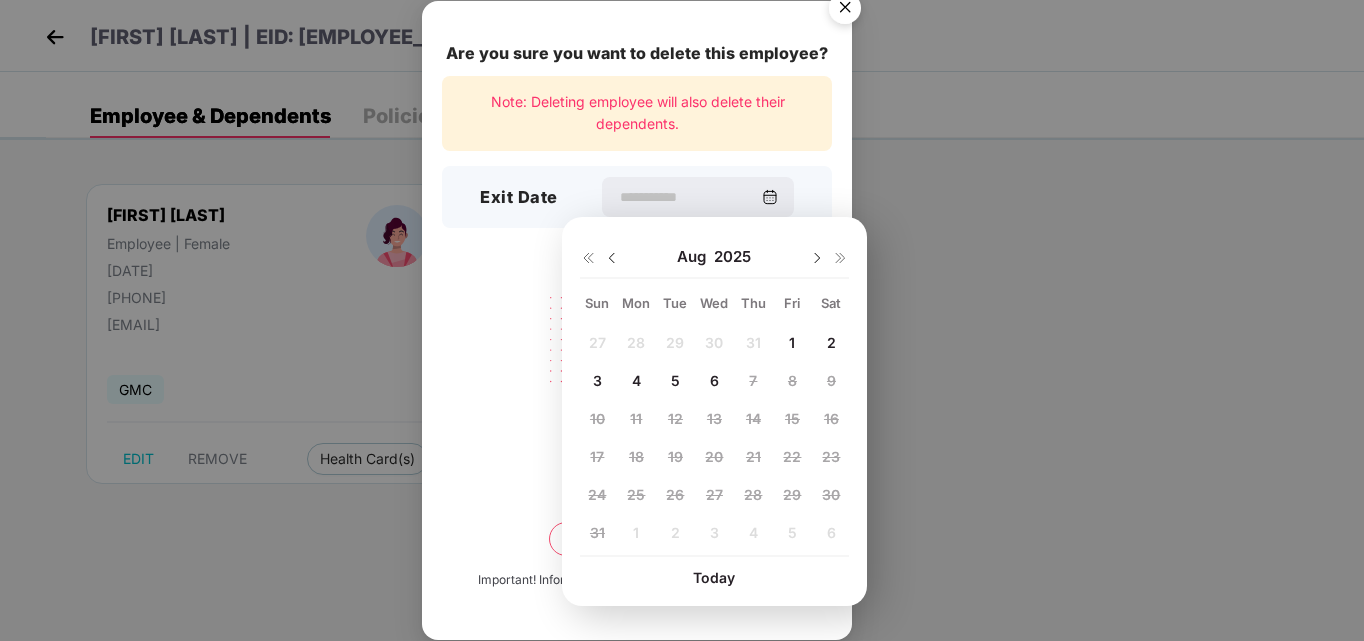 click at bounding box center (612, 258) 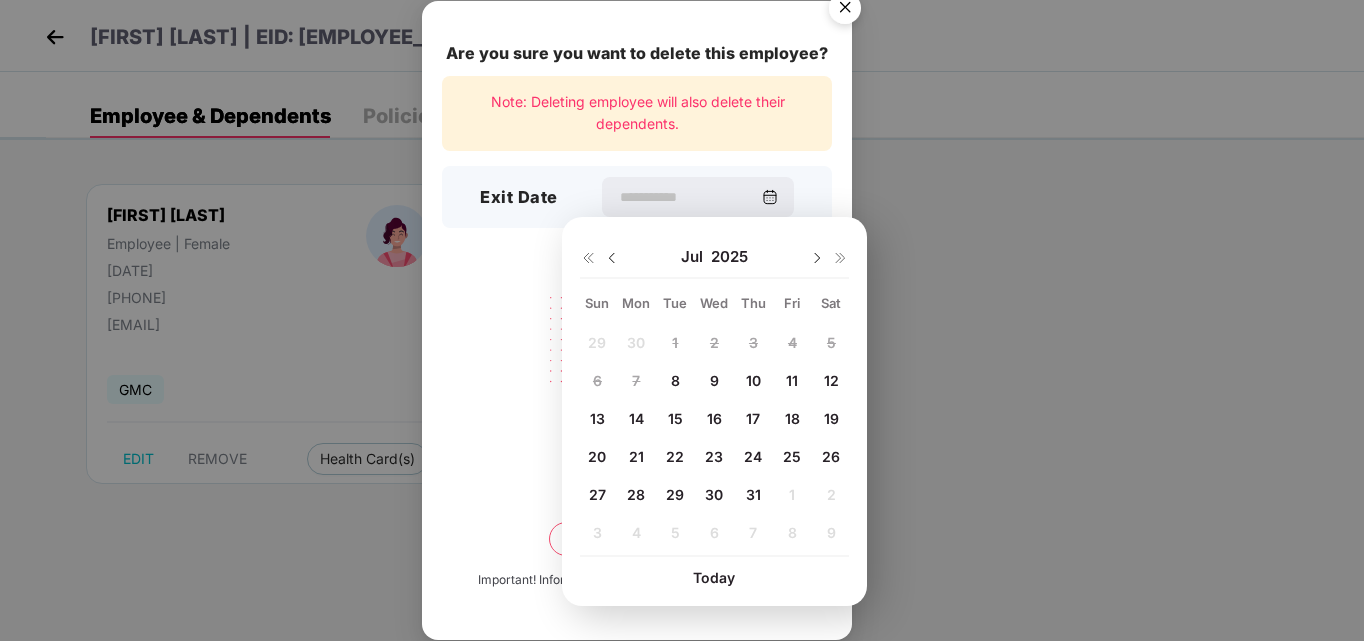 click on "31" at bounding box center [753, 494] 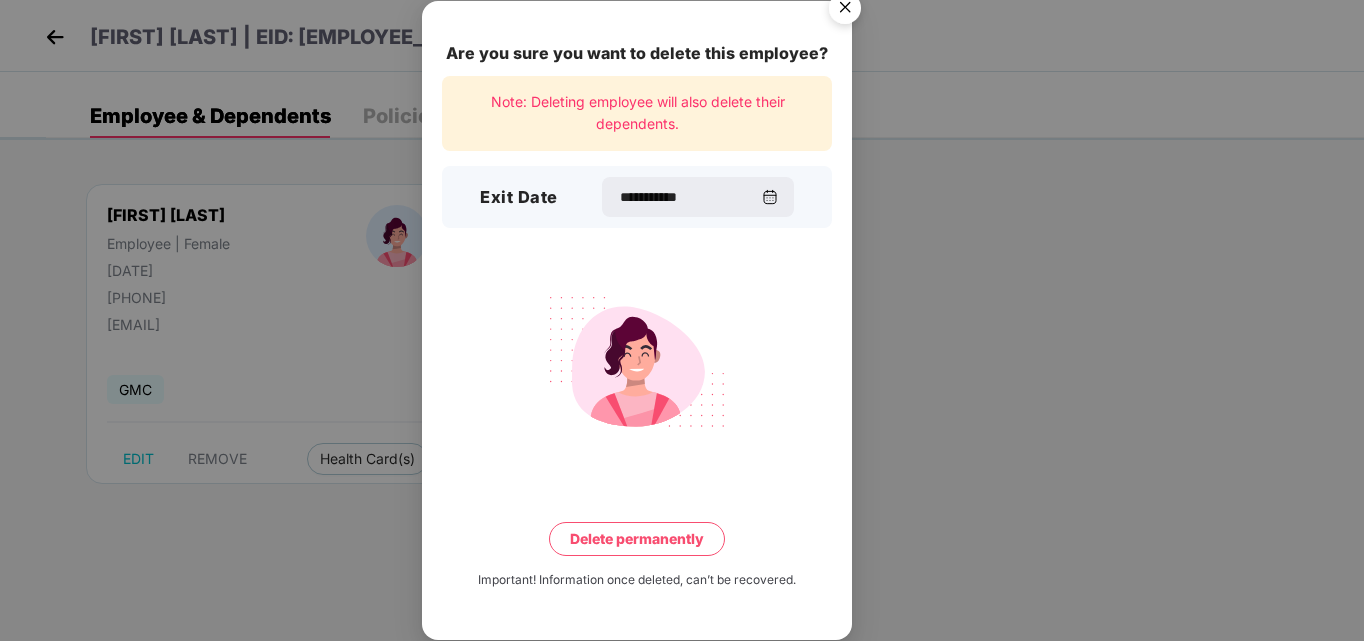 click on "Delete permanently" at bounding box center (637, 539) 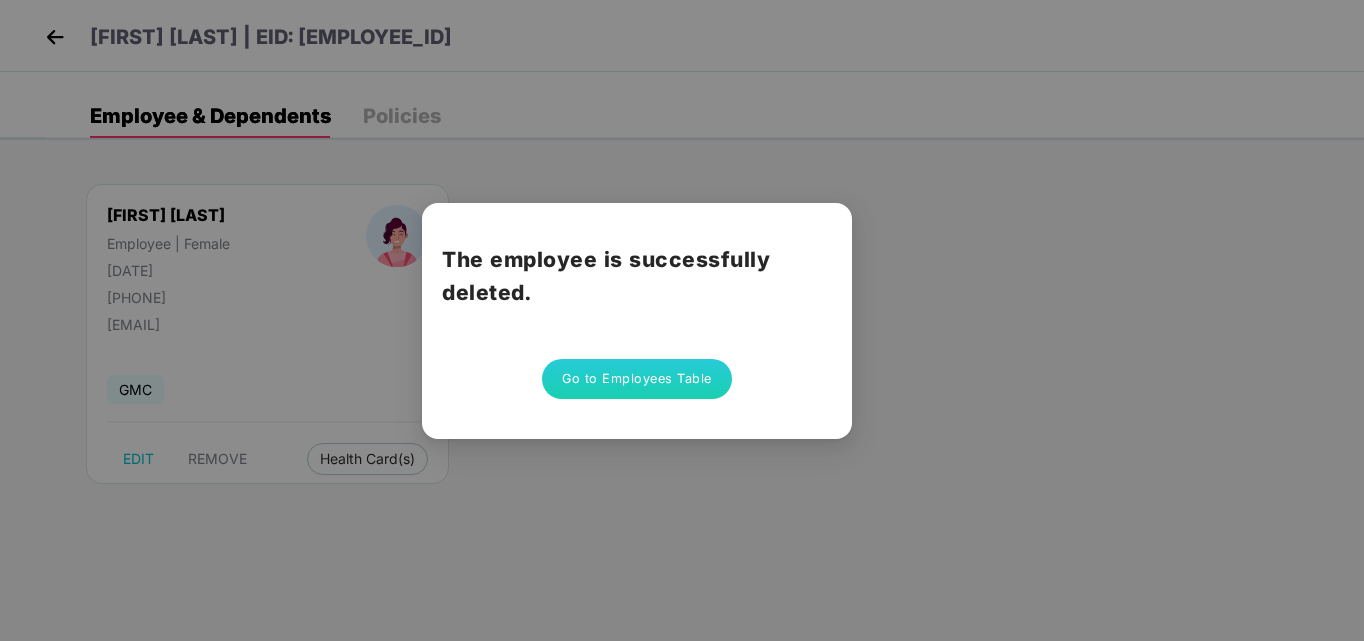 click on "Go to Employees Table" at bounding box center (637, 379) 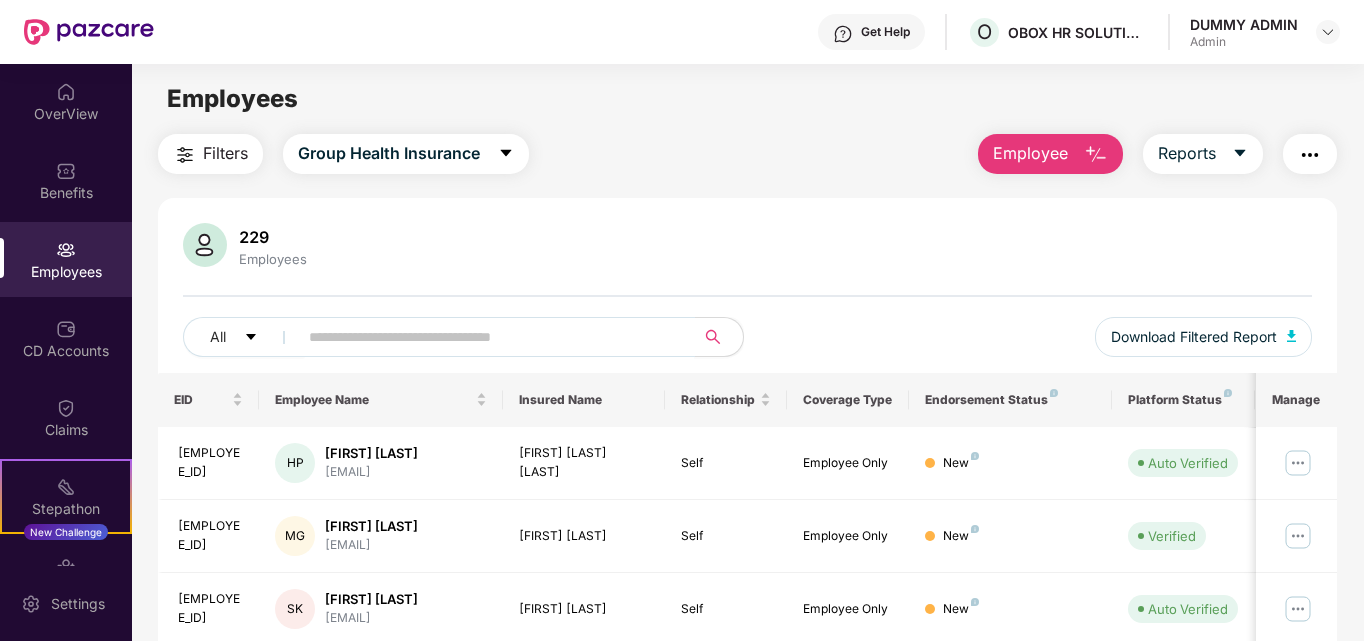 click at bounding box center (488, 337) 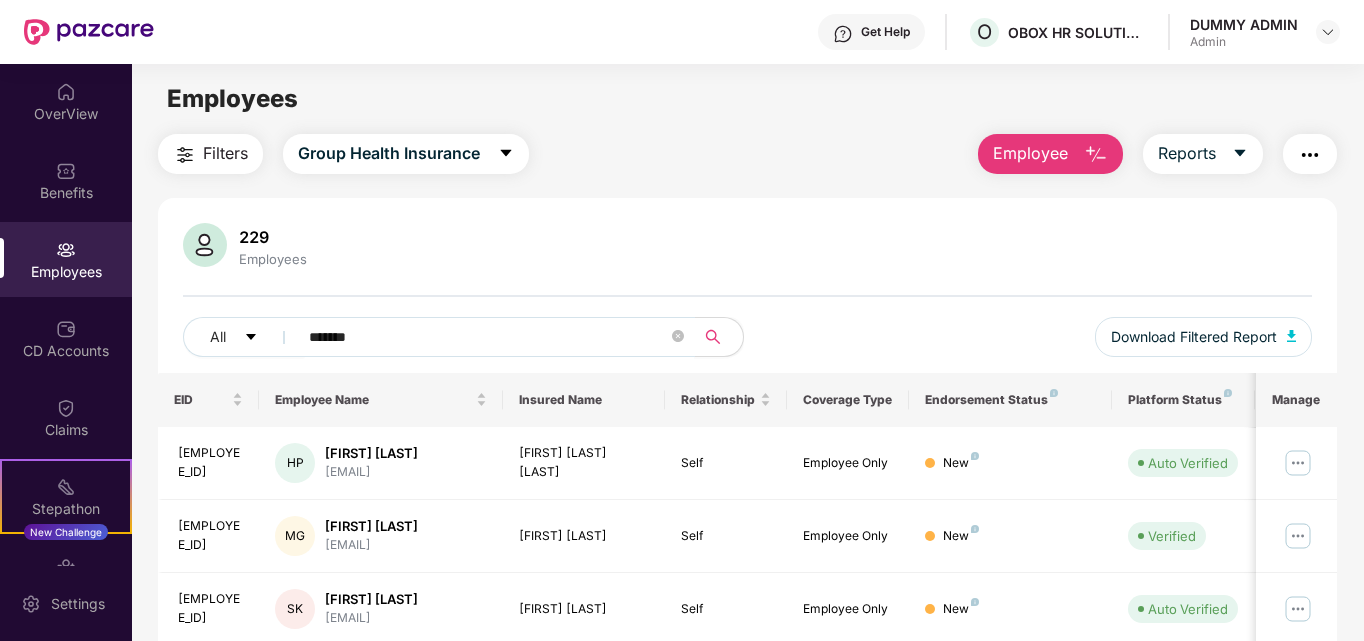 type on "*******" 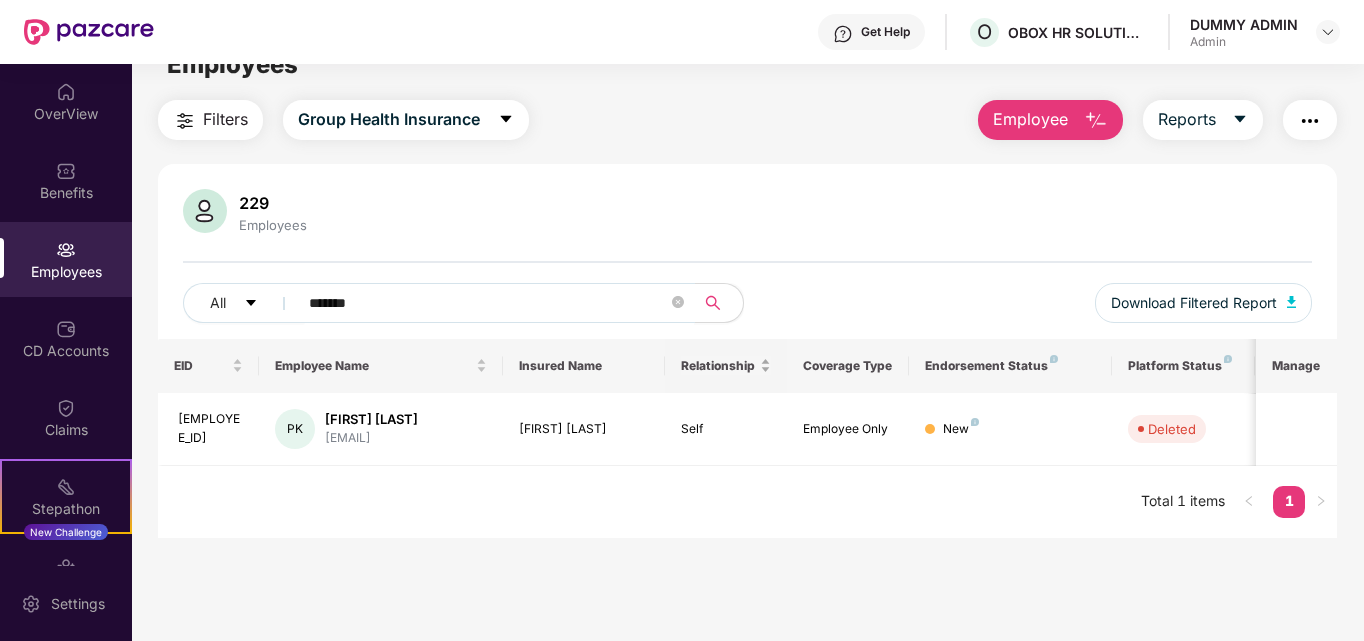 scroll, scrollTop: 64, scrollLeft: 0, axis: vertical 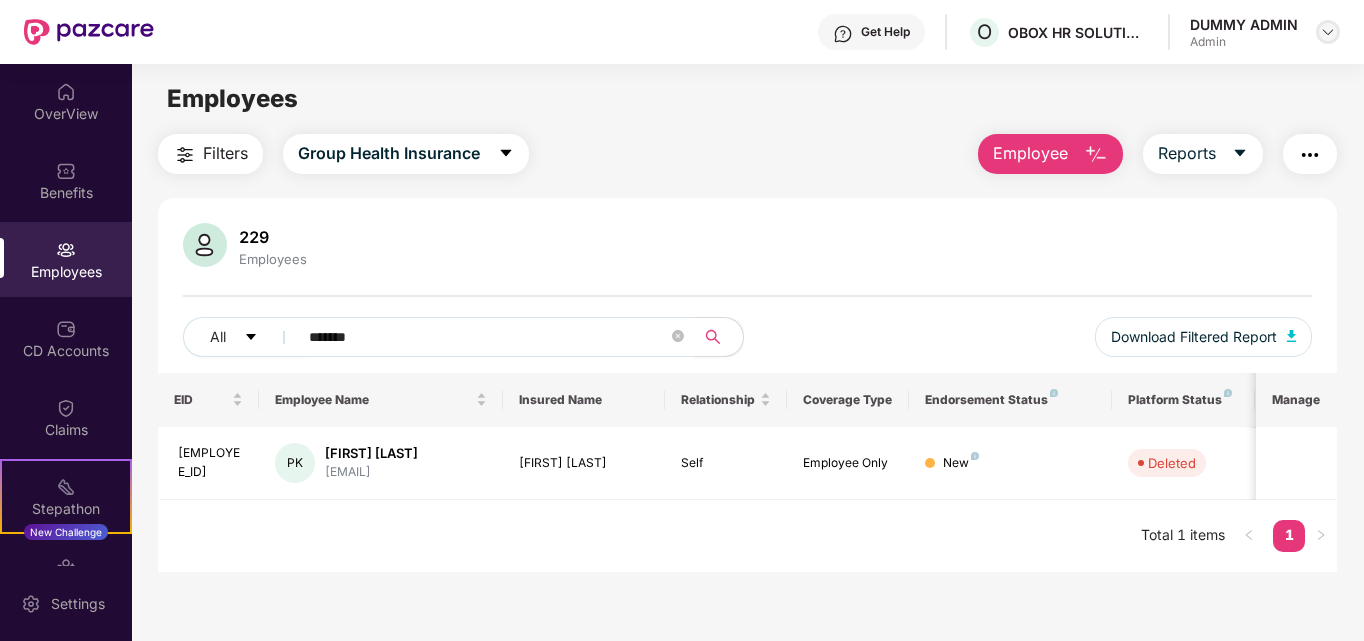click at bounding box center (1328, 32) 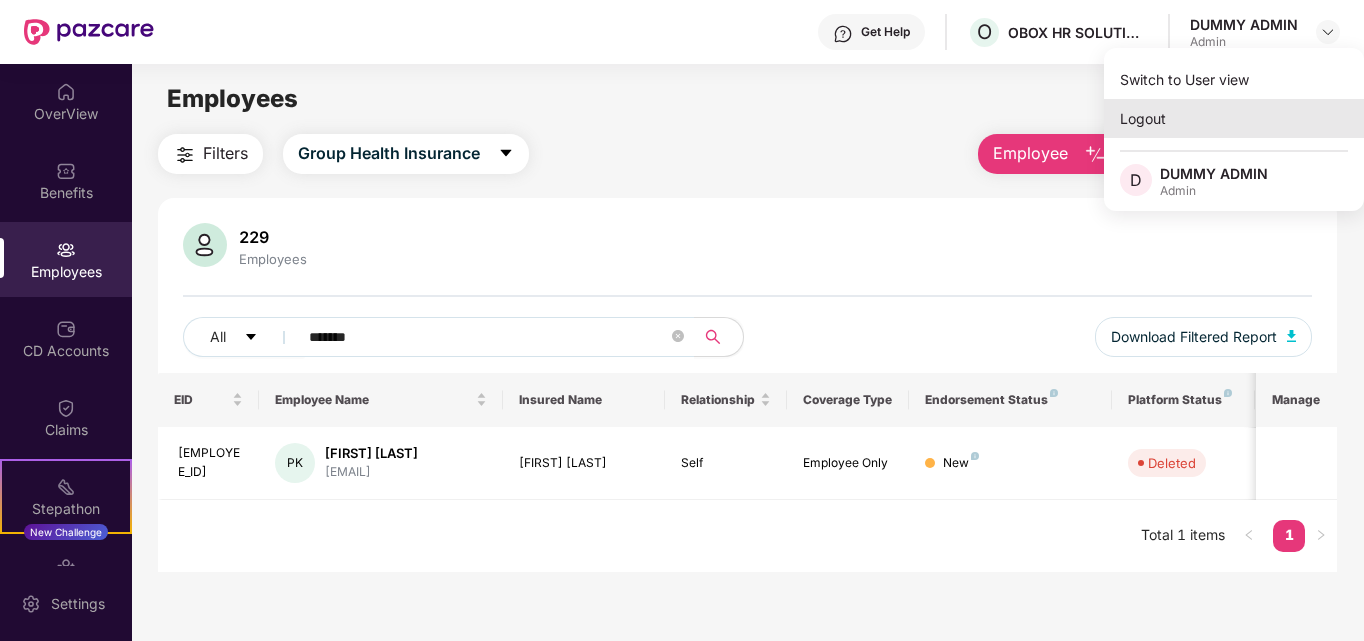 click on "Logout" at bounding box center (1234, 118) 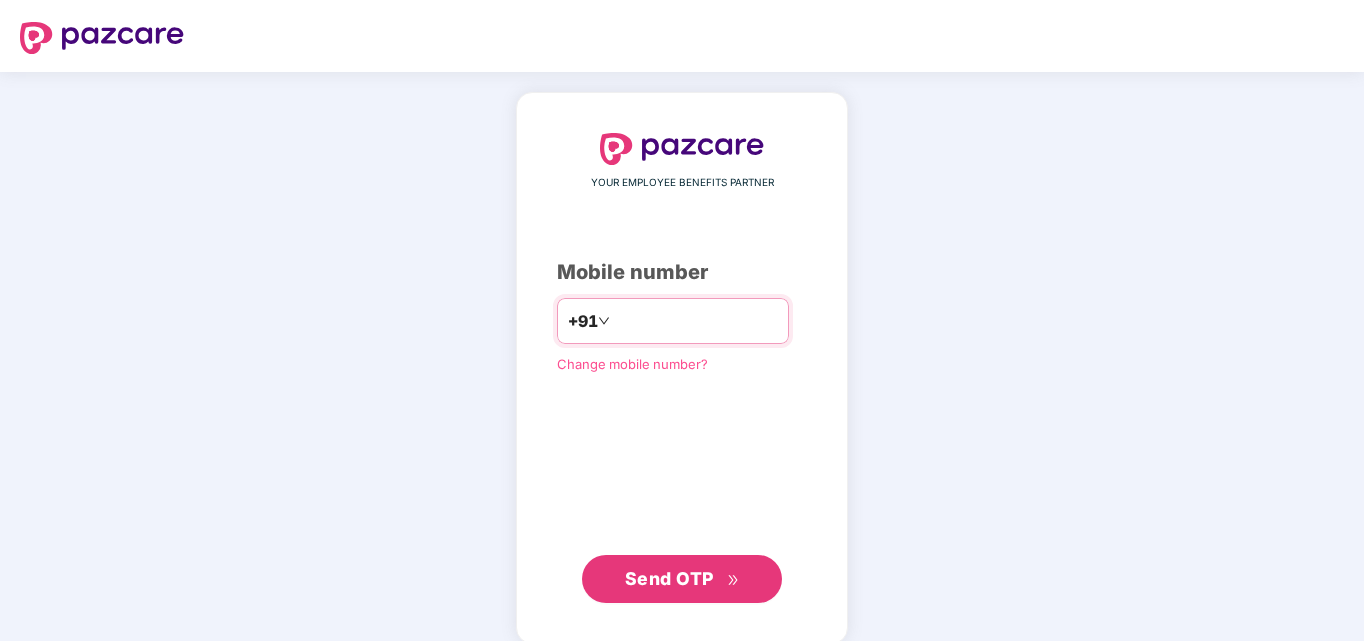 paste on "*********" 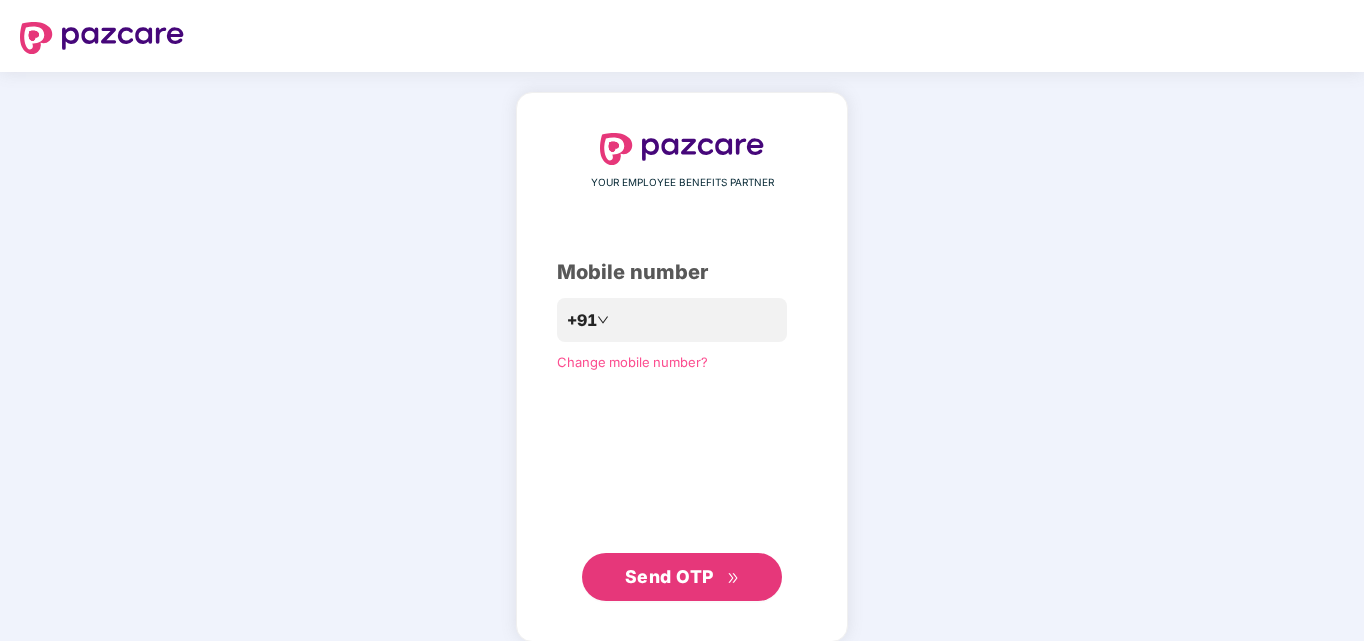 click on "Send OTP" at bounding box center [669, 576] 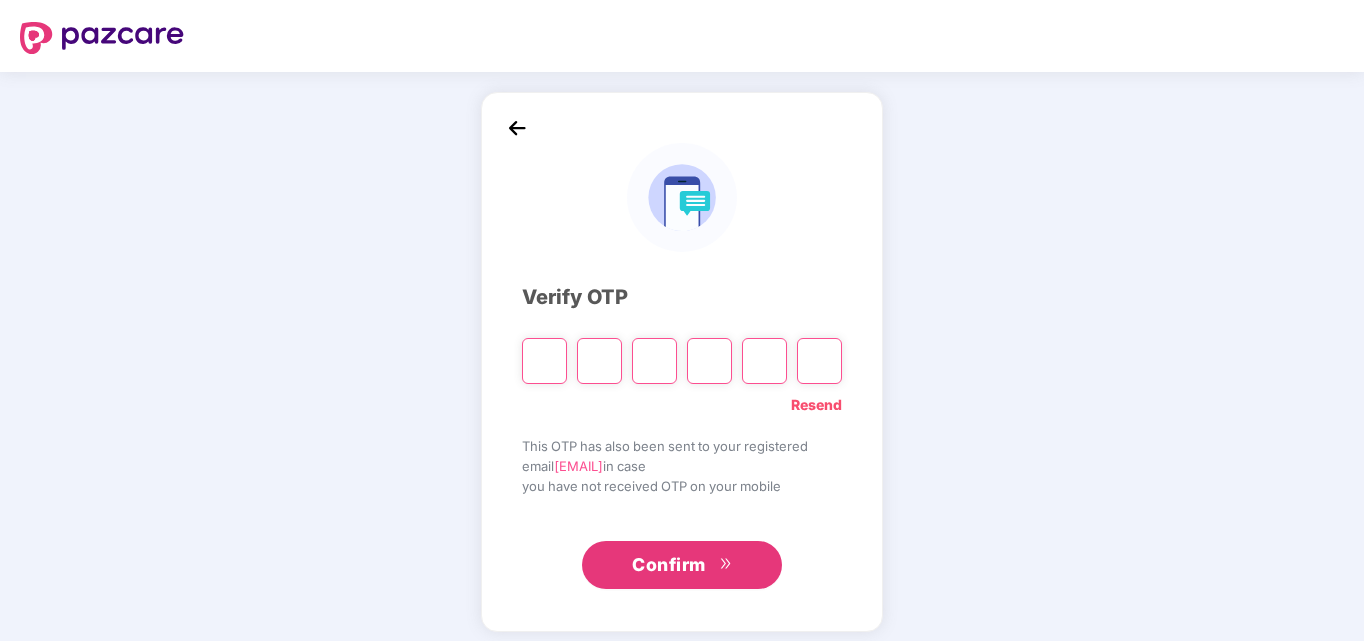 paste on "*" 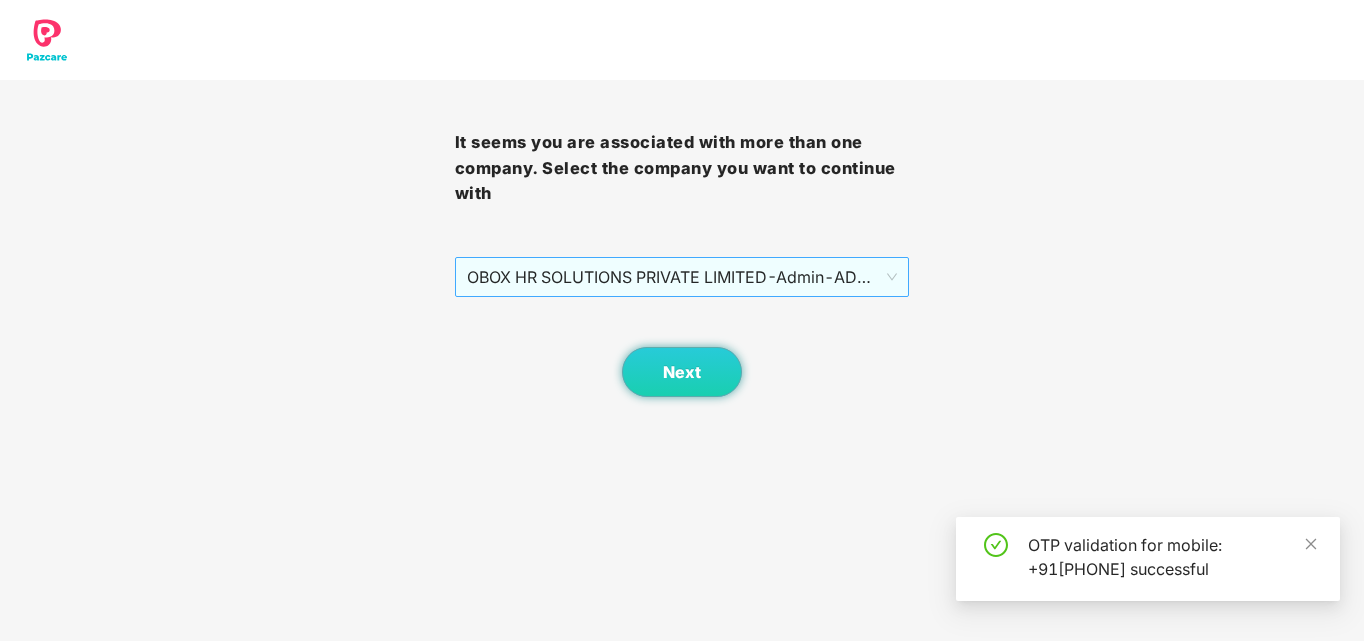 click on "OBOX HR SOLUTIONS PRIVATE LIMITED   -  Admin  -  ADMIN" at bounding box center (682, 277) 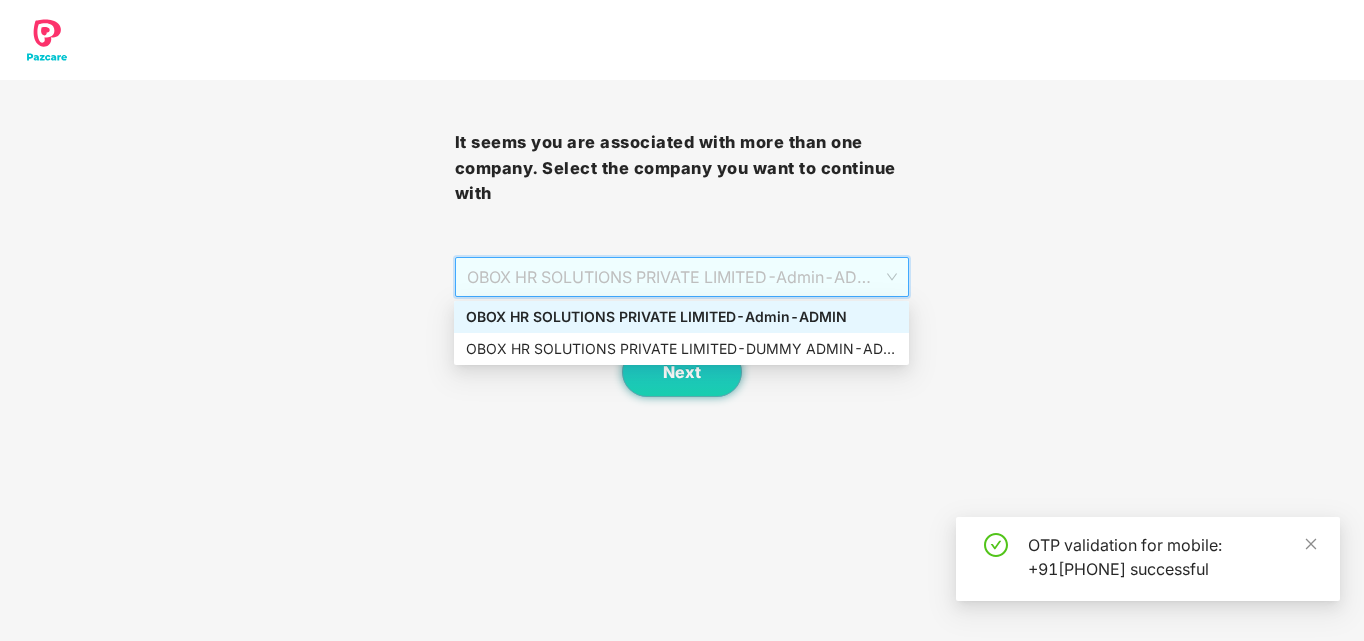 click on "OBOX HR SOLUTIONS PRIVATE LIMITED   -  Admin  -  ADMIN" at bounding box center [681, 317] 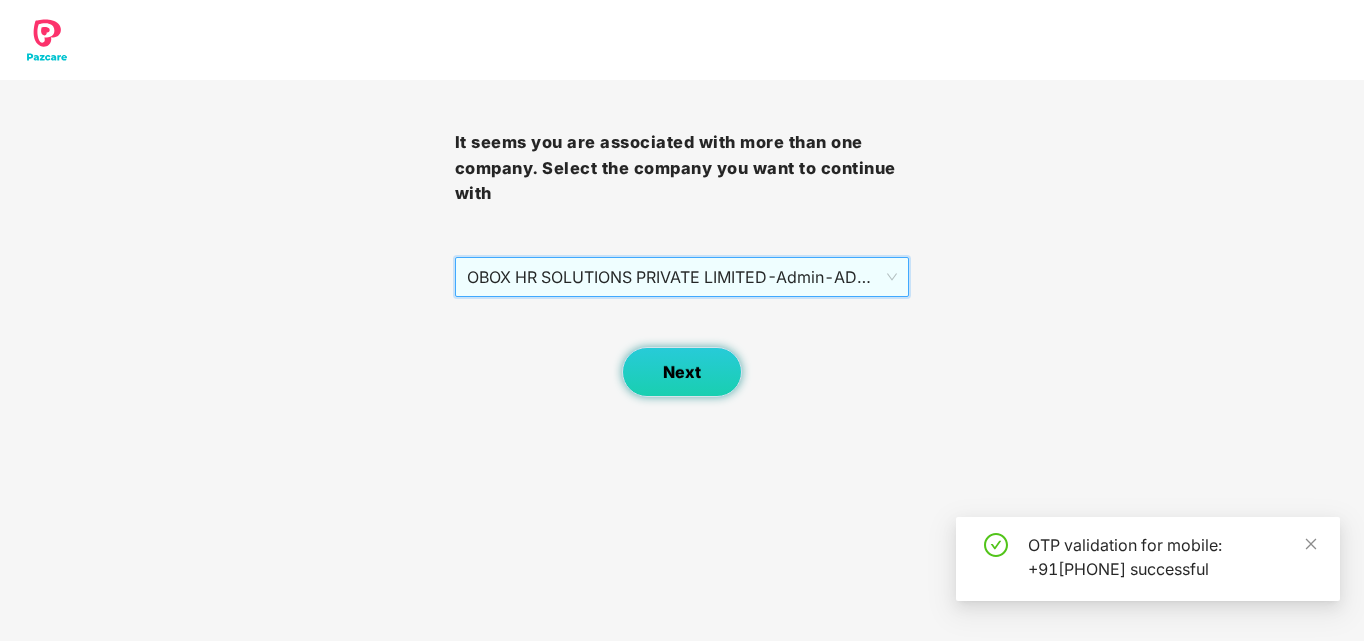 click on "Next" at bounding box center (682, 372) 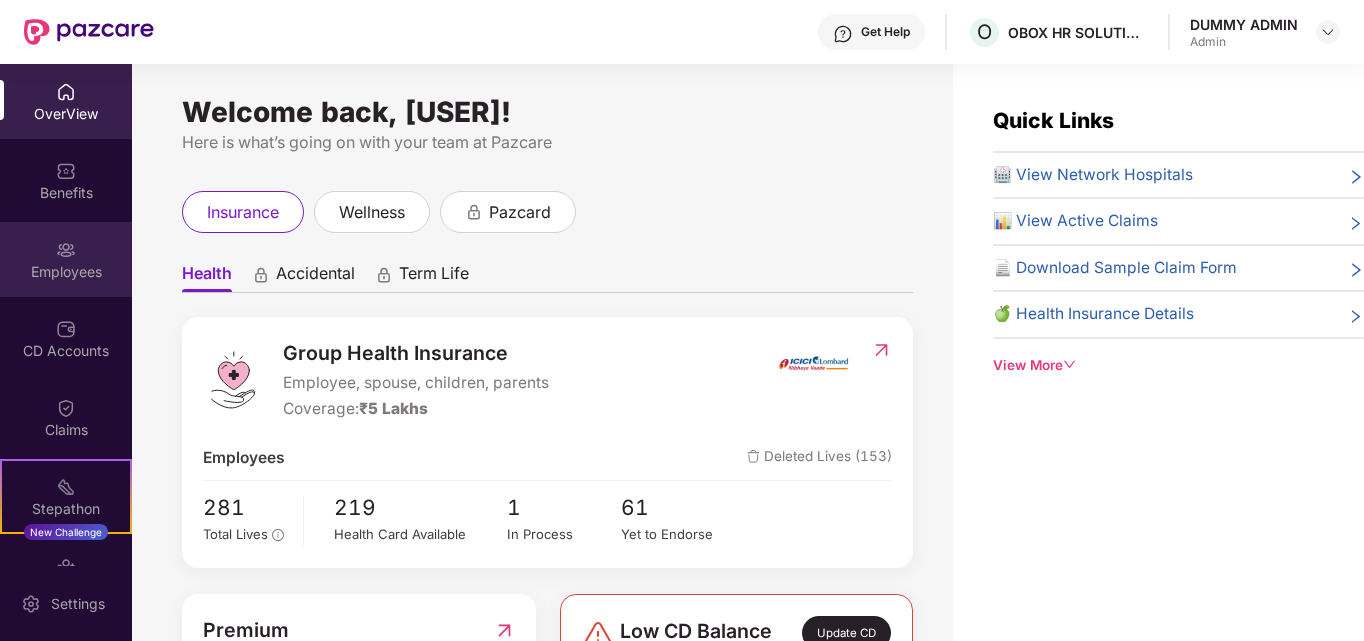 click on "Employees" at bounding box center (66, 272) 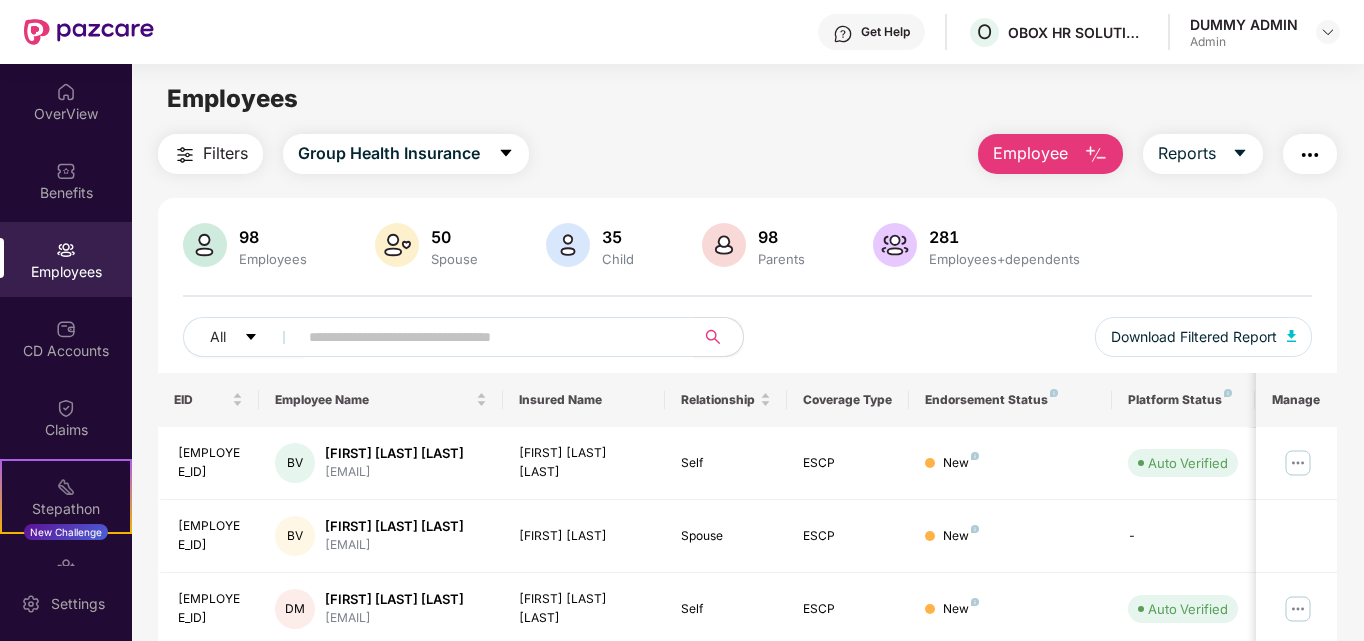 click on "Employee" at bounding box center [1030, 153] 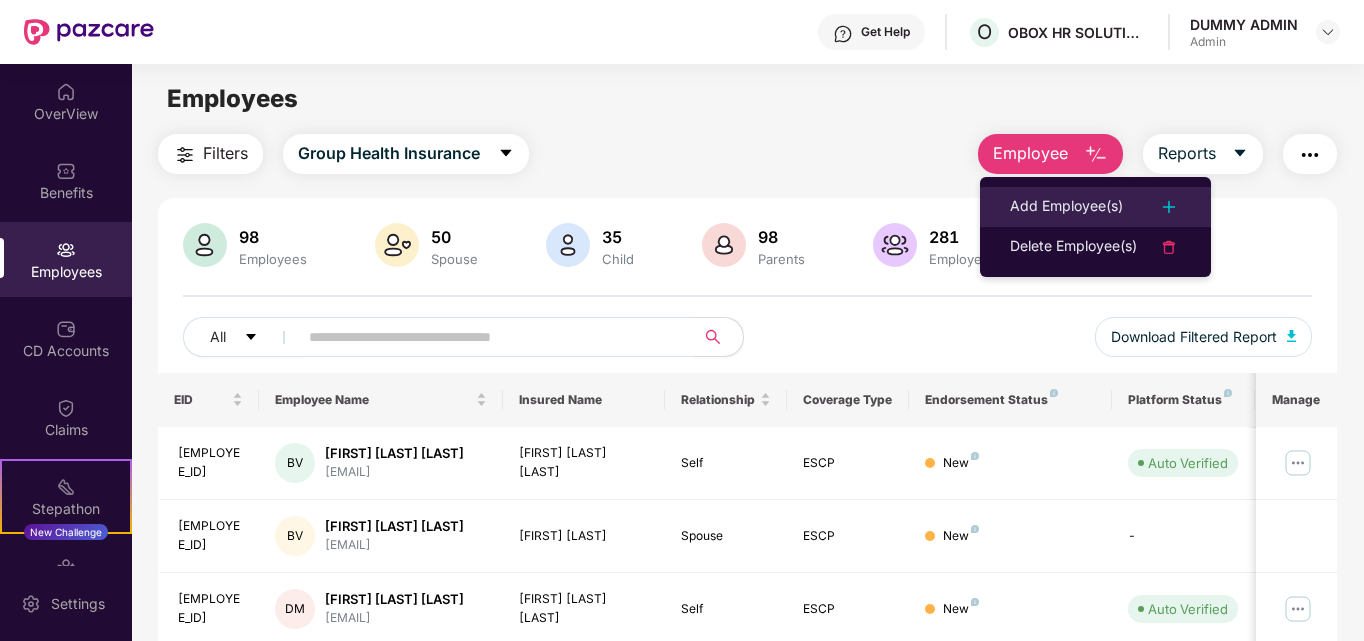 click on "Add Employee(s)" at bounding box center (1066, 207) 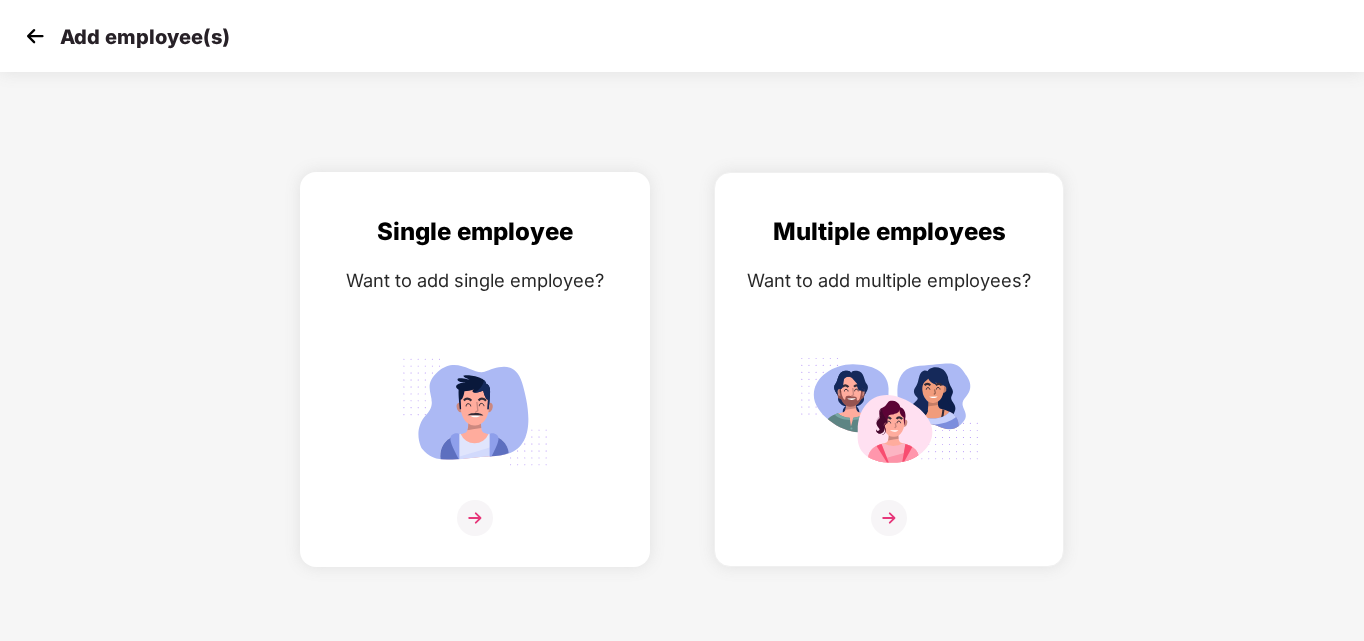 click at bounding box center [475, 411] 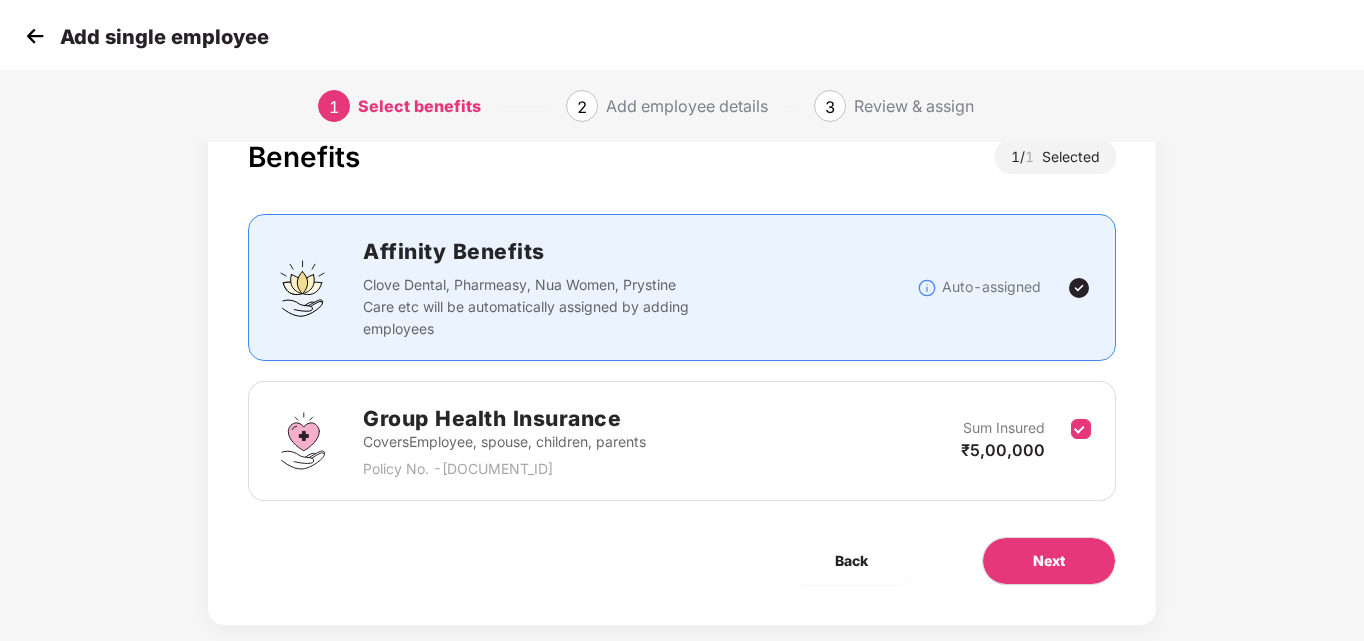 scroll, scrollTop: 98, scrollLeft: 0, axis: vertical 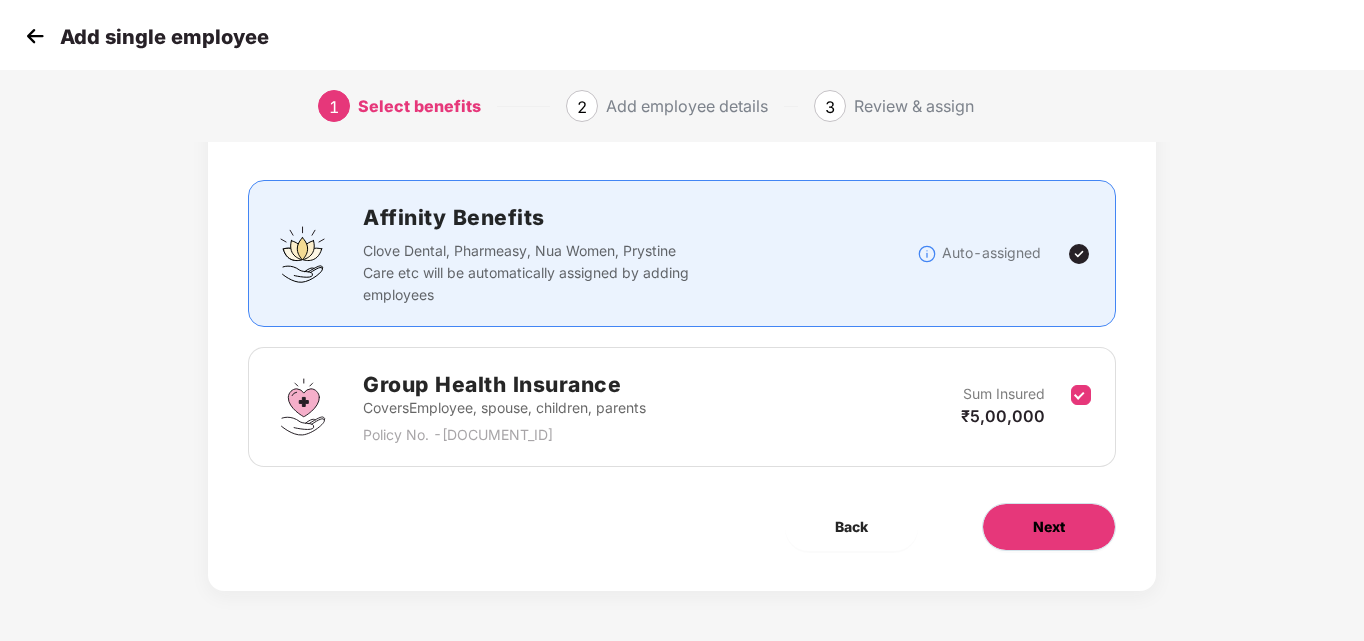 click on "Next" at bounding box center (1049, 527) 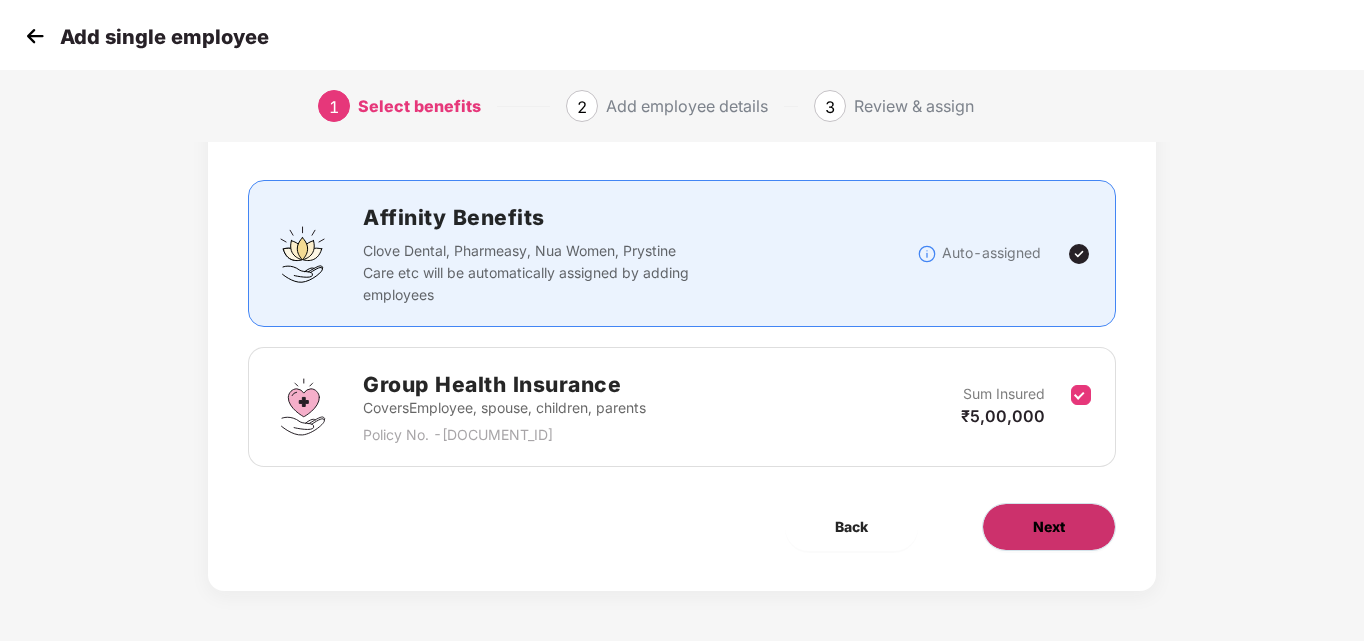 scroll, scrollTop: 0, scrollLeft: 0, axis: both 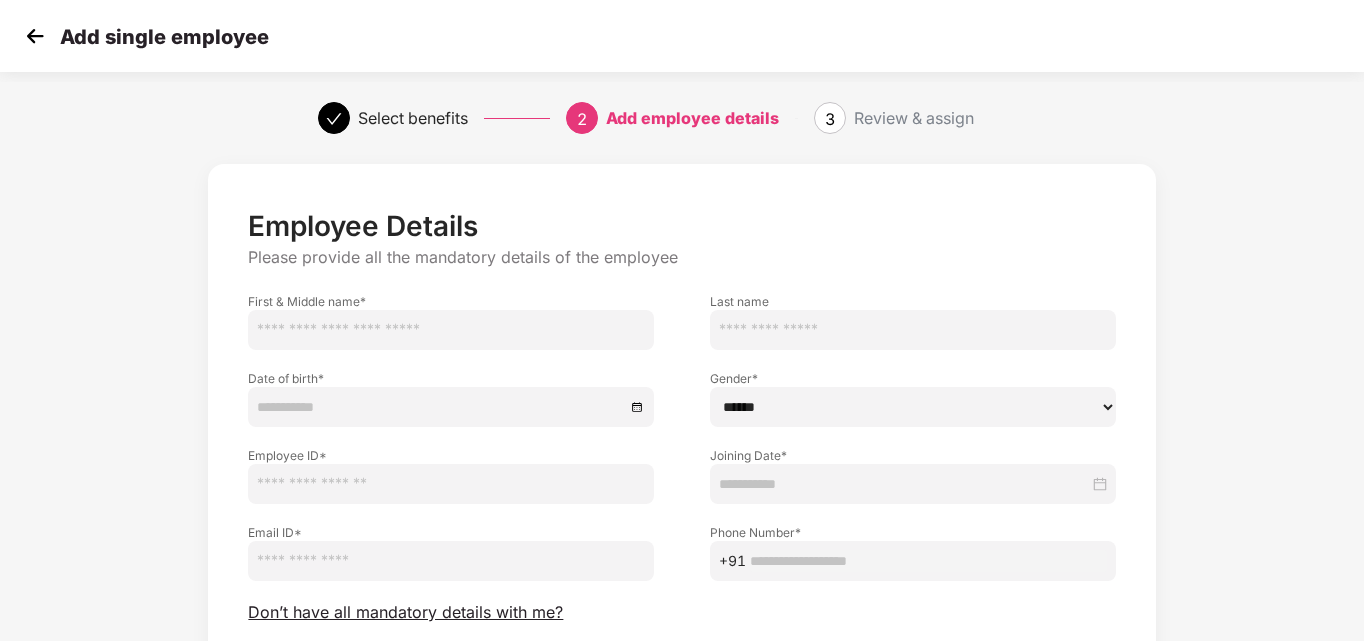 click at bounding box center (451, 330) 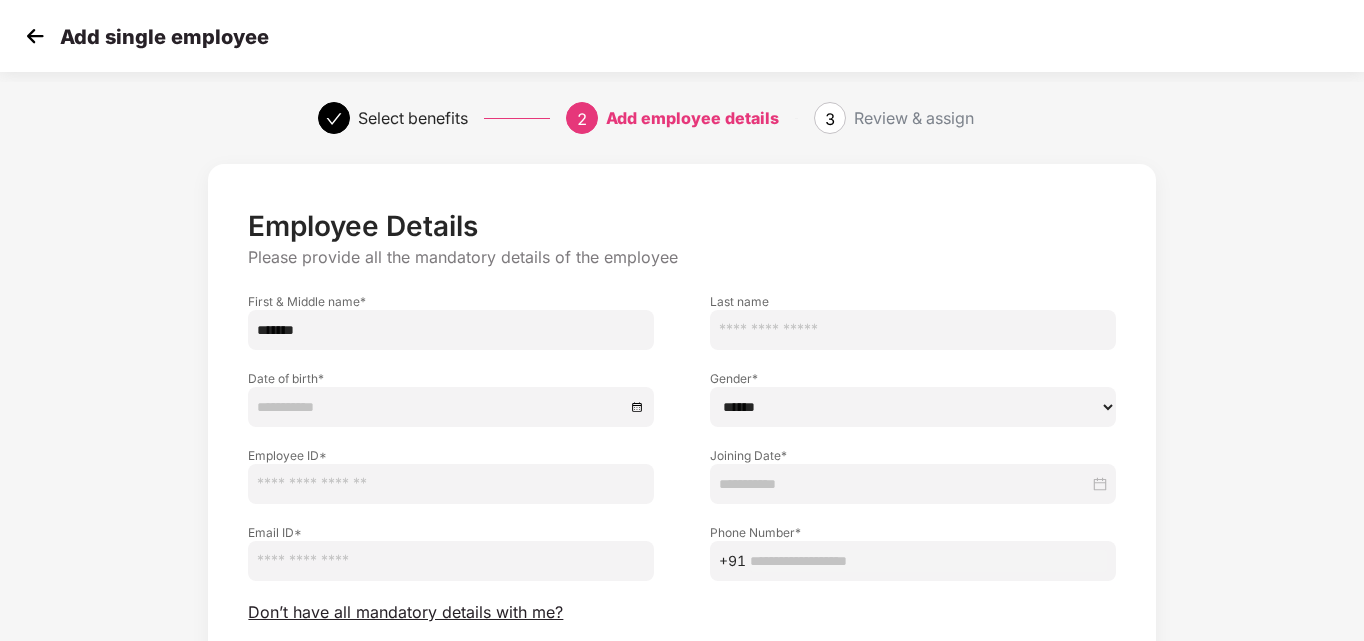 type on "*******" 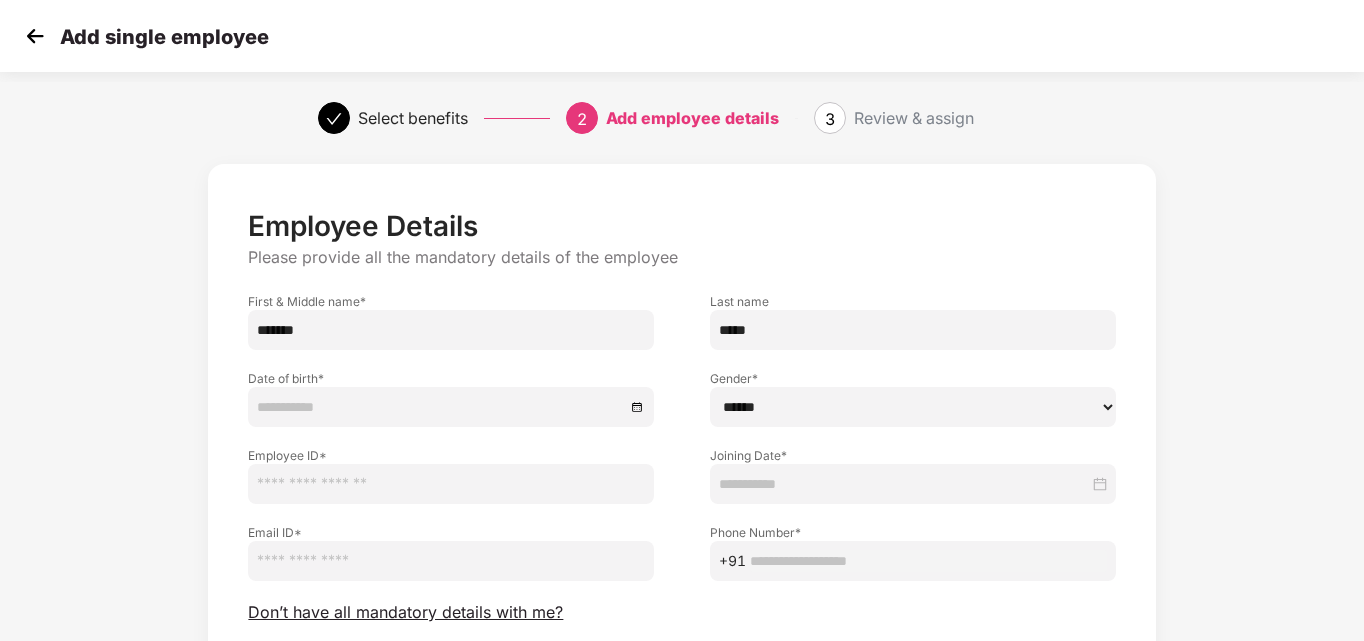 type on "*****" 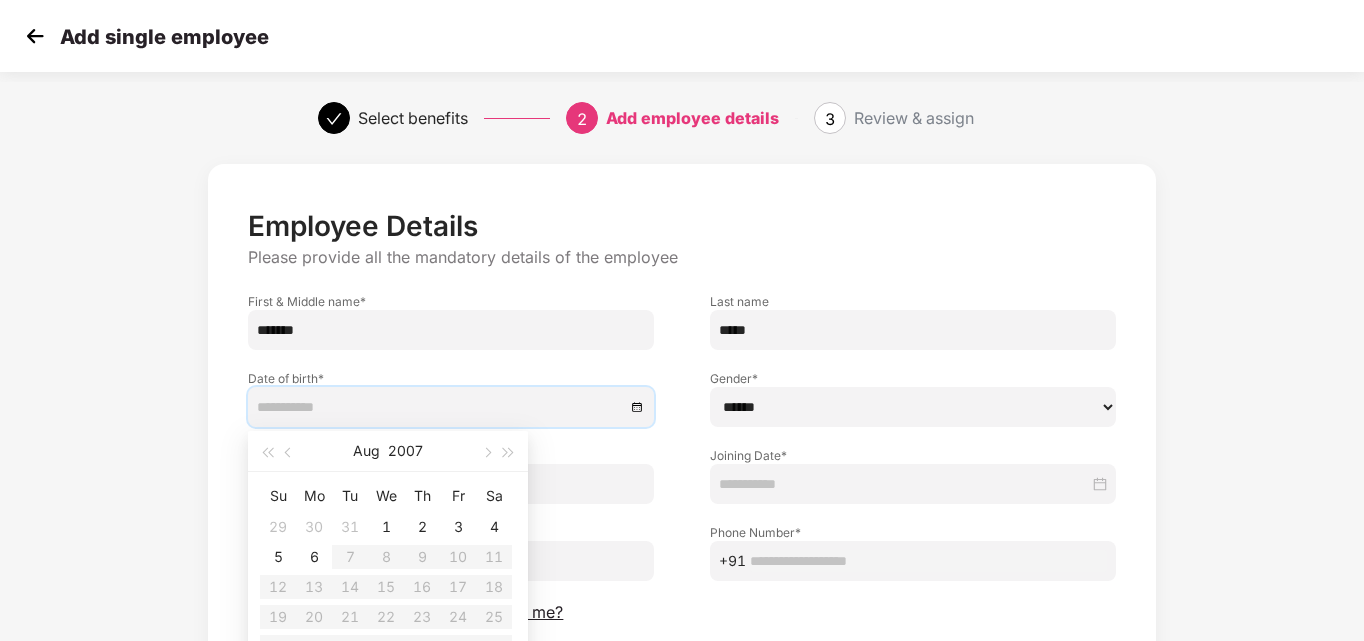 type on "**********" 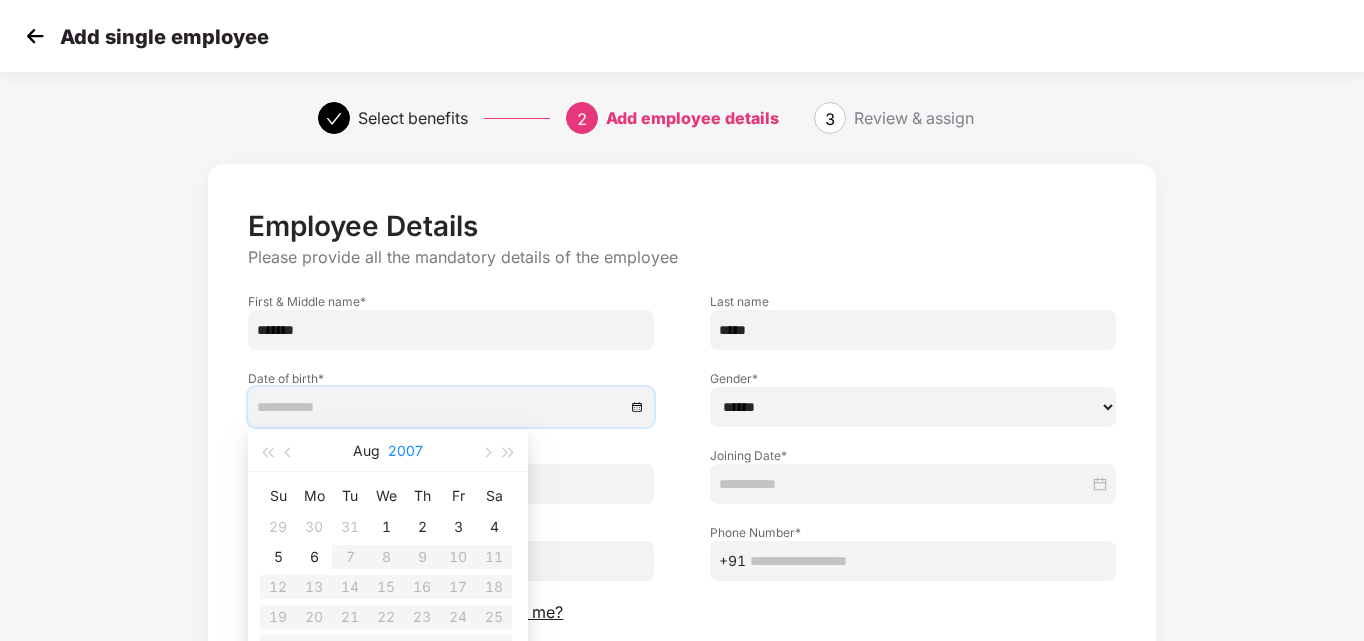 click on "2007" at bounding box center (405, 451) 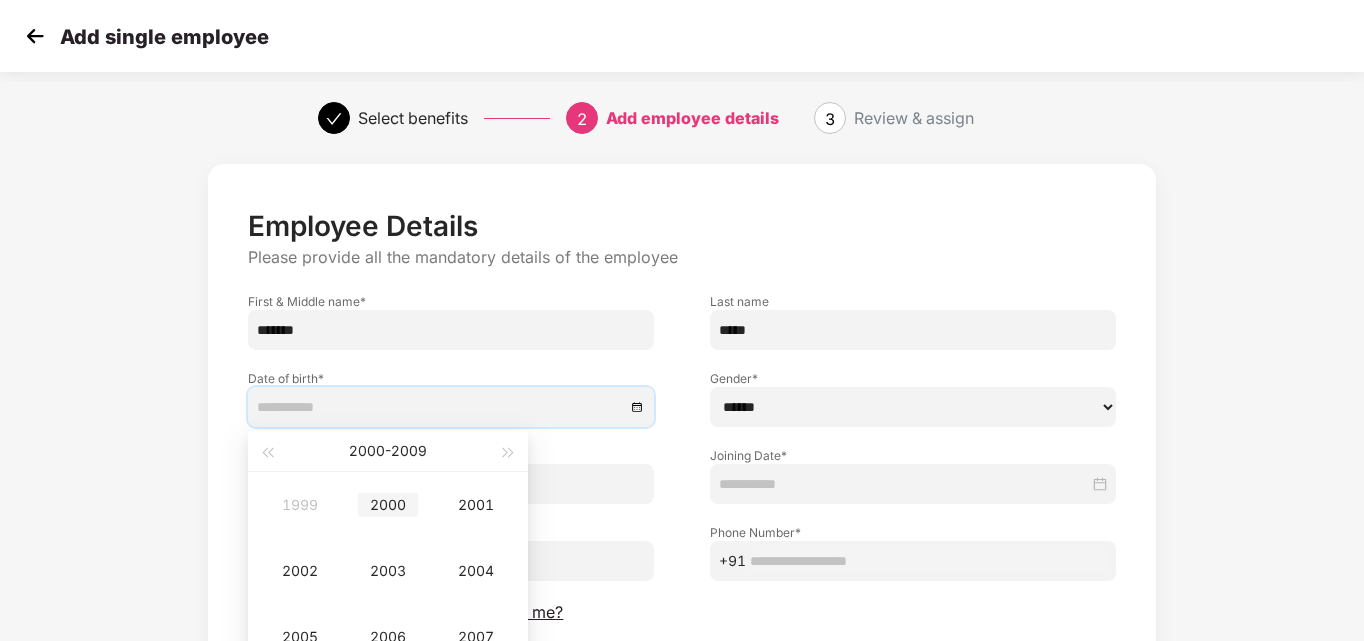type on "**********" 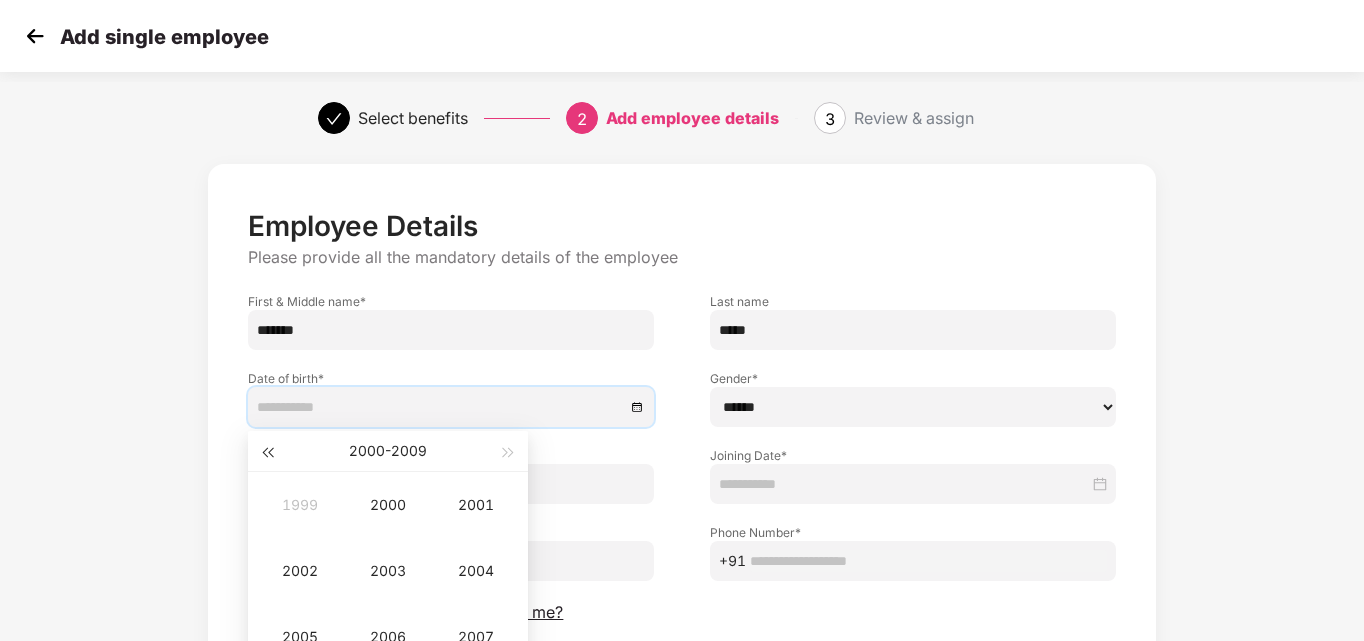 click at bounding box center (267, 453) 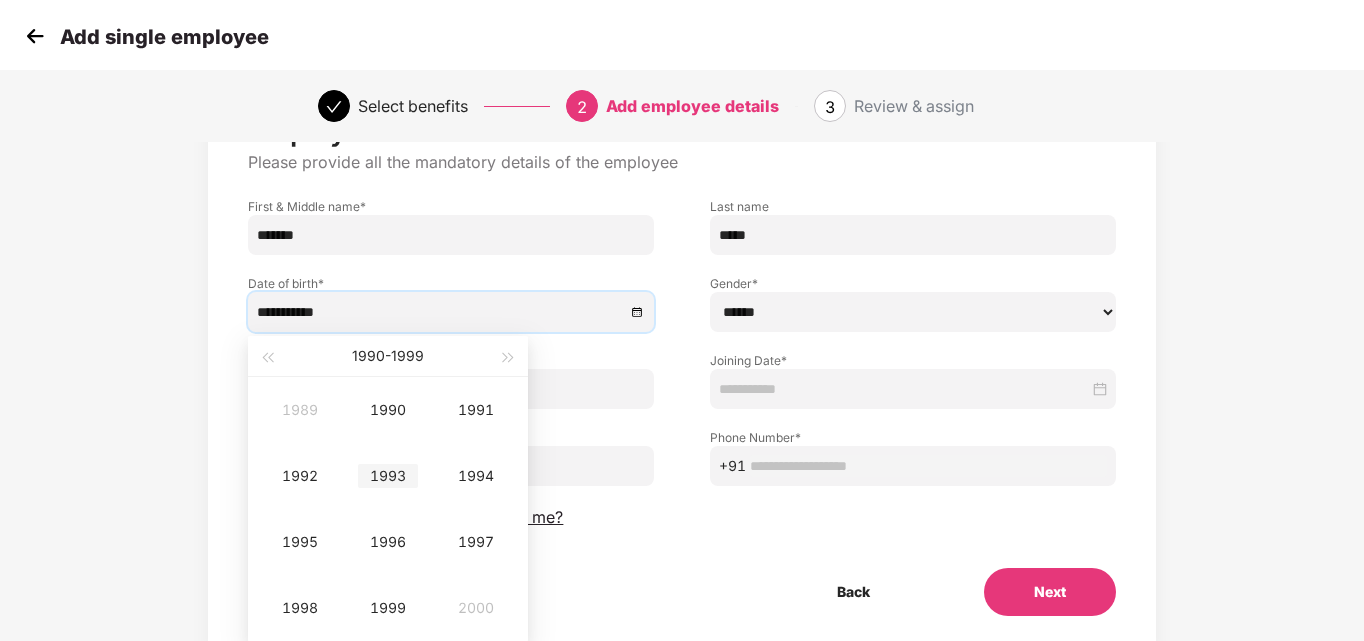scroll, scrollTop: 100, scrollLeft: 0, axis: vertical 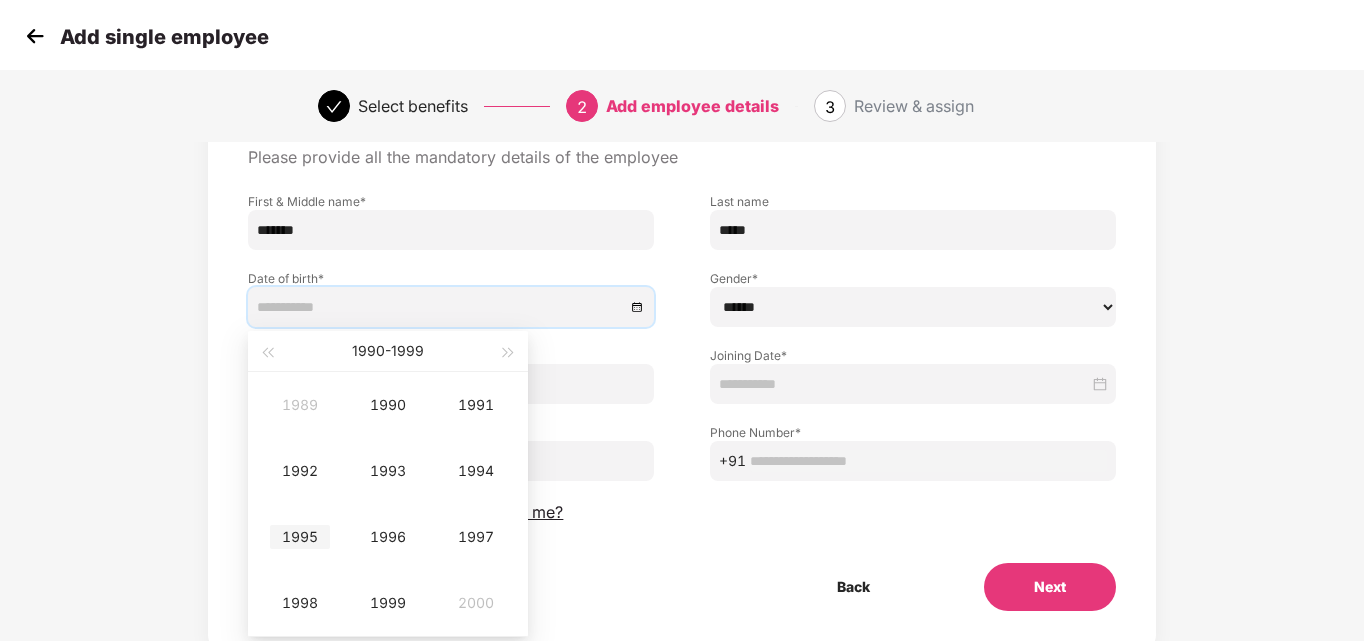 type on "**********" 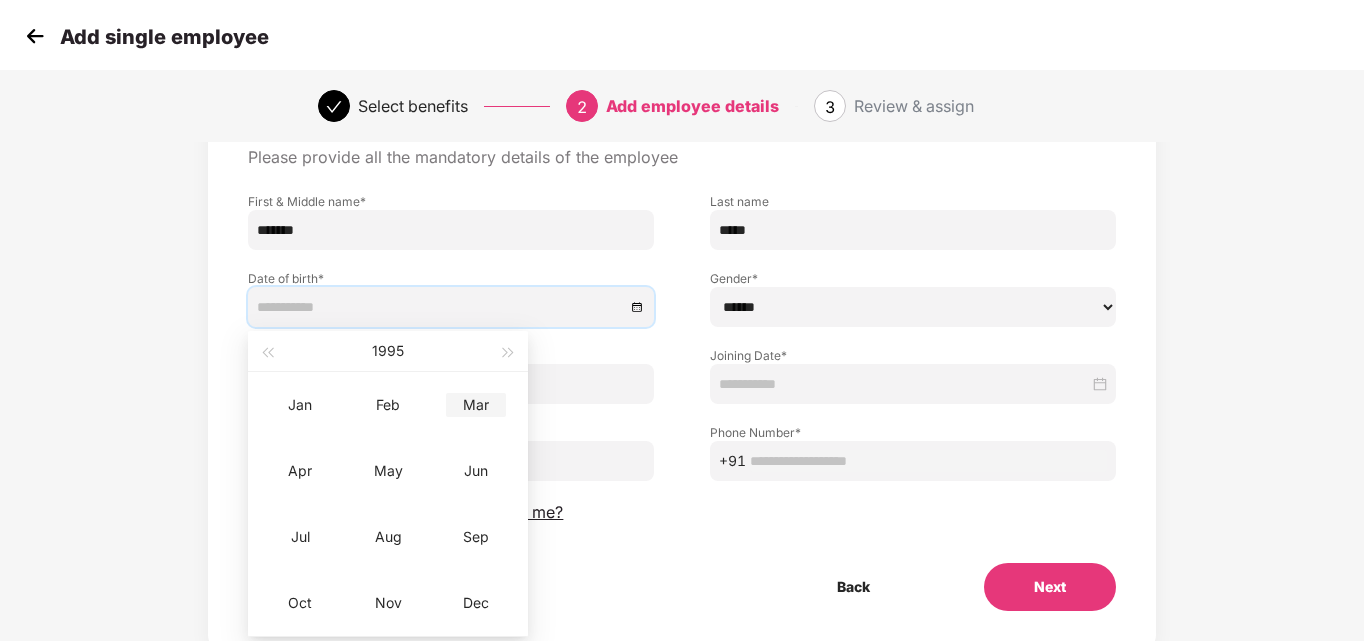type on "**********" 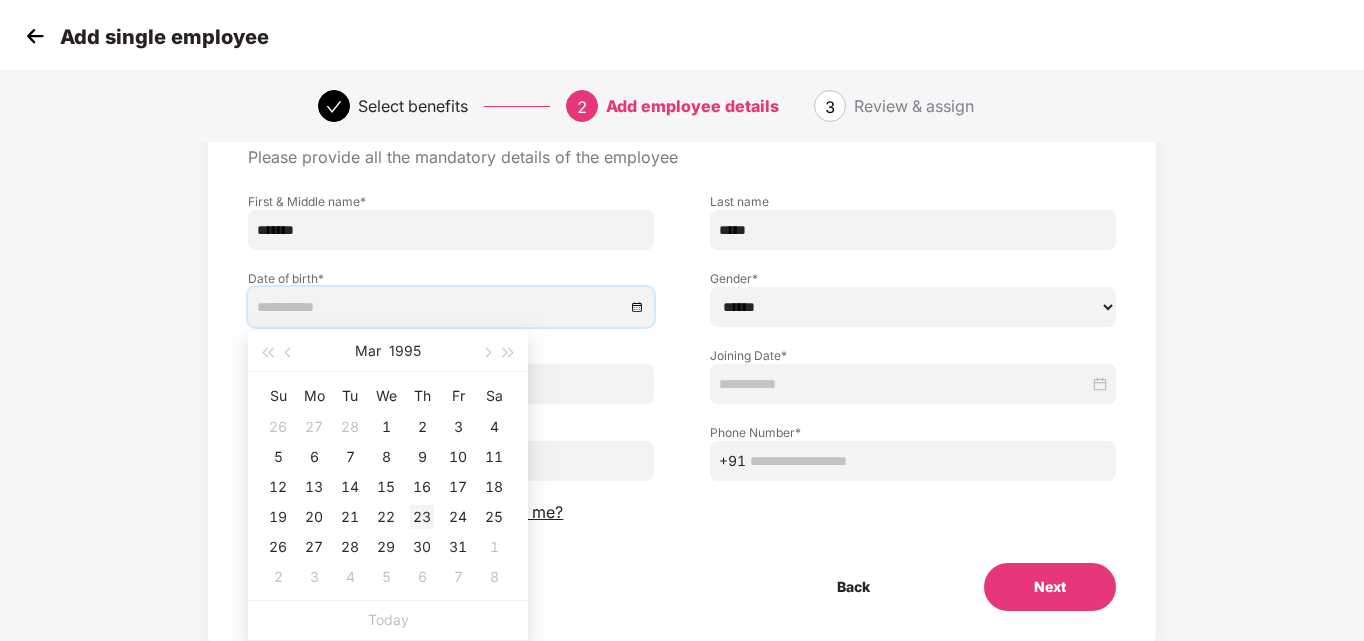 type on "**********" 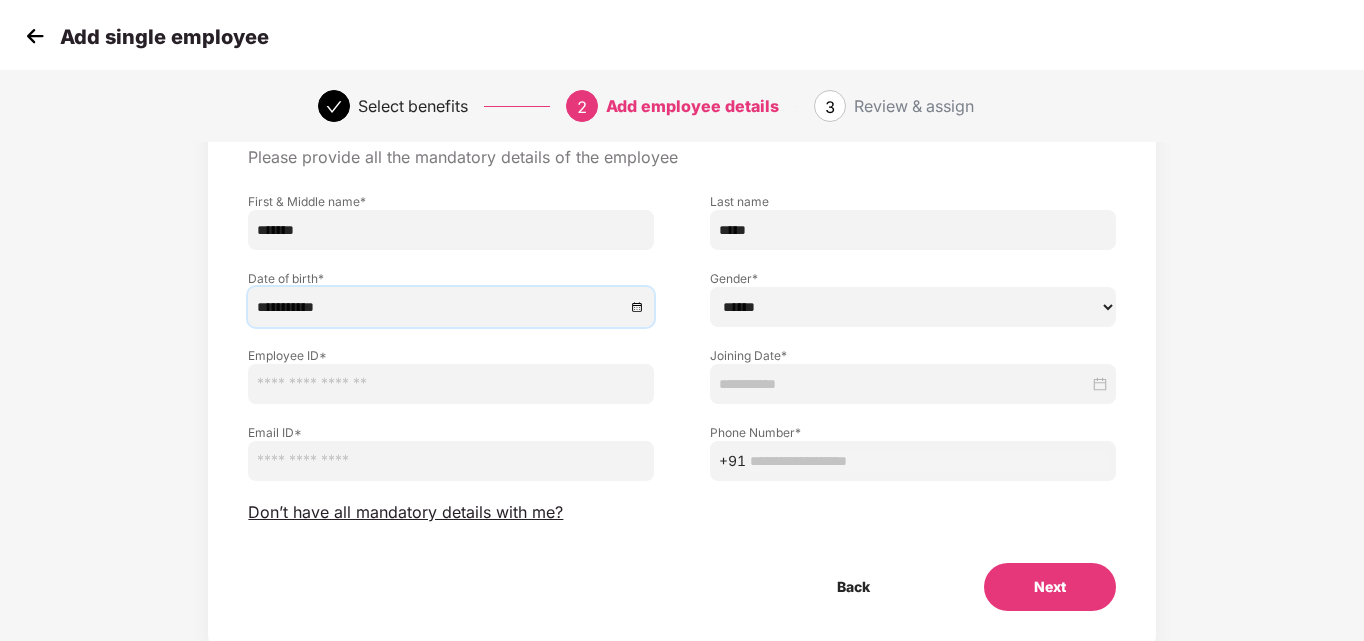 click on "****** **** ******" at bounding box center (913, 307) 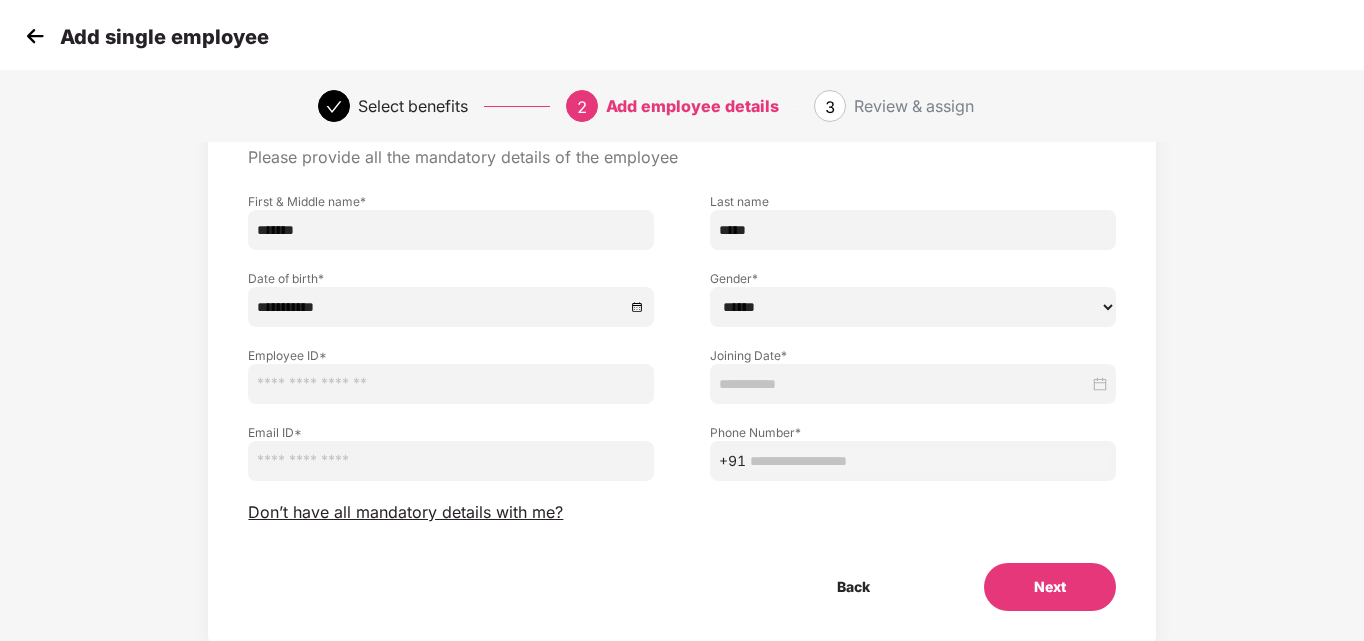 click on "****** **** ******" at bounding box center [913, 307] 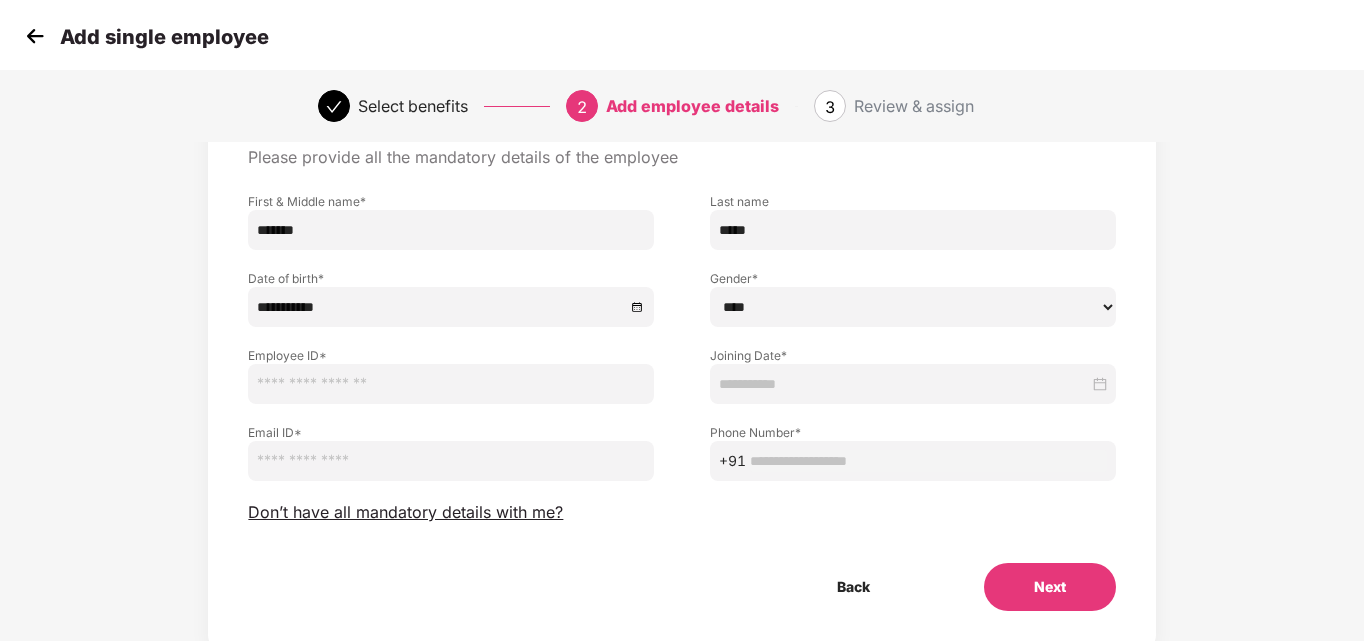click on "****** **** ******" at bounding box center [913, 307] 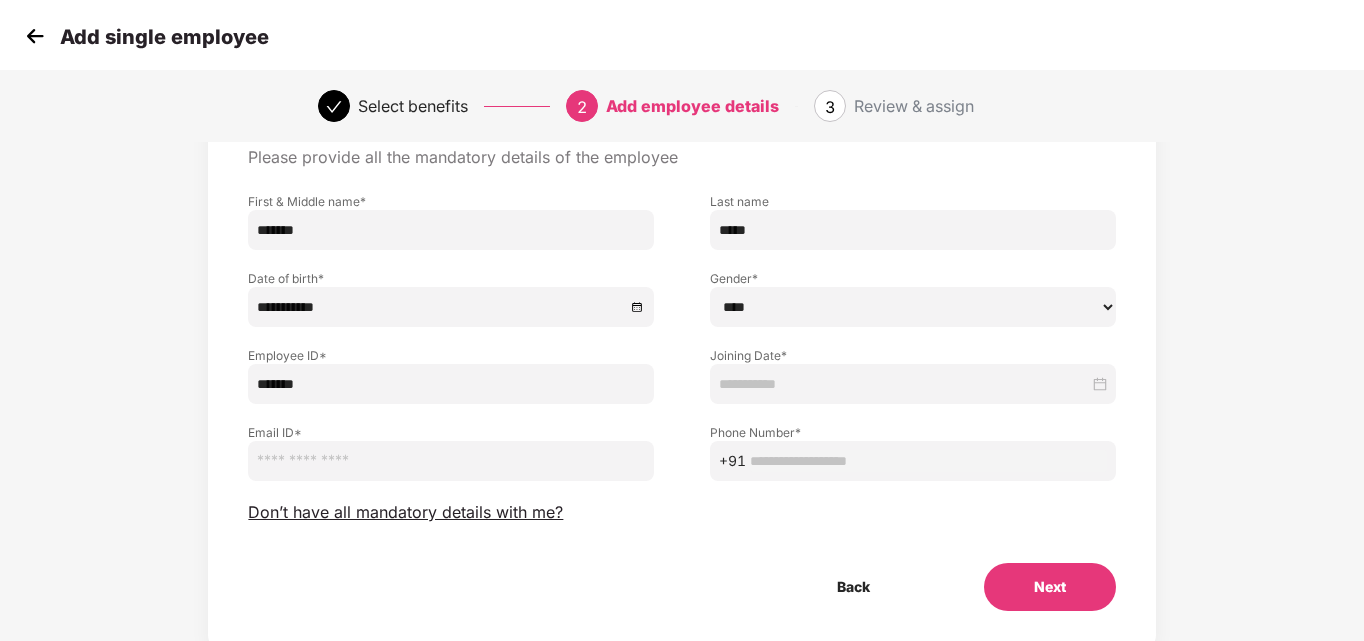 type on "*******" 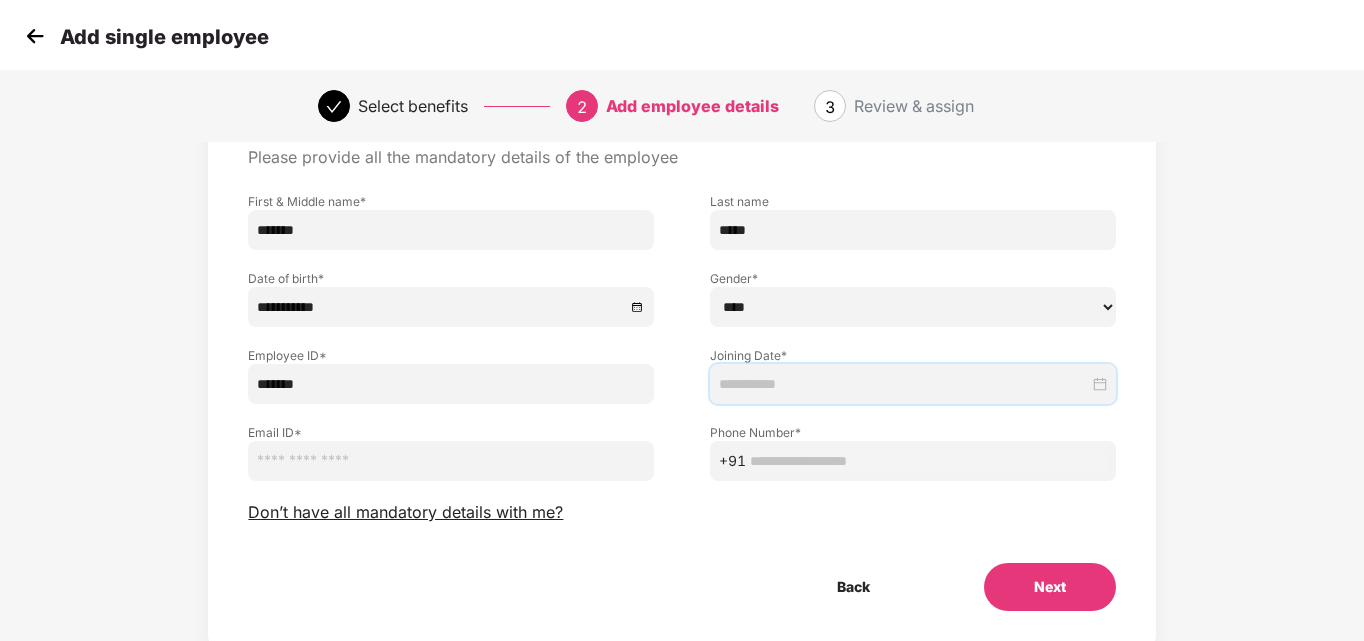 click at bounding box center [904, 384] 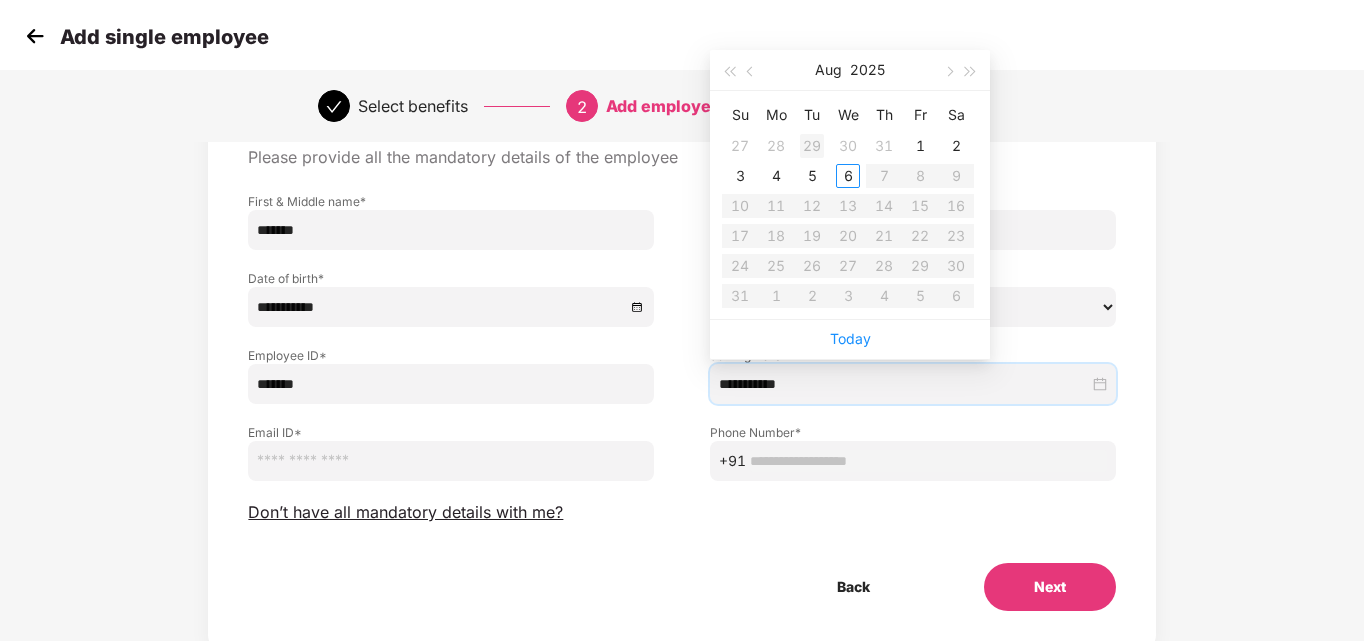 type on "**********" 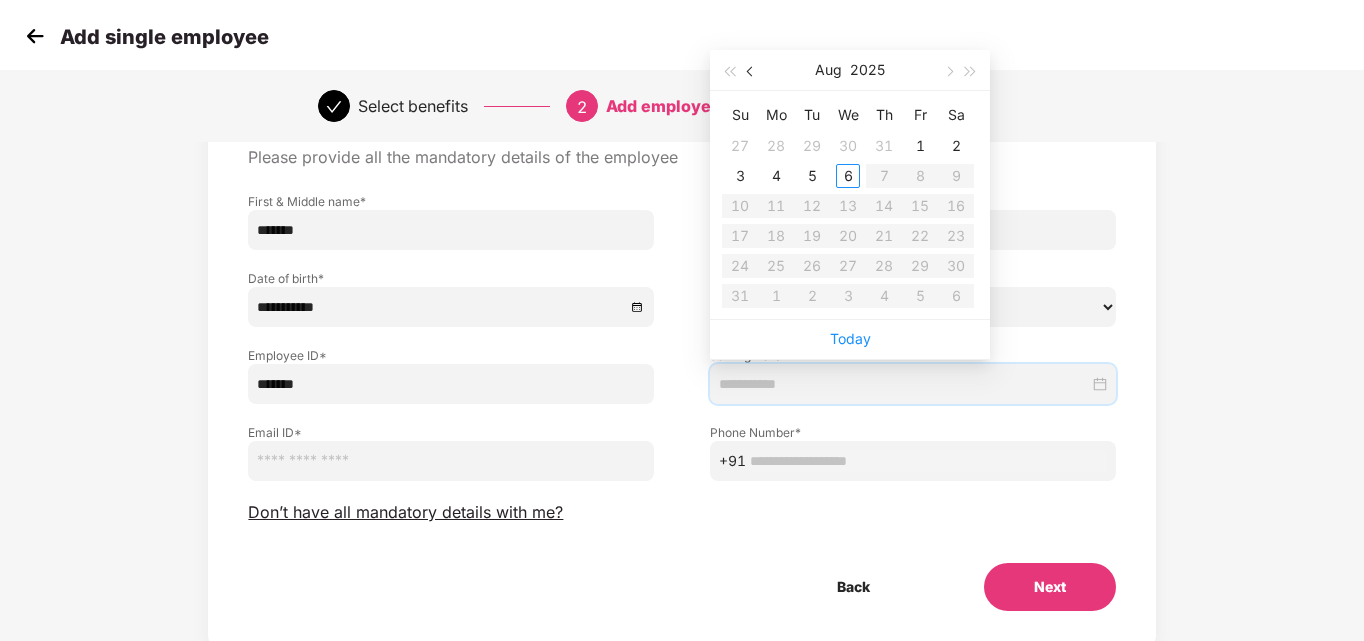 click at bounding box center (752, 72) 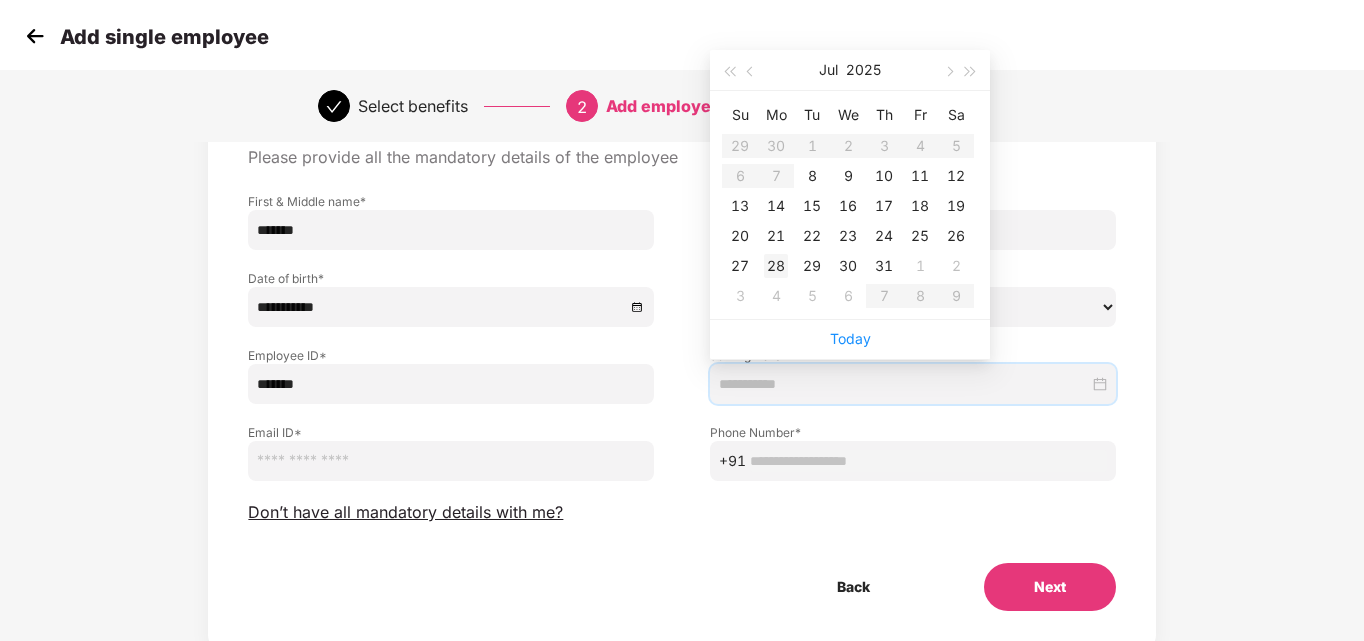 type on "**********" 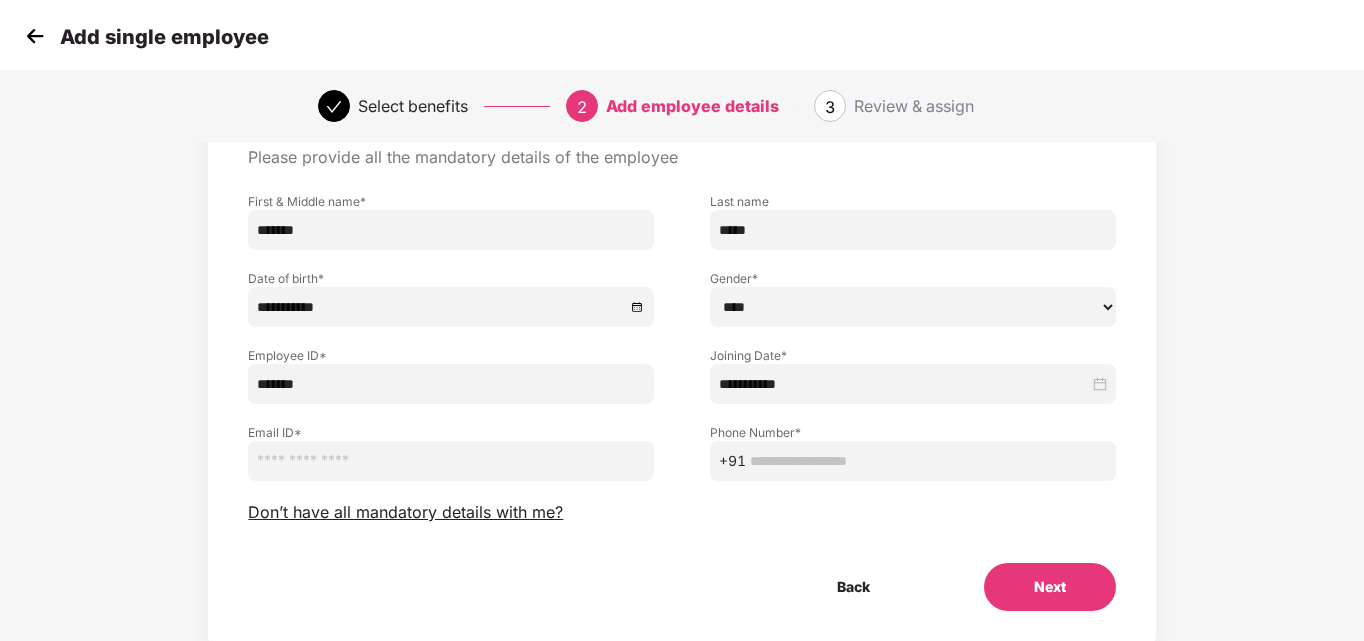 click at bounding box center [451, 461] 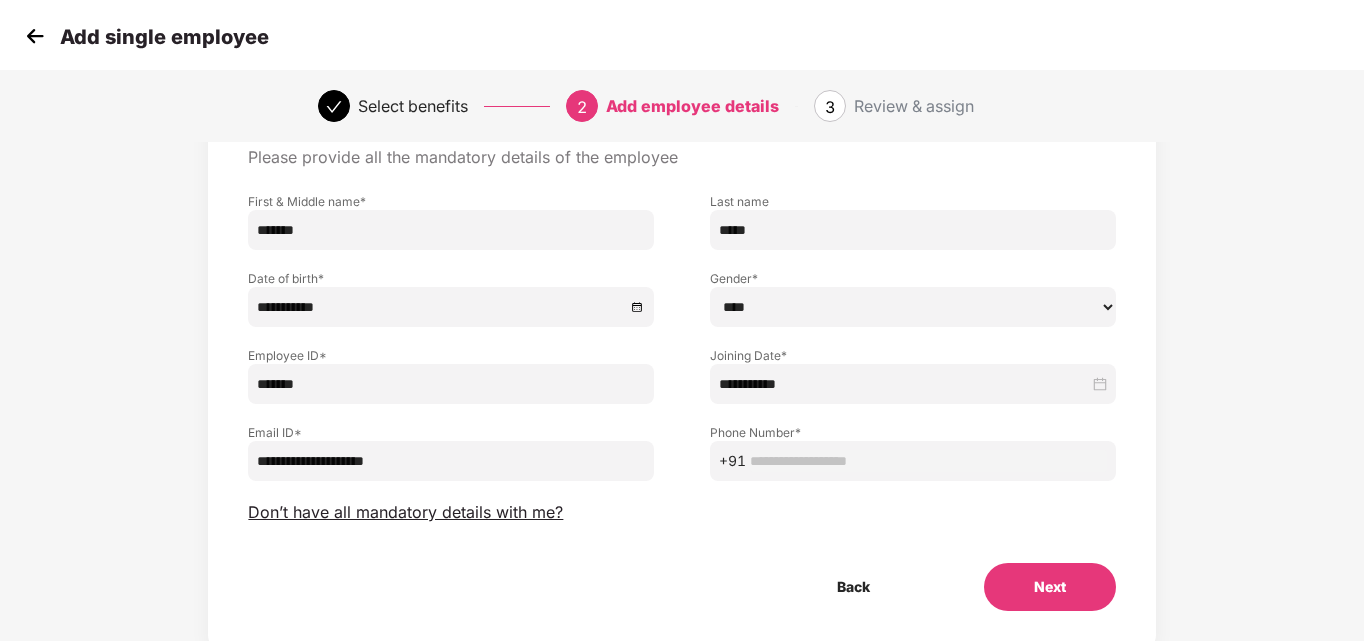 type on "**********" 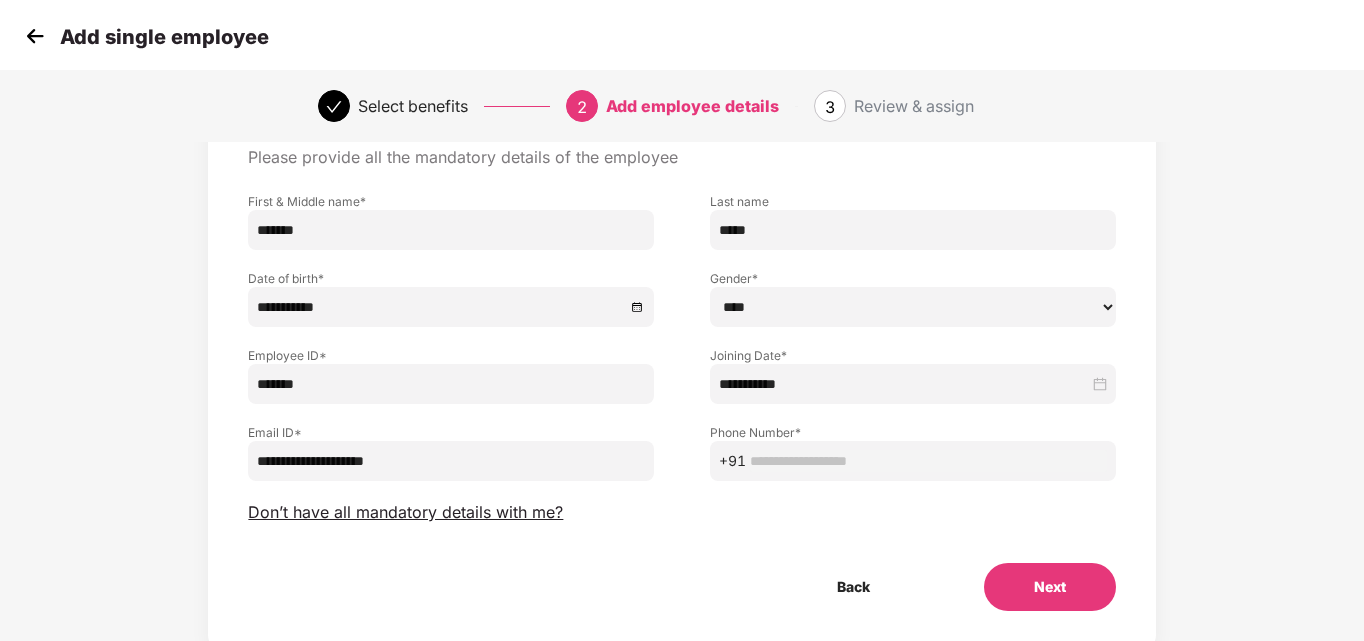 click at bounding box center [928, 461] 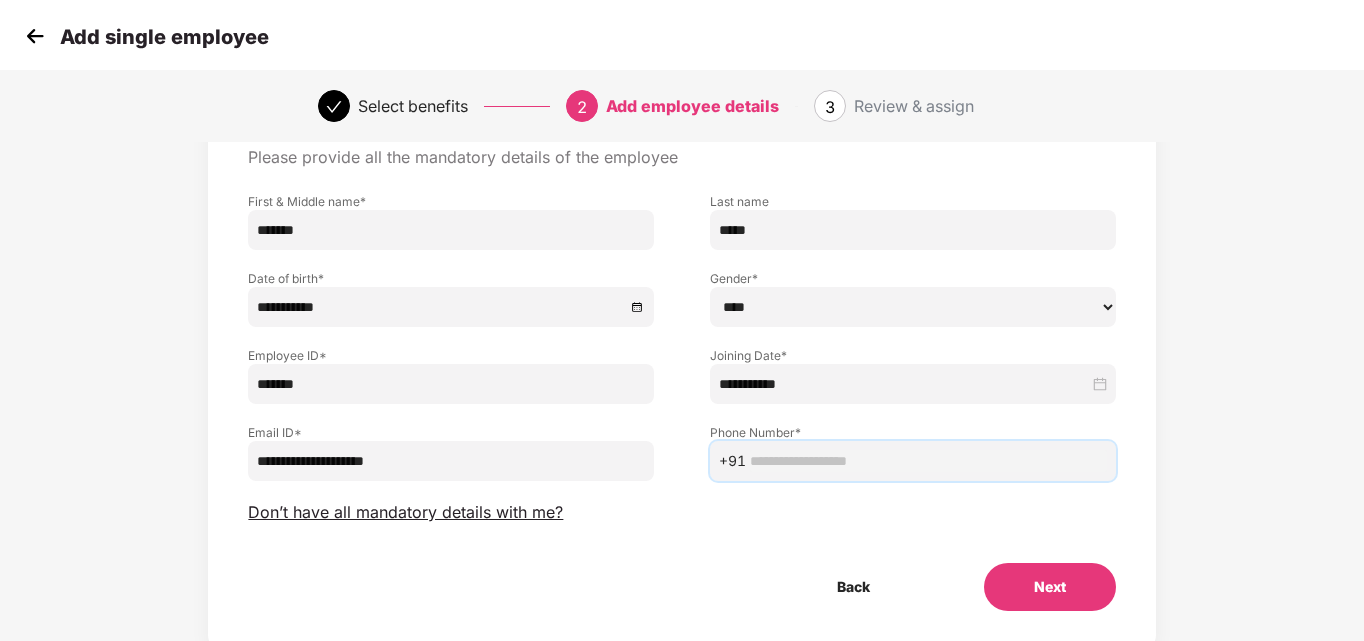paste on "**********" 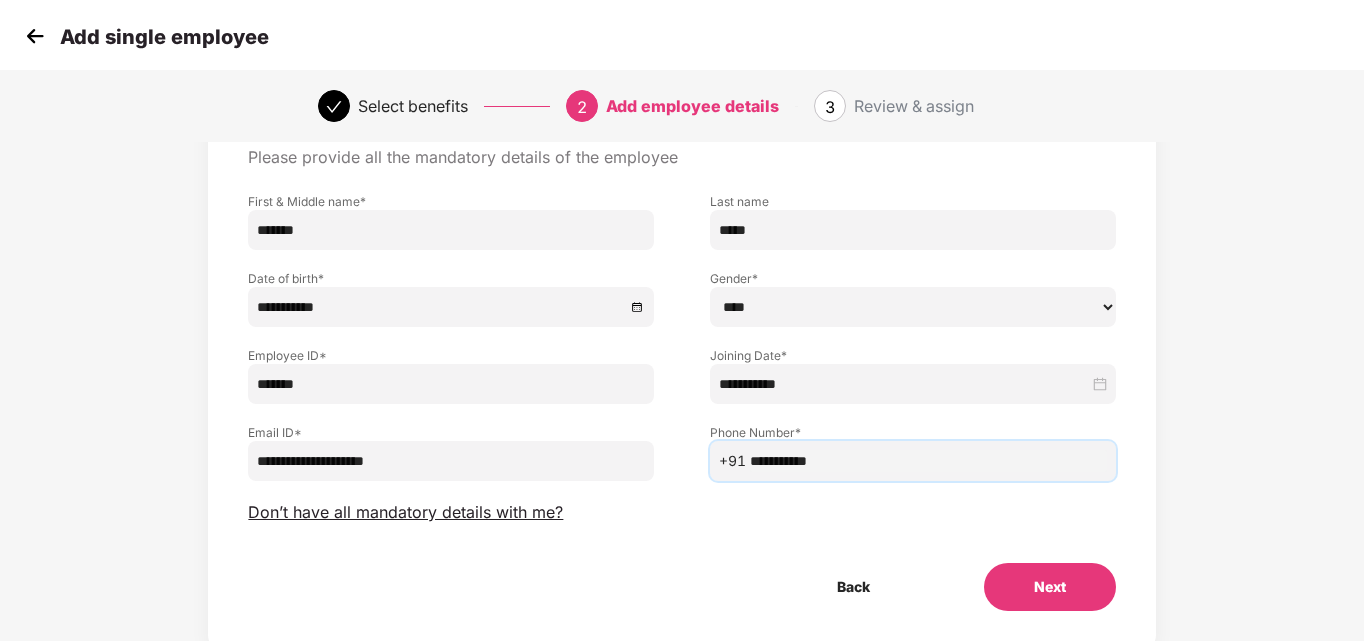 click on "**********" at bounding box center [928, 461] 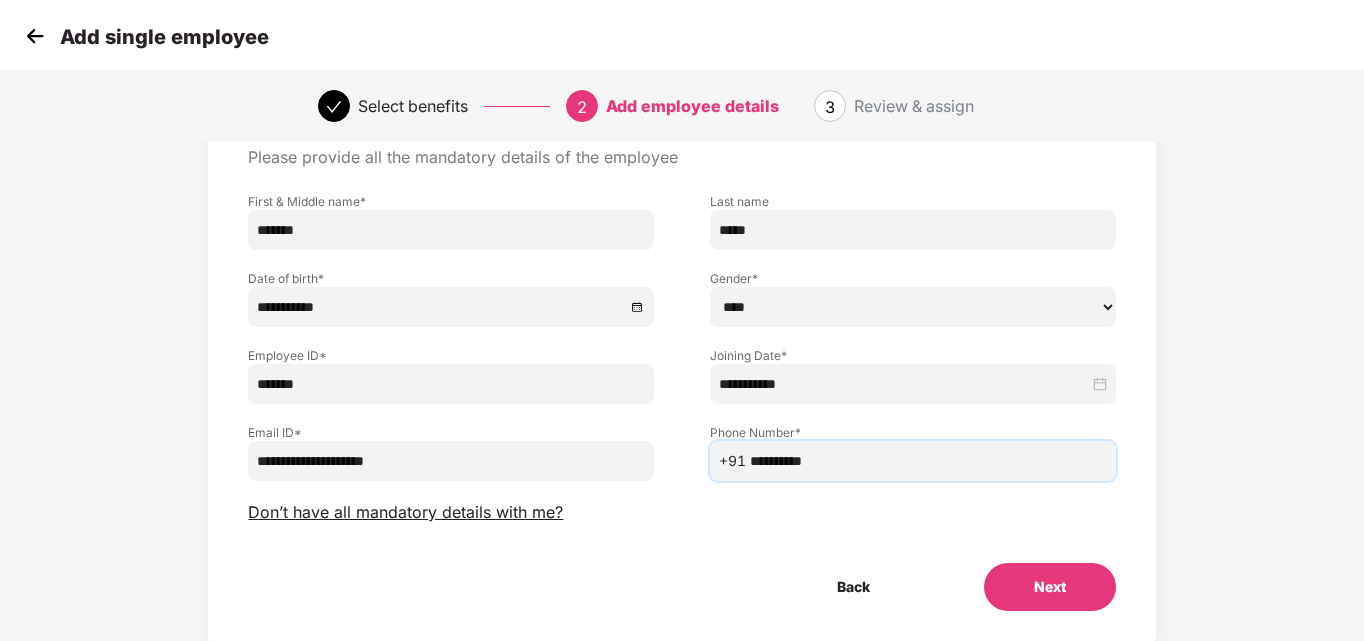 type on "**********" 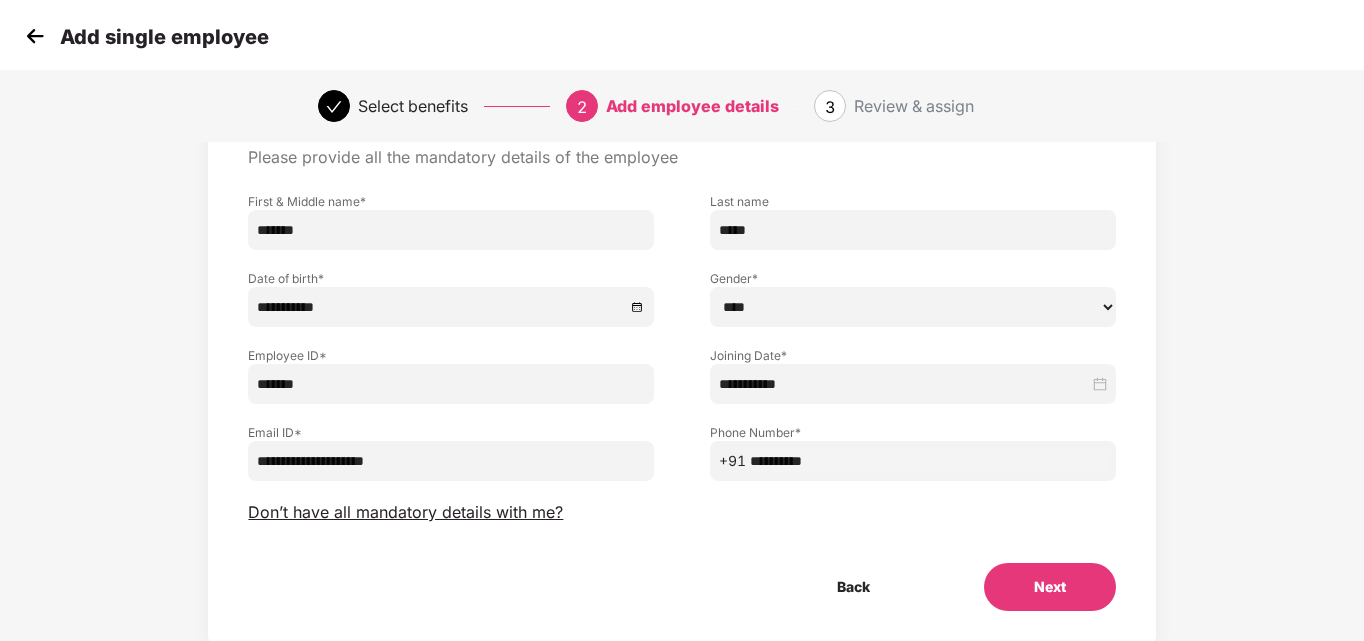 click on "**********" at bounding box center [681, 360] 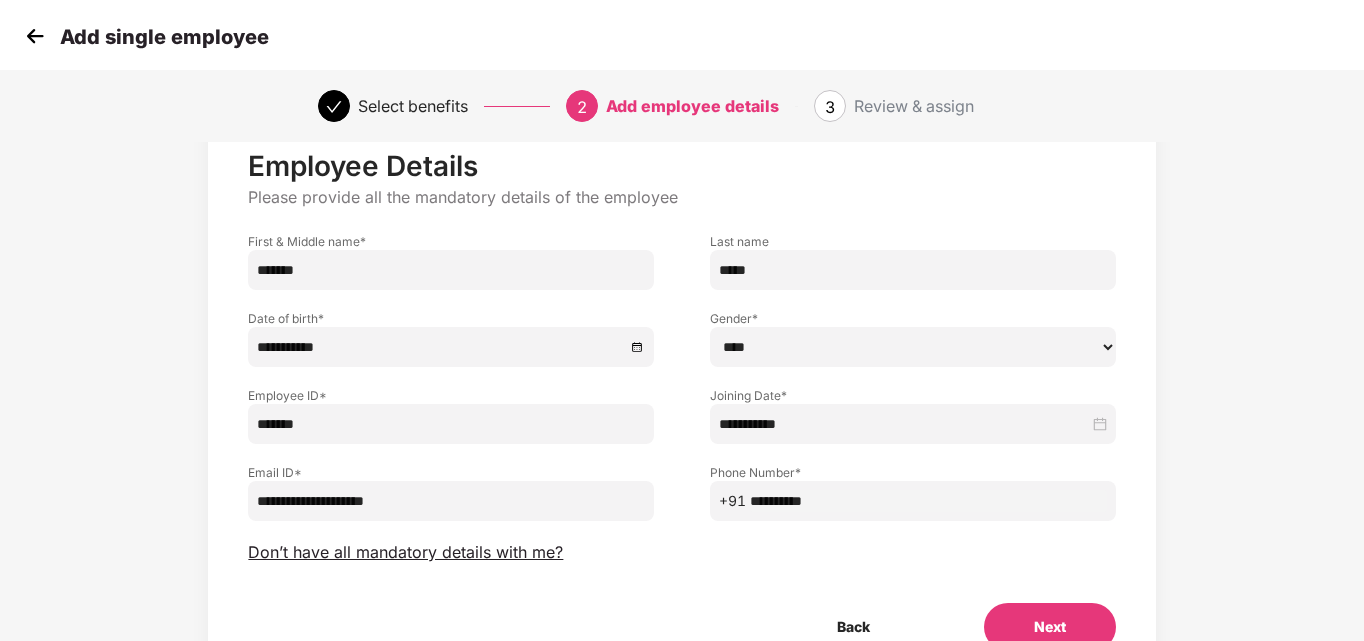 scroll, scrollTop: 160, scrollLeft: 2, axis: both 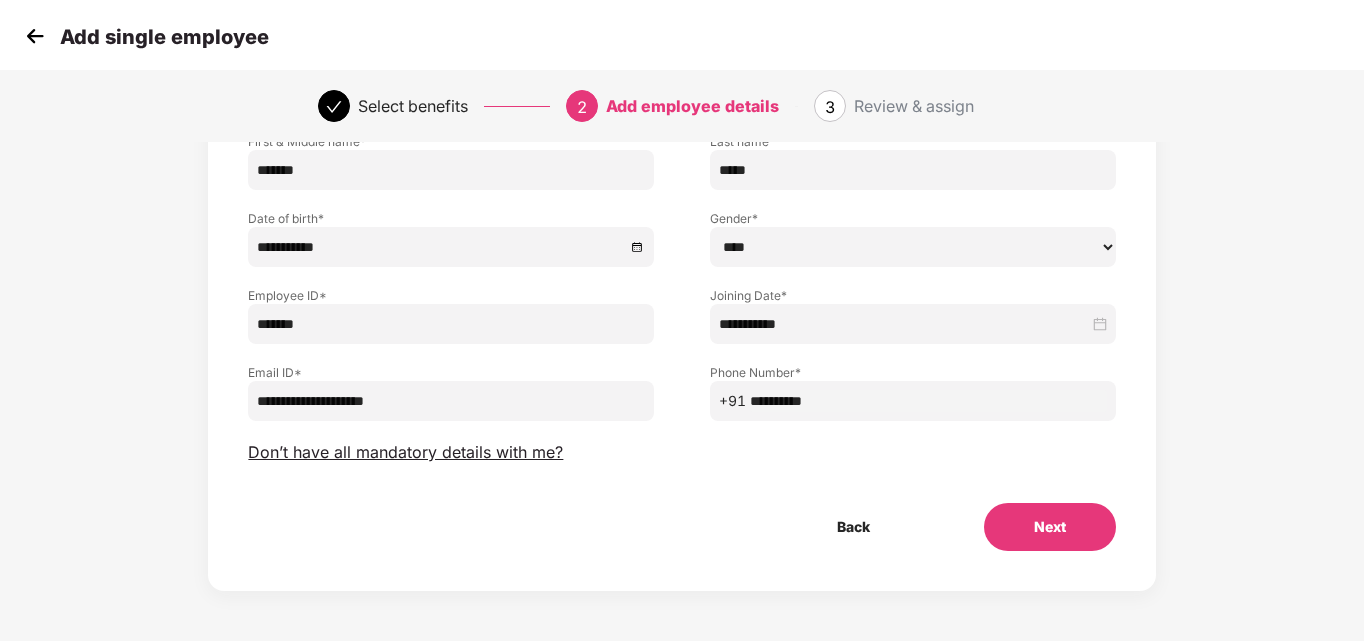 click on "Next" at bounding box center [1050, 527] 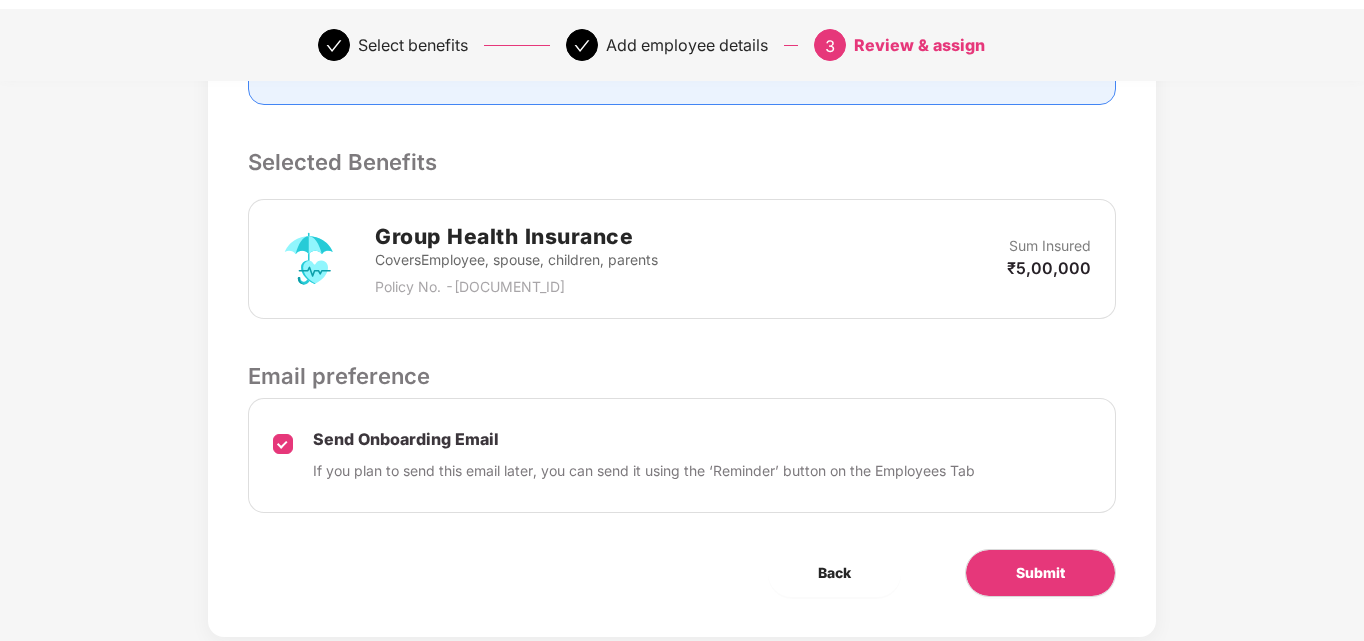 scroll, scrollTop: 606, scrollLeft: 2, axis: both 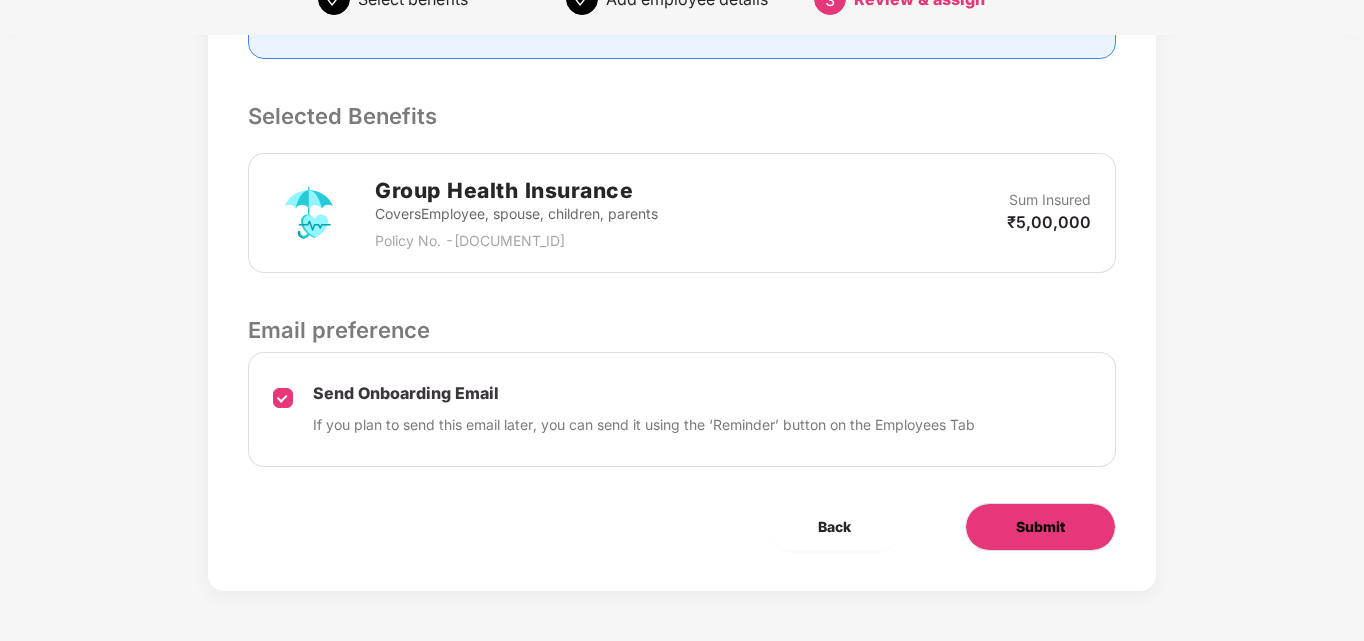 click on "Submit" at bounding box center (1040, 527) 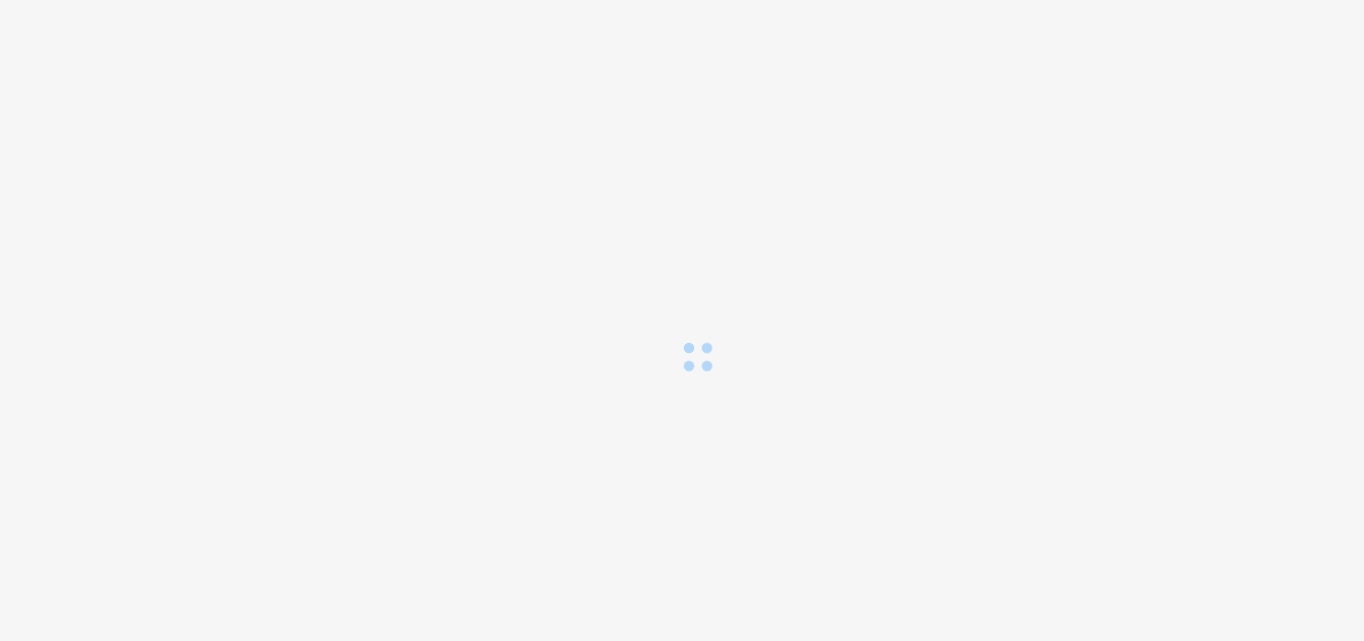 scroll, scrollTop: 0, scrollLeft: 0, axis: both 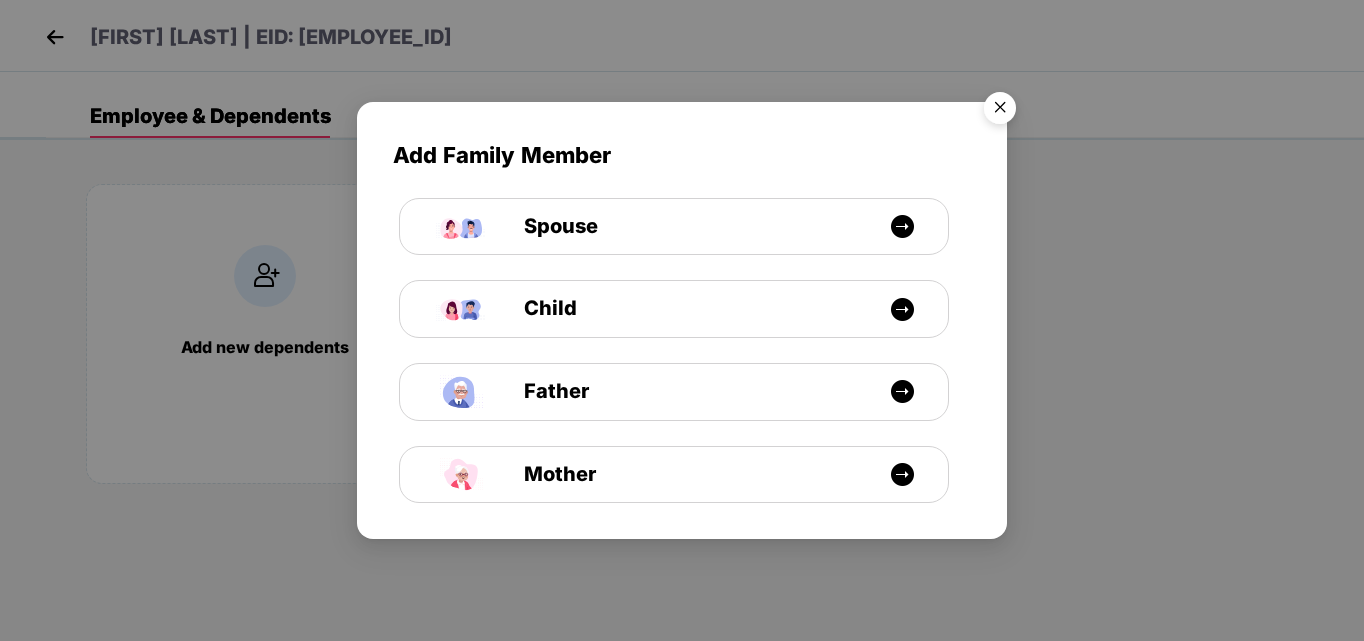 click at bounding box center [1000, 111] 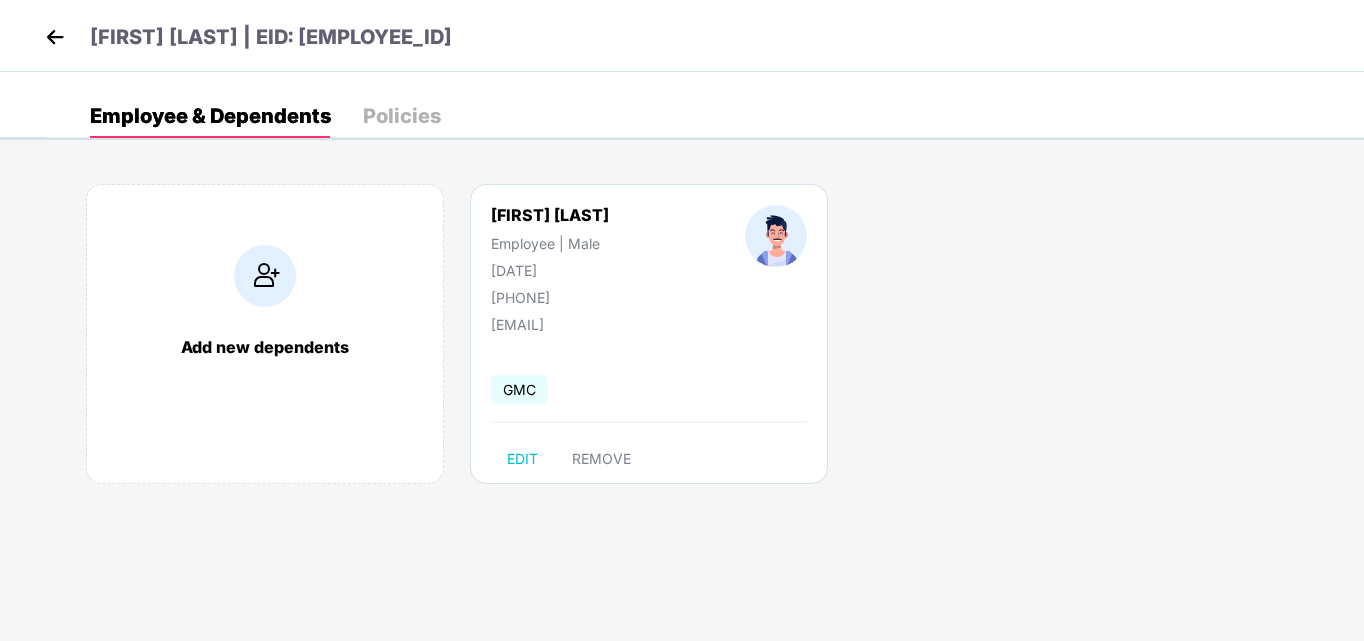 click at bounding box center (55, 37) 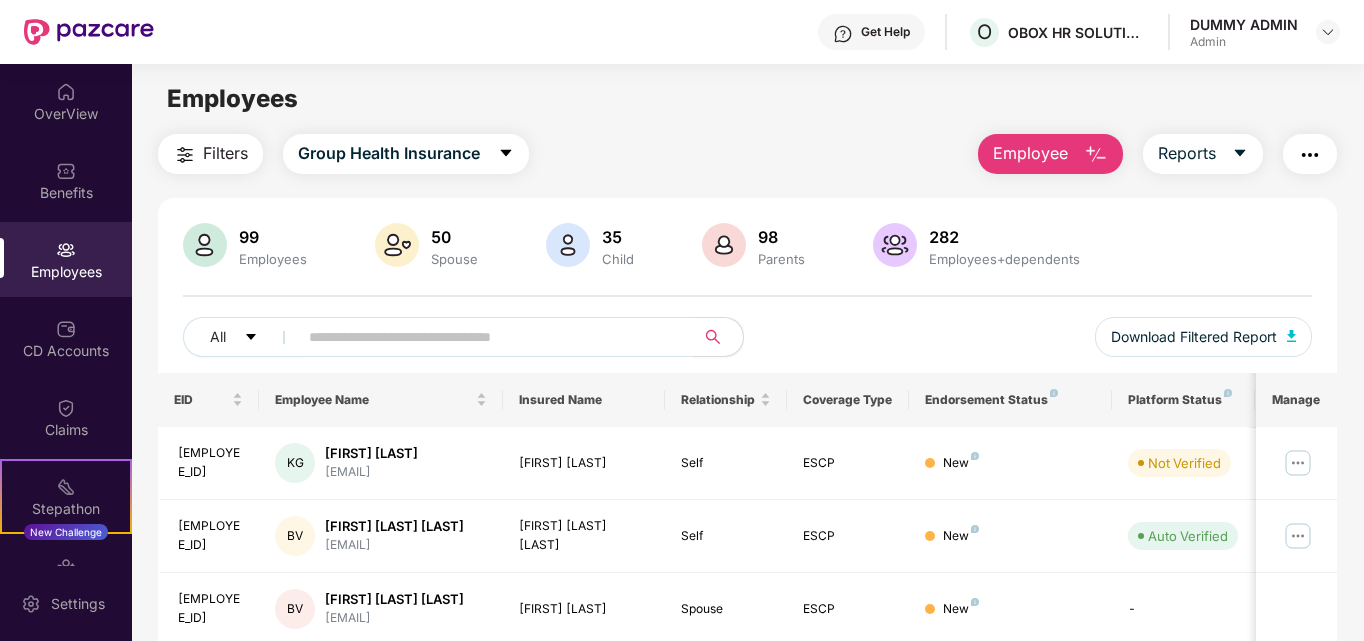click on "Employee" at bounding box center (1030, 153) 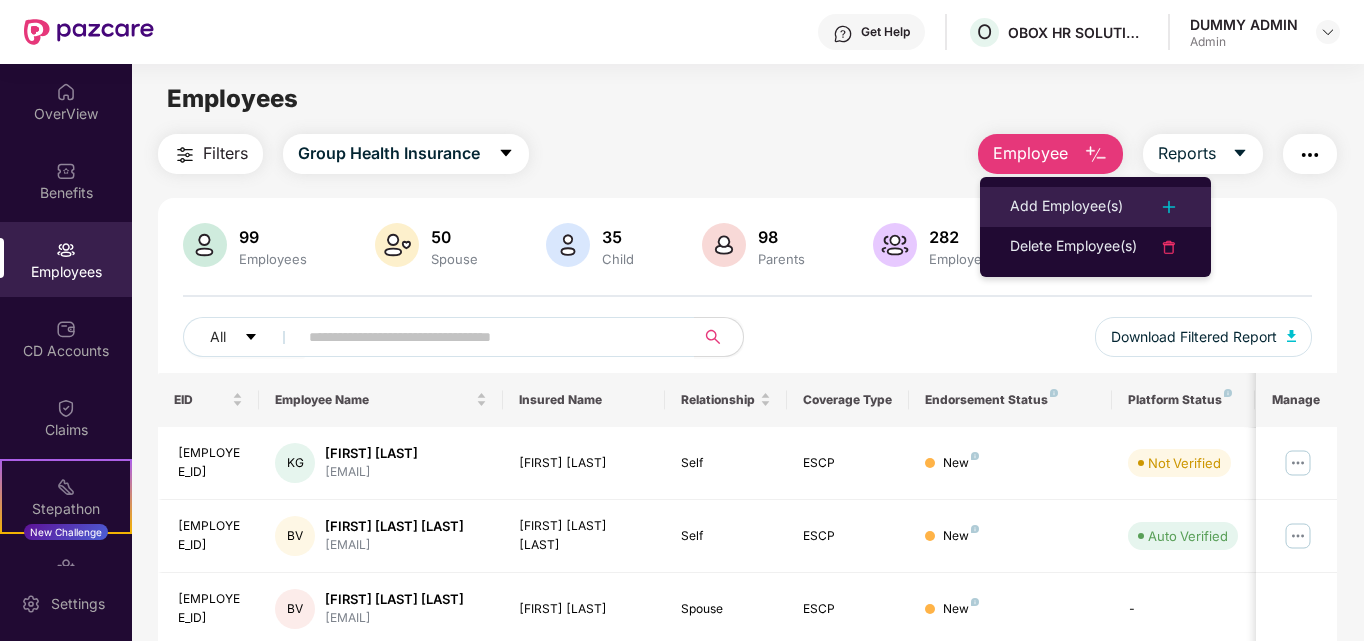 click on "Add Employee(s)" at bounding box center (1066, 207) 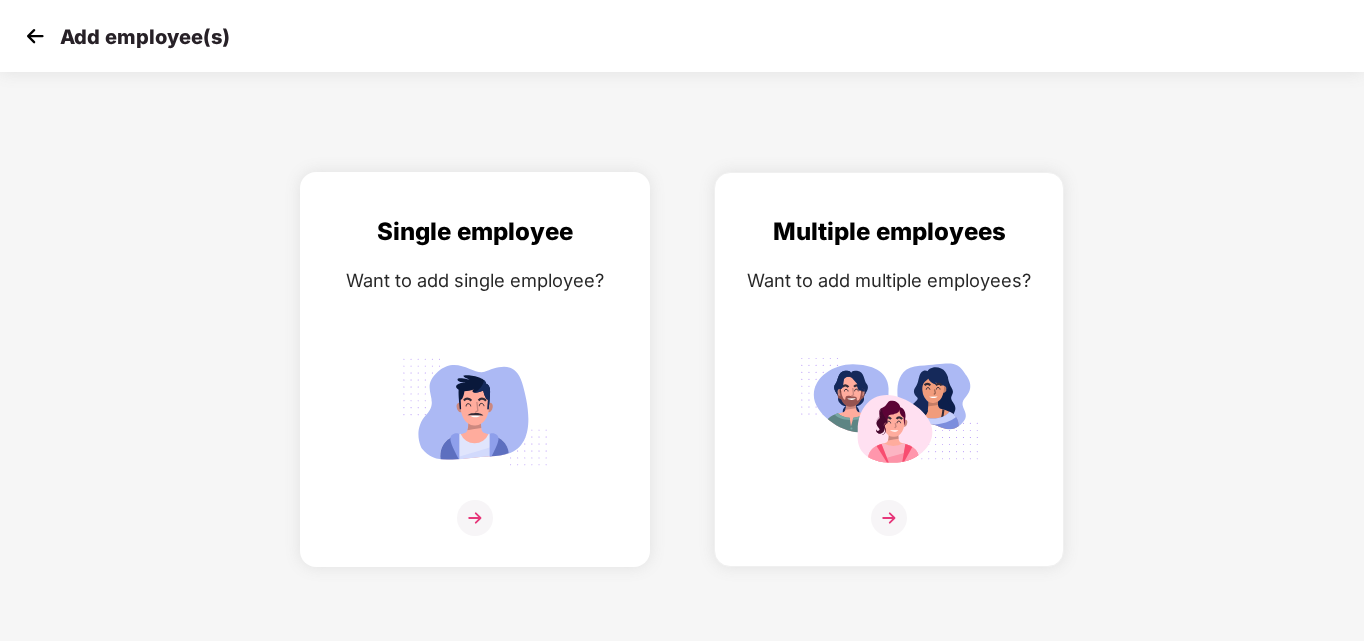 click at bounding box center (475, 411) 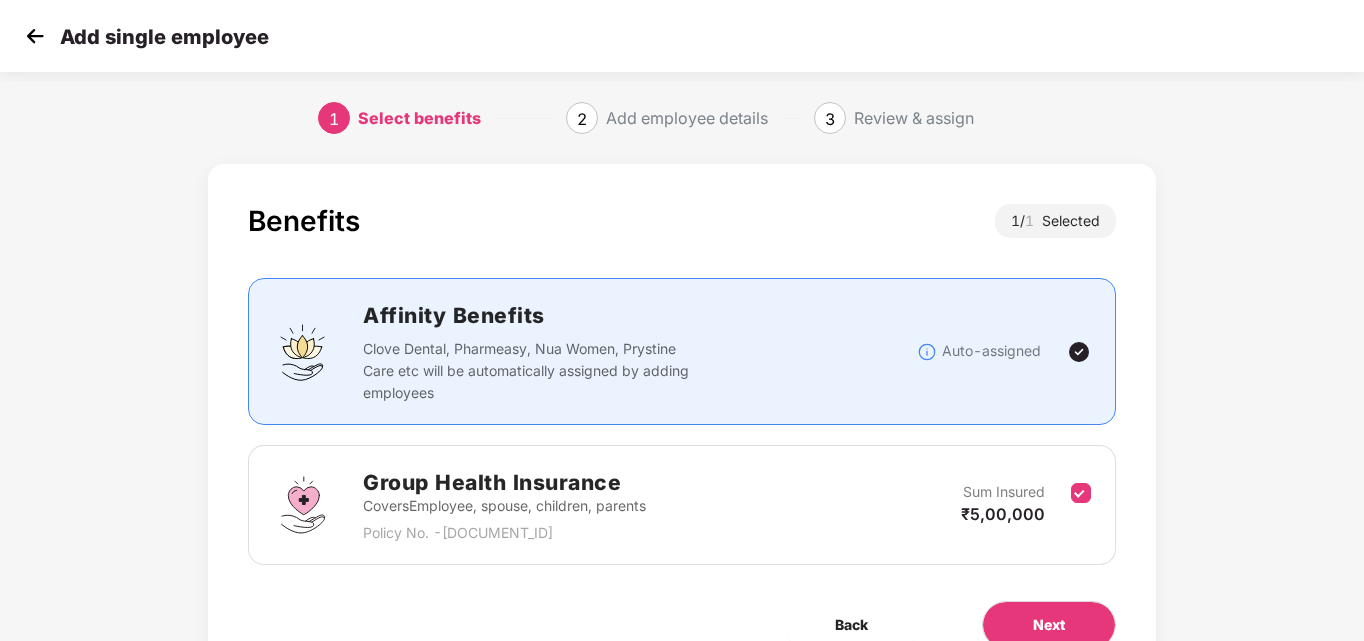 scroll, scrollTop: 98, scrollLeft: 0, axis: vertical 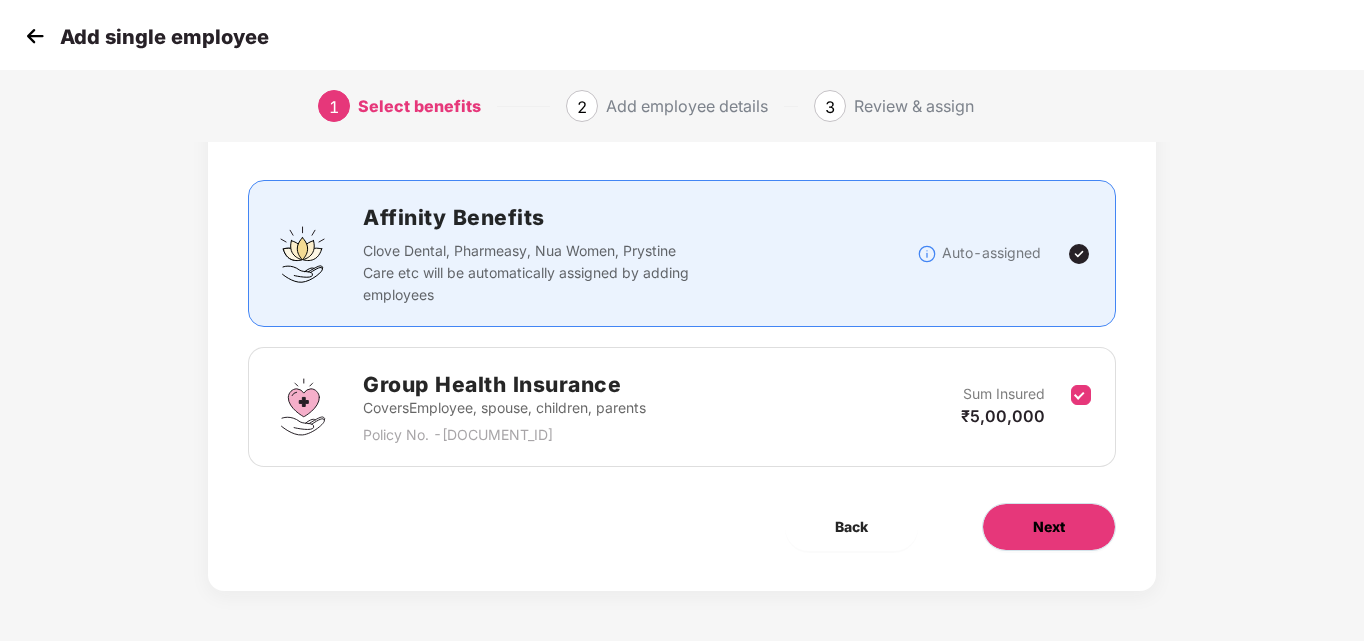 click on "Next" at bounding box center [1049, 527] 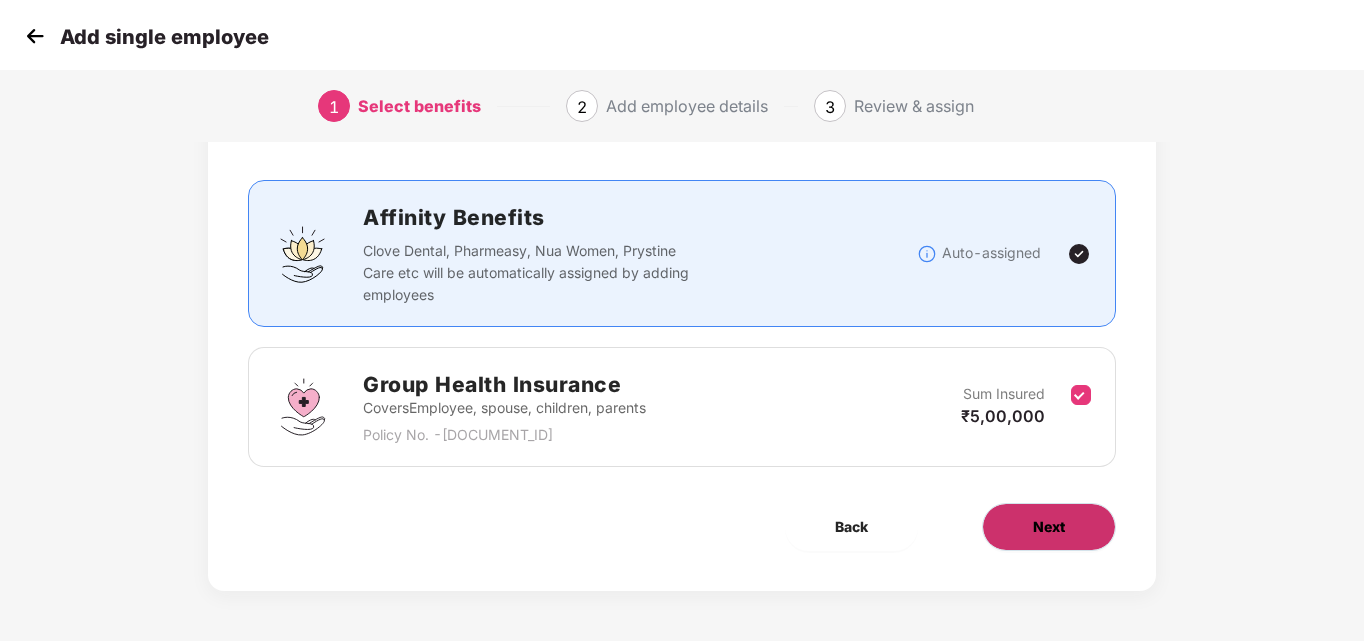 scroll, scrollTop: 0, scrollLeft: 0, axis: both 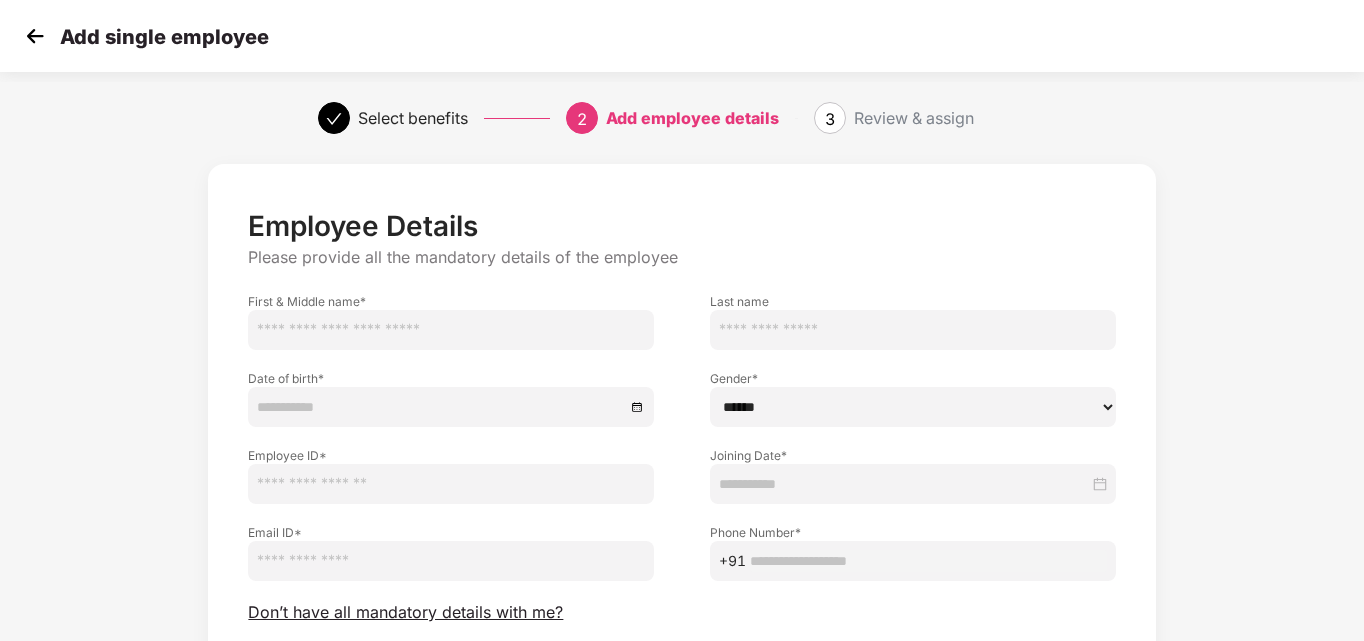 click at bounding box center (451, 330) 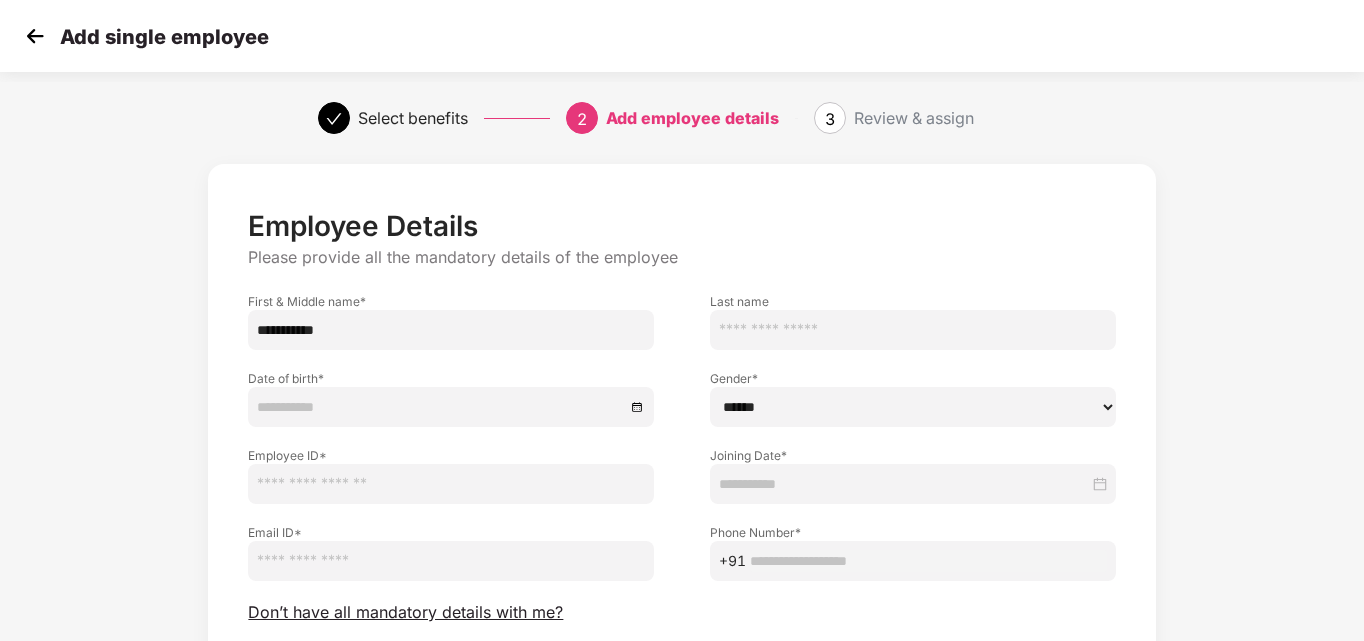 type on "**********" 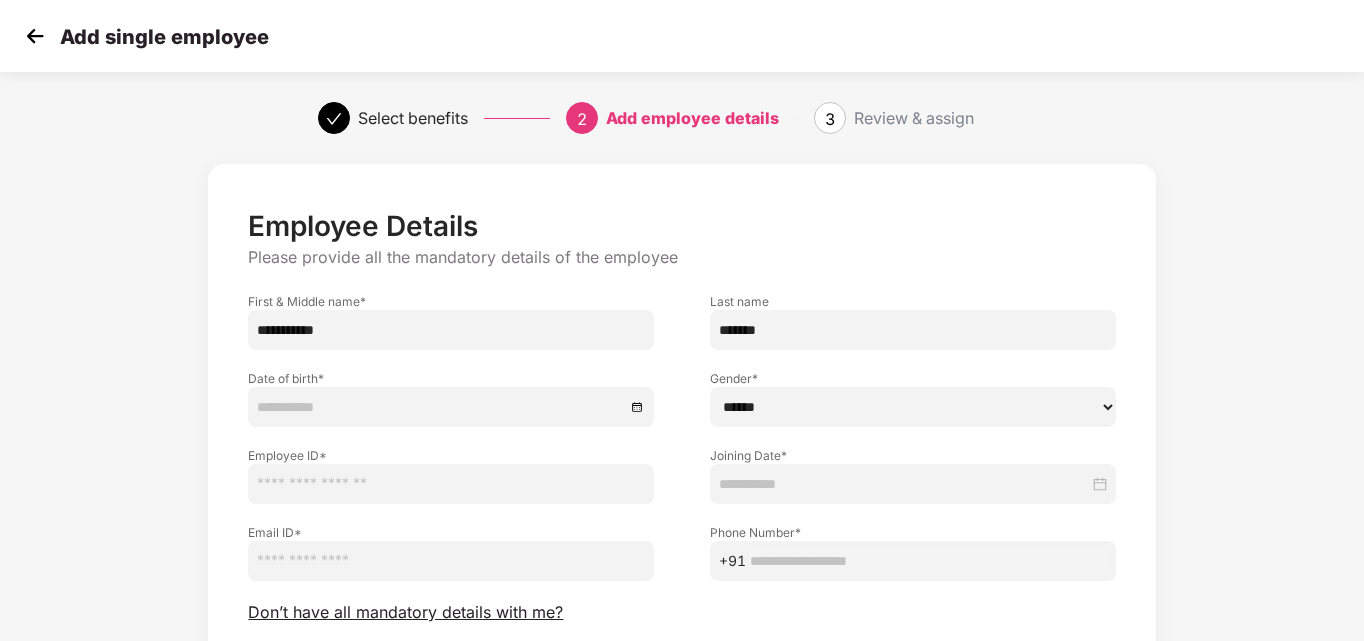 type on "*******" 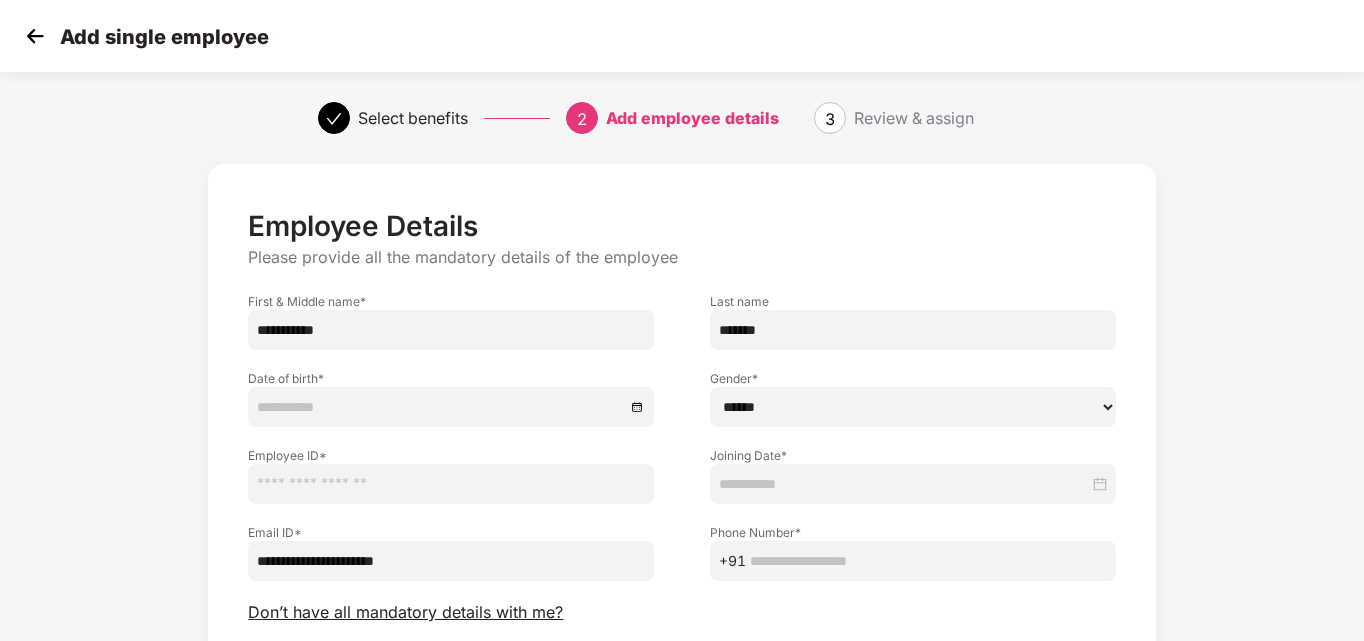 type on "**********" 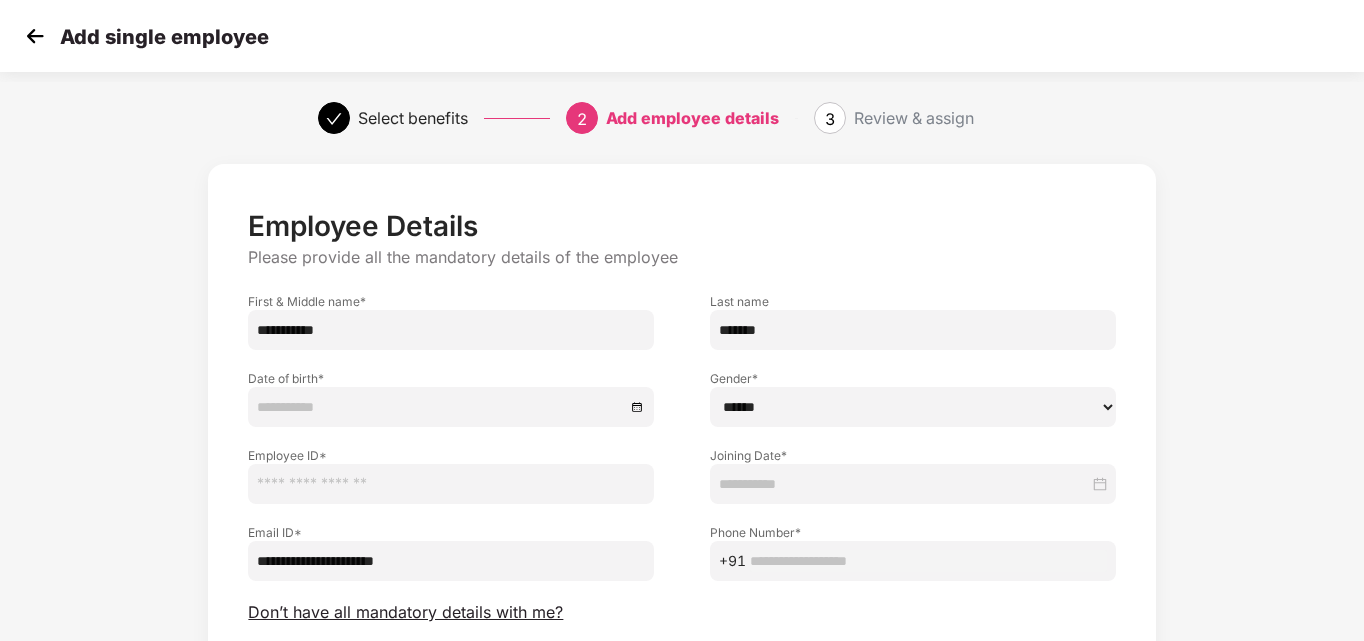 click on "+91" at bounding box center [913, 561] 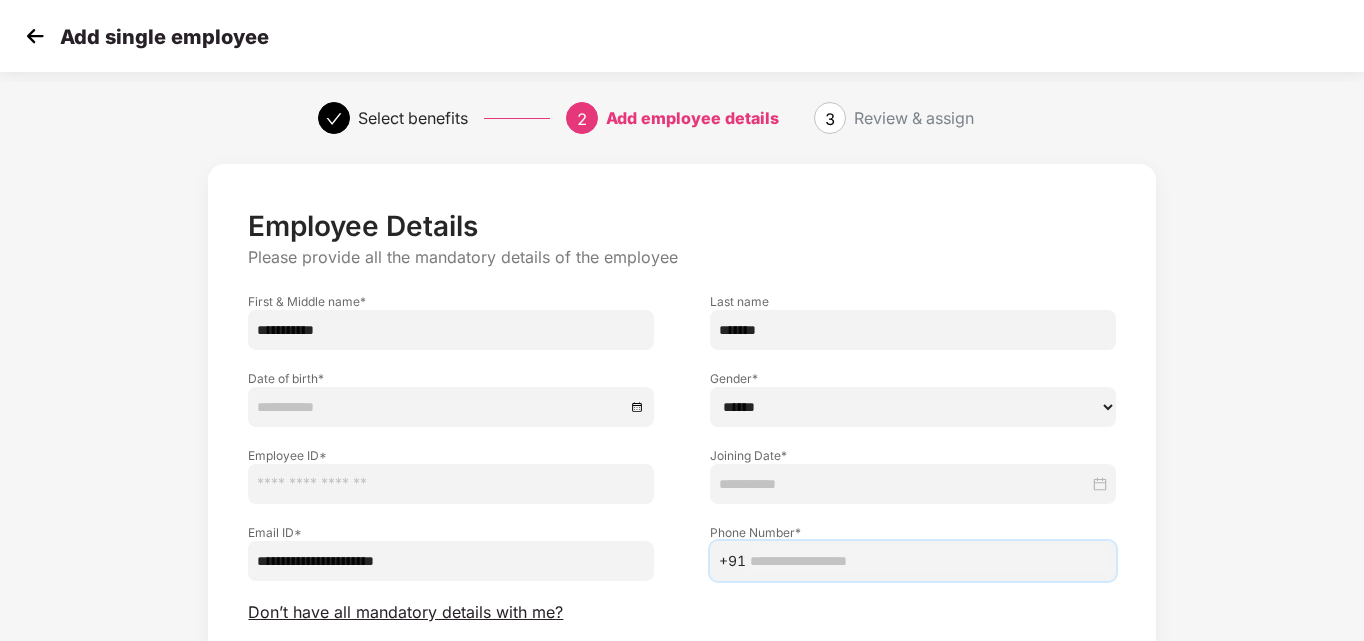 paste on "**********" 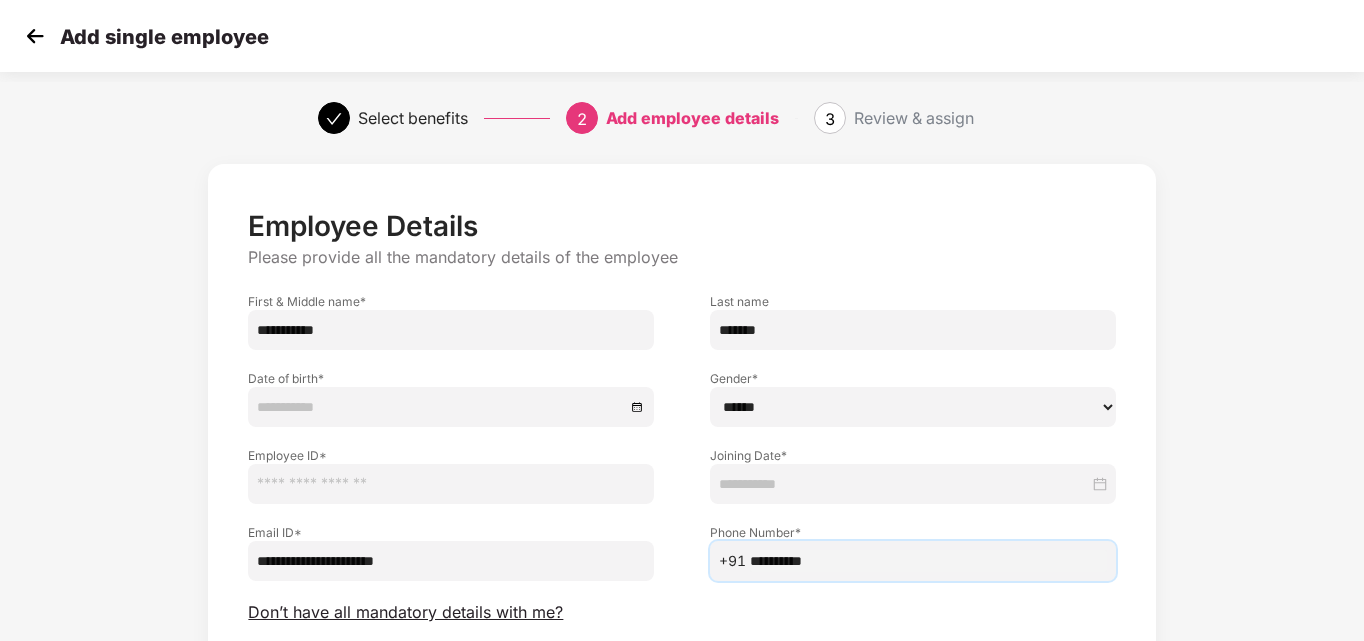 type on "**********" 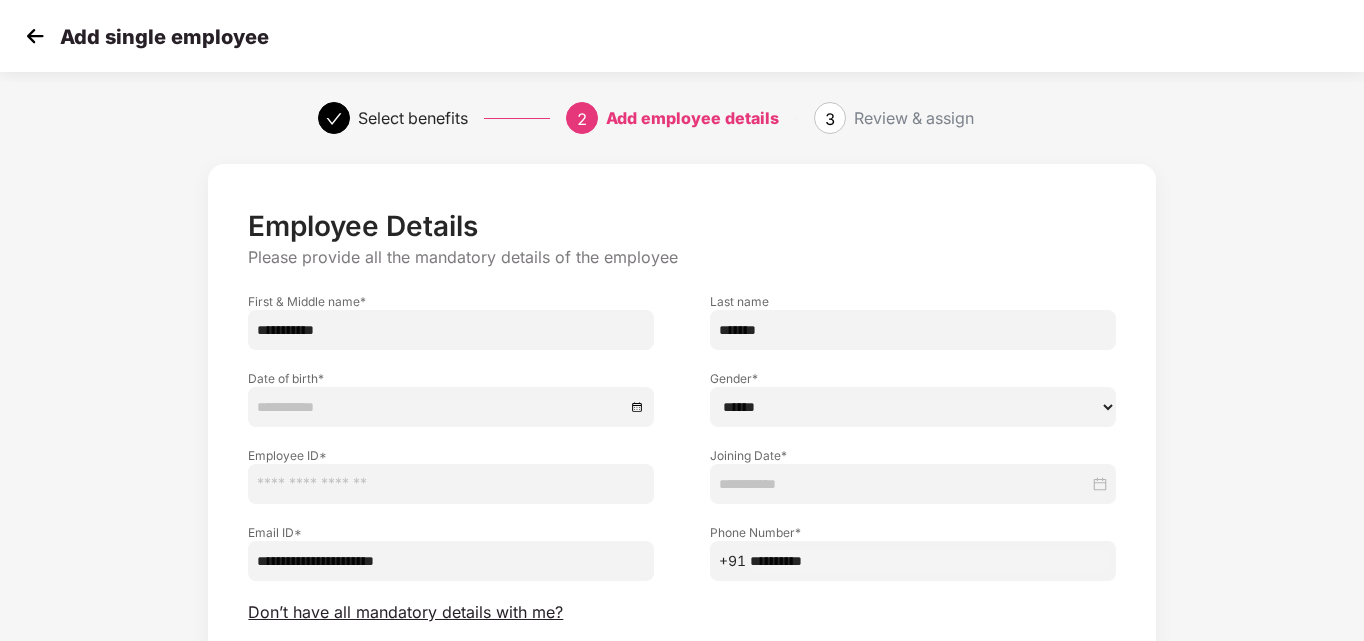 select on "****" 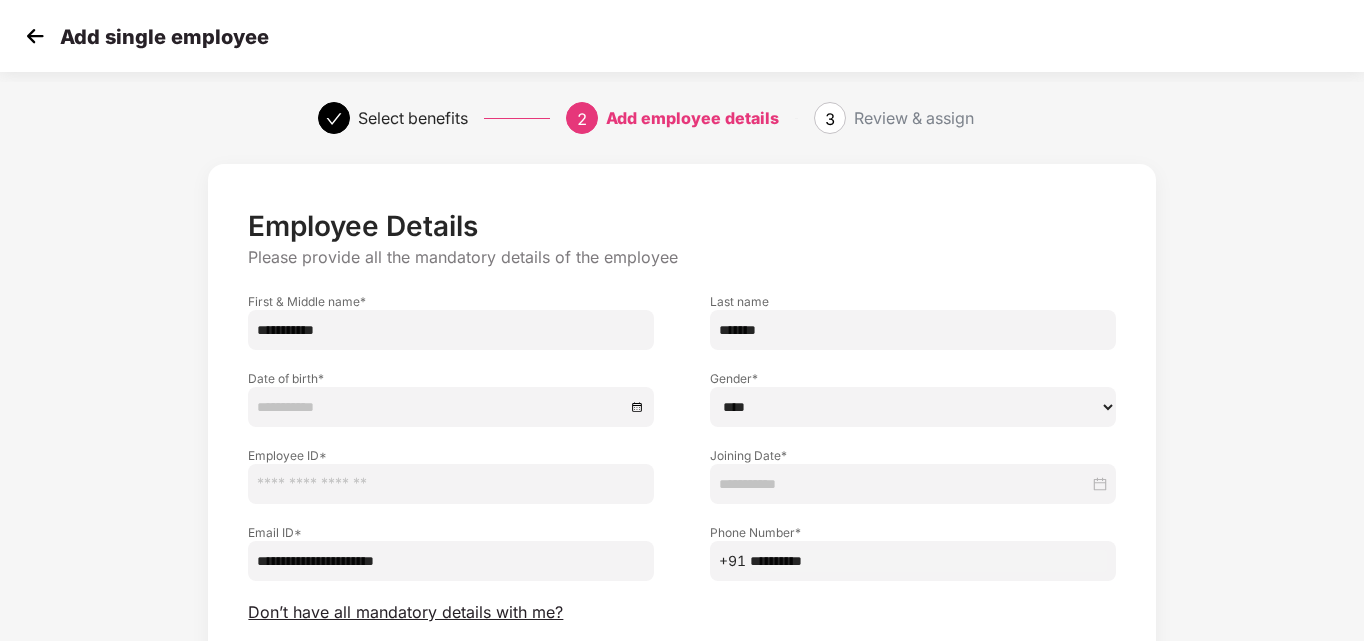 click on "****** **** ******" at bounding box center [913, 407] 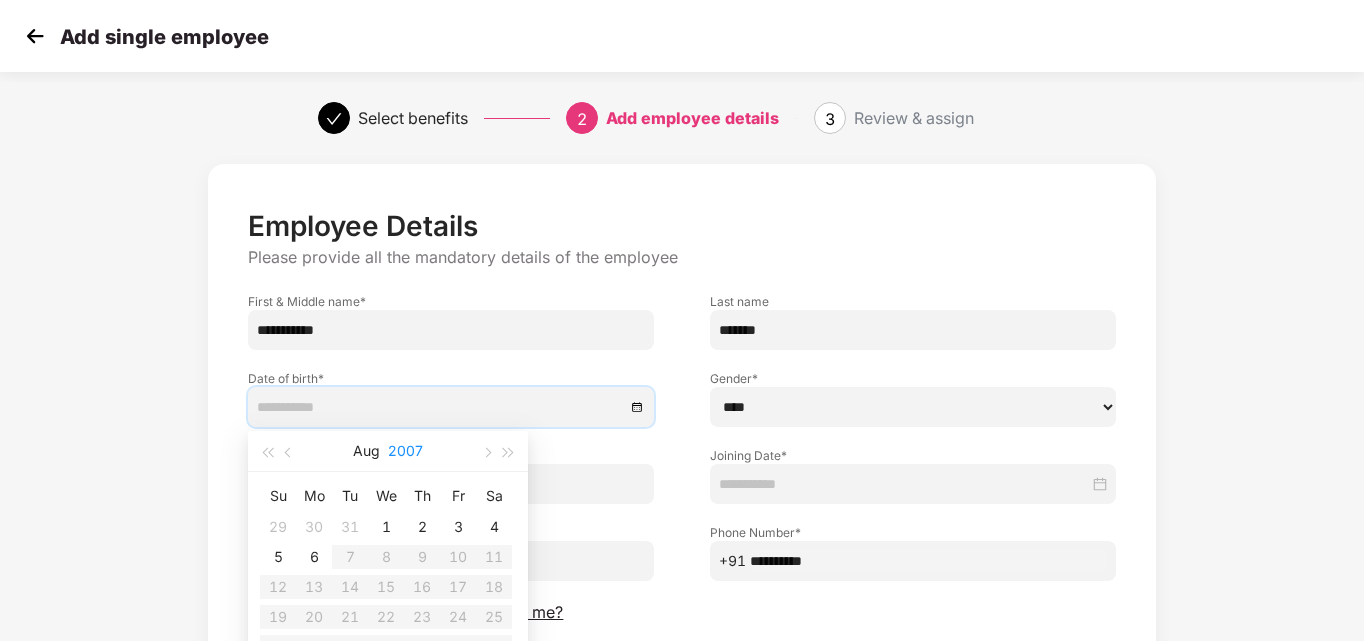 click on "2007" at bounding box center [405, 451] 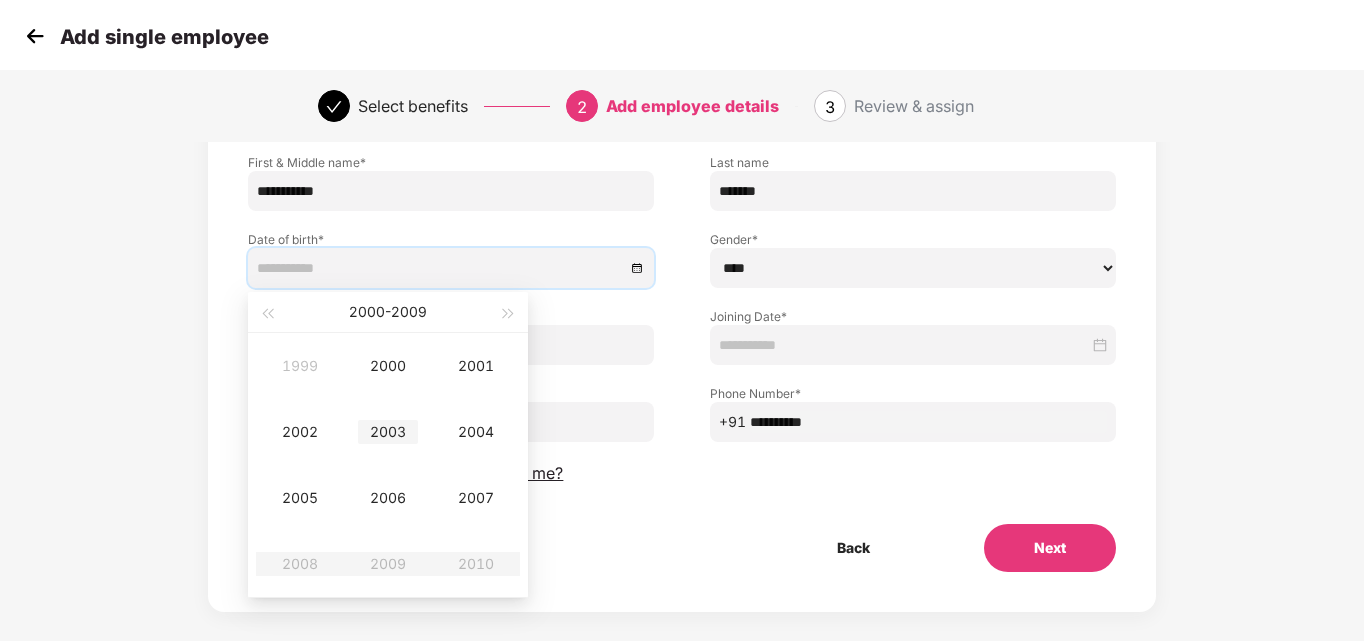 scroll, scrollTop: 160, scrollLeft: 0, axis: vertical 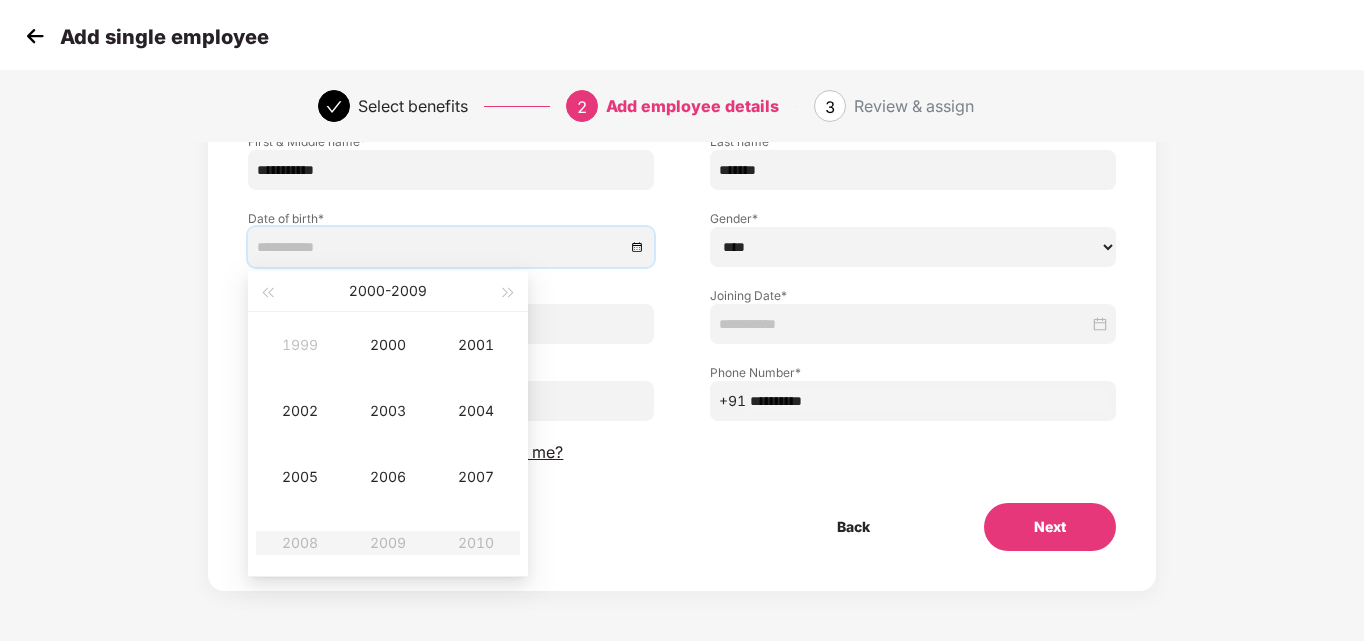 type on "**********" 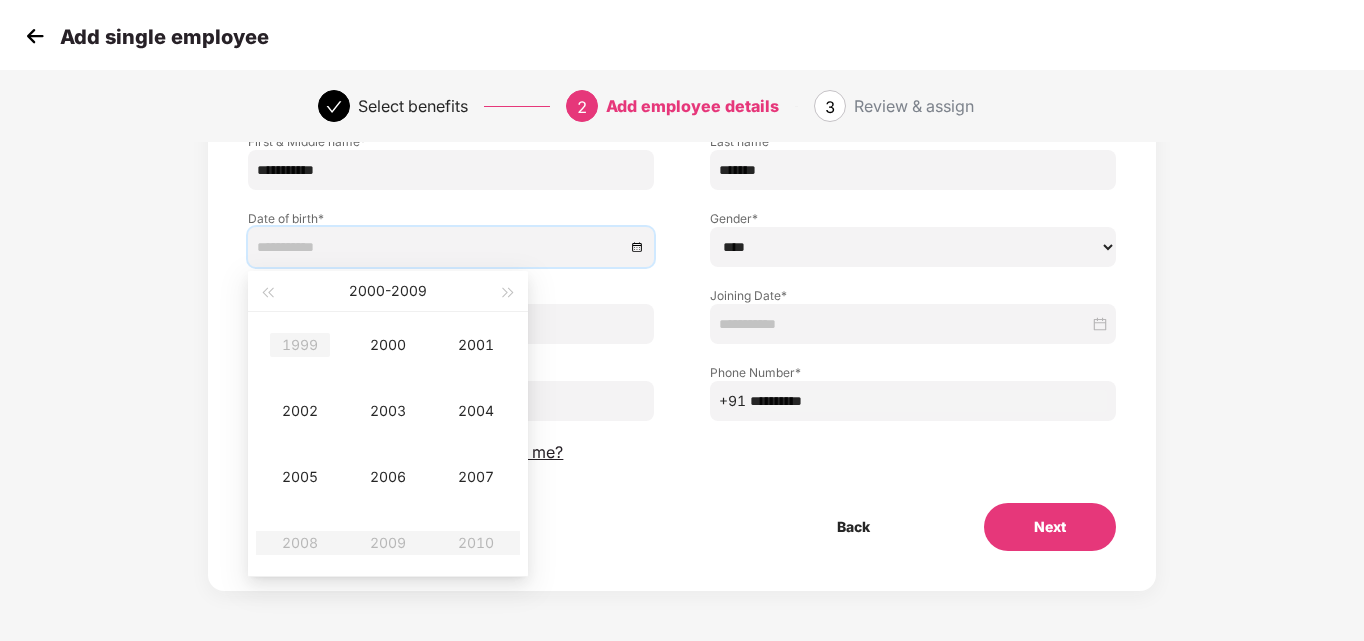 type on "**********" 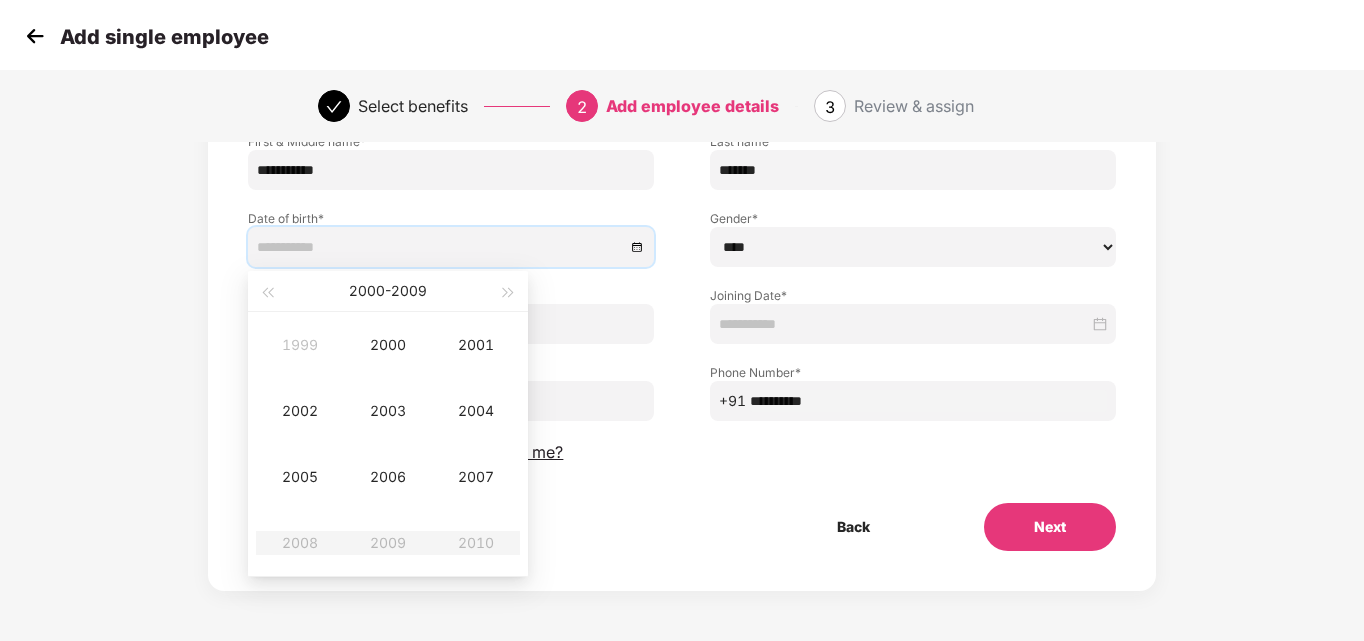 click on "2000 - 2009" at bounding box center (387, 291) 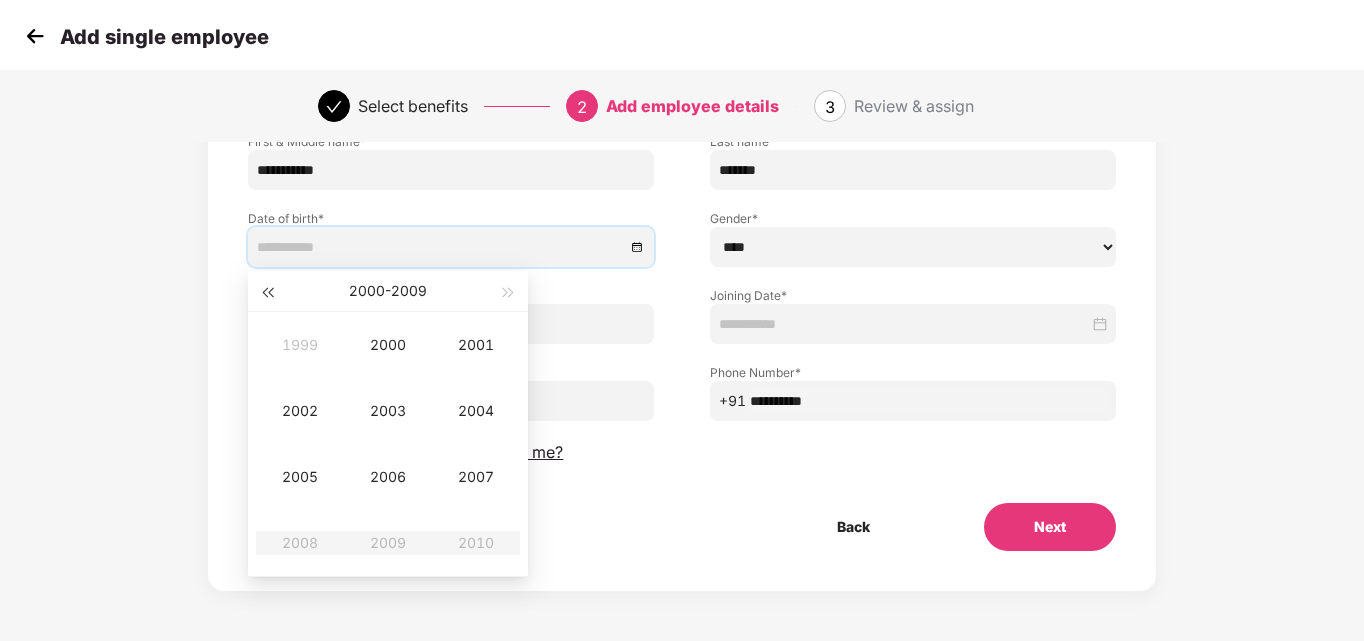 click at bounding box center [267, 293] 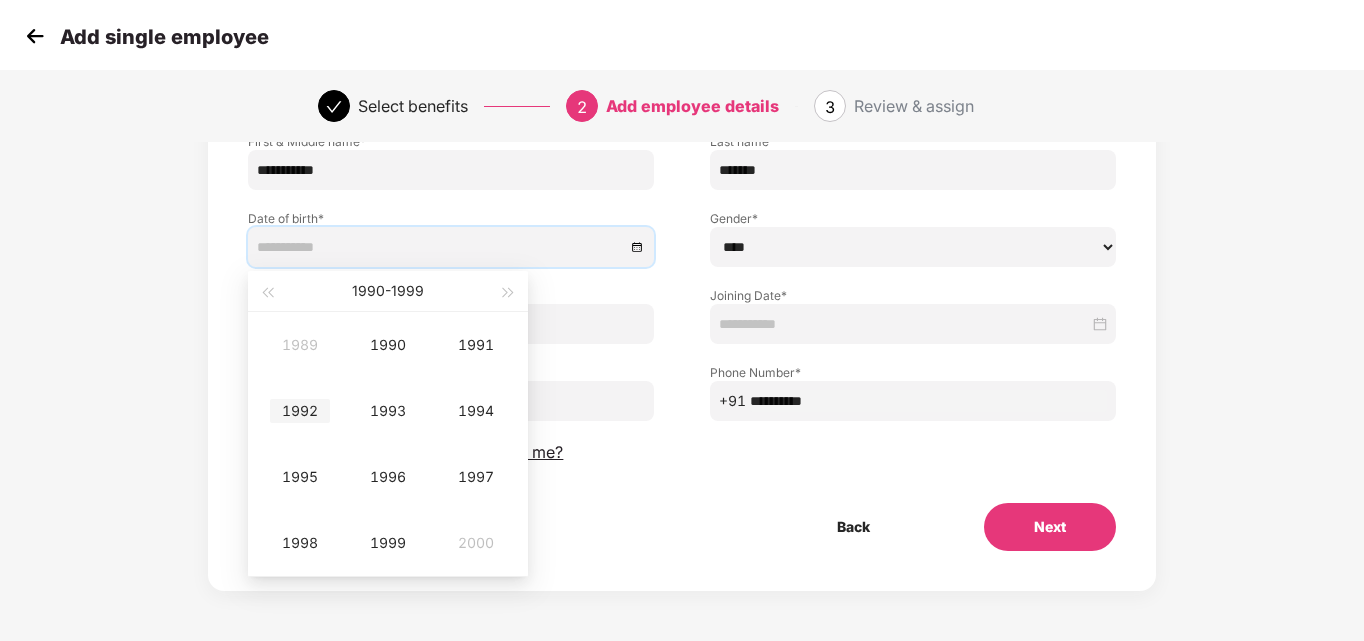 type on "**********" 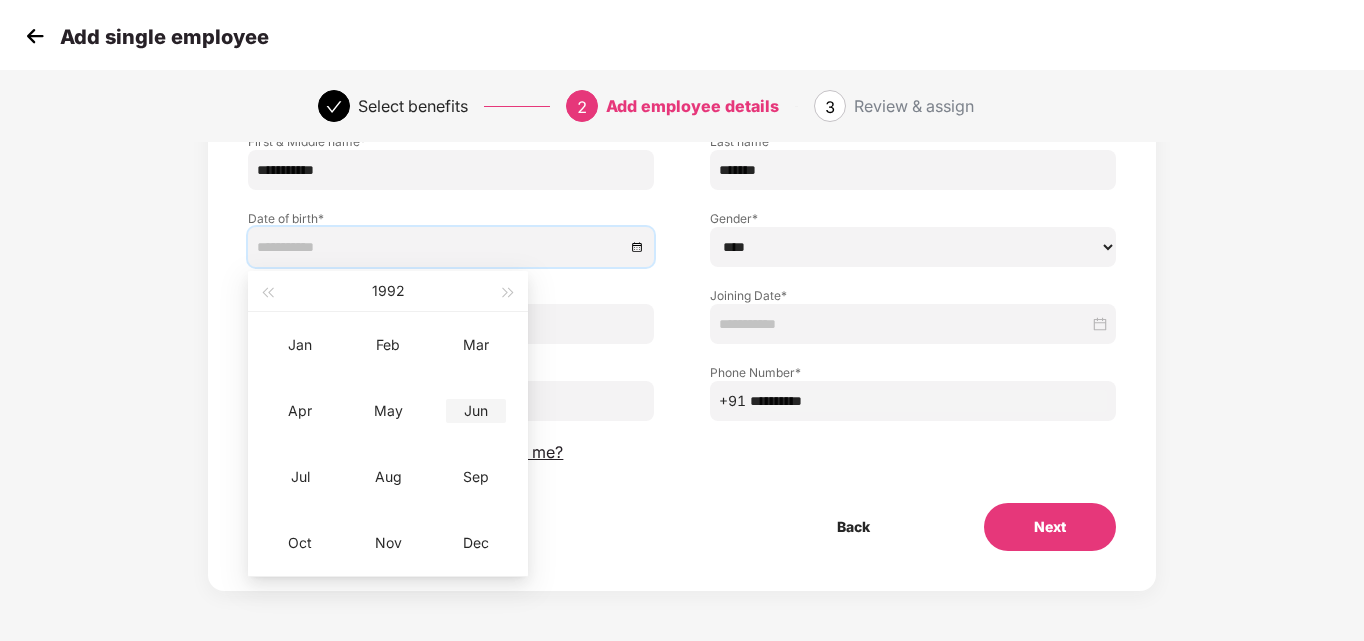 type on "**********" 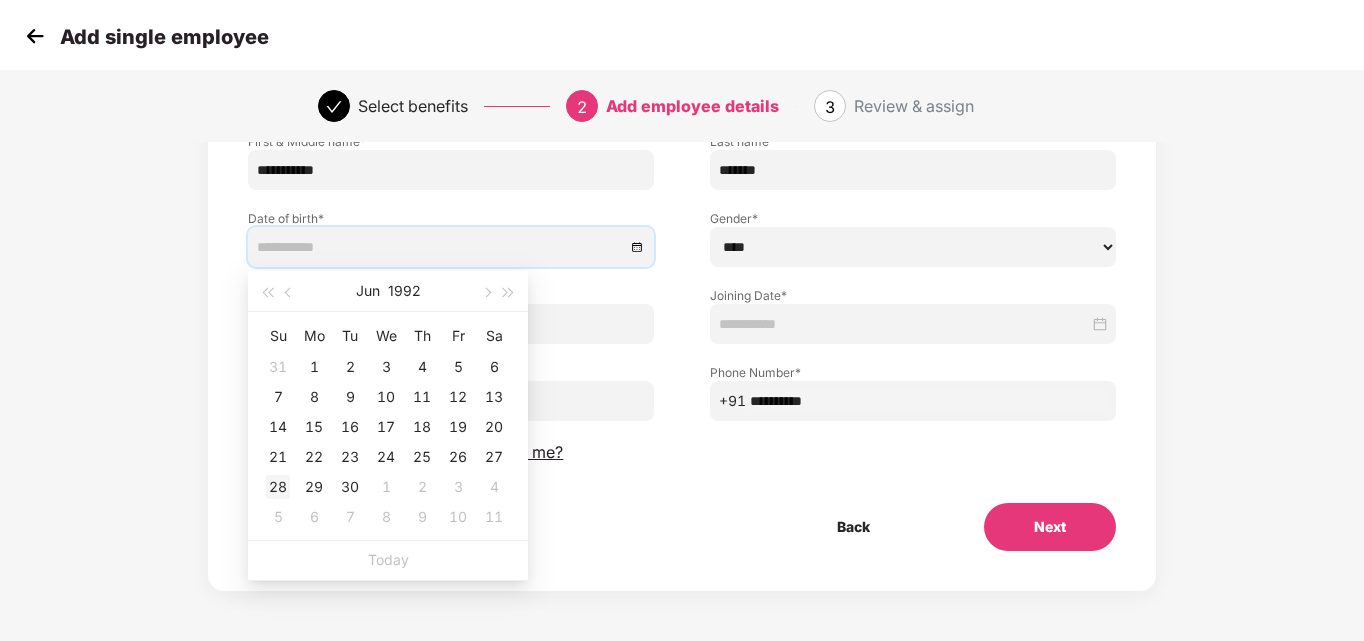 type on "**********" 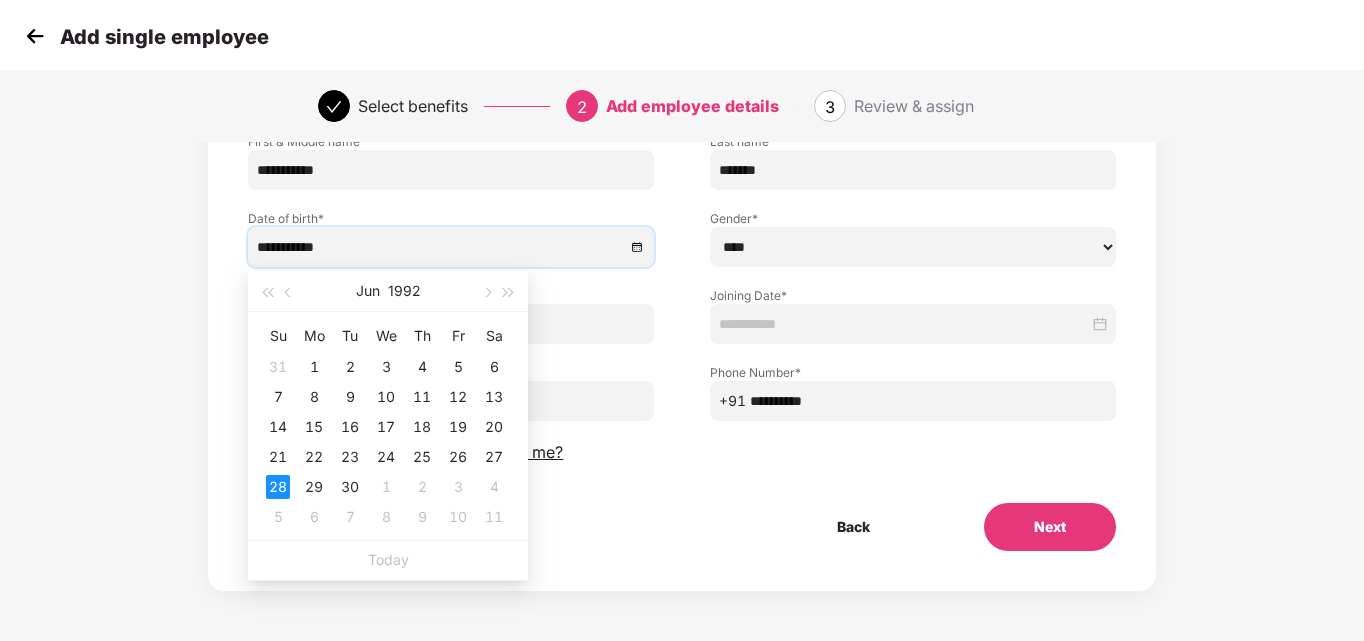 click at bounding box center (913, 324) 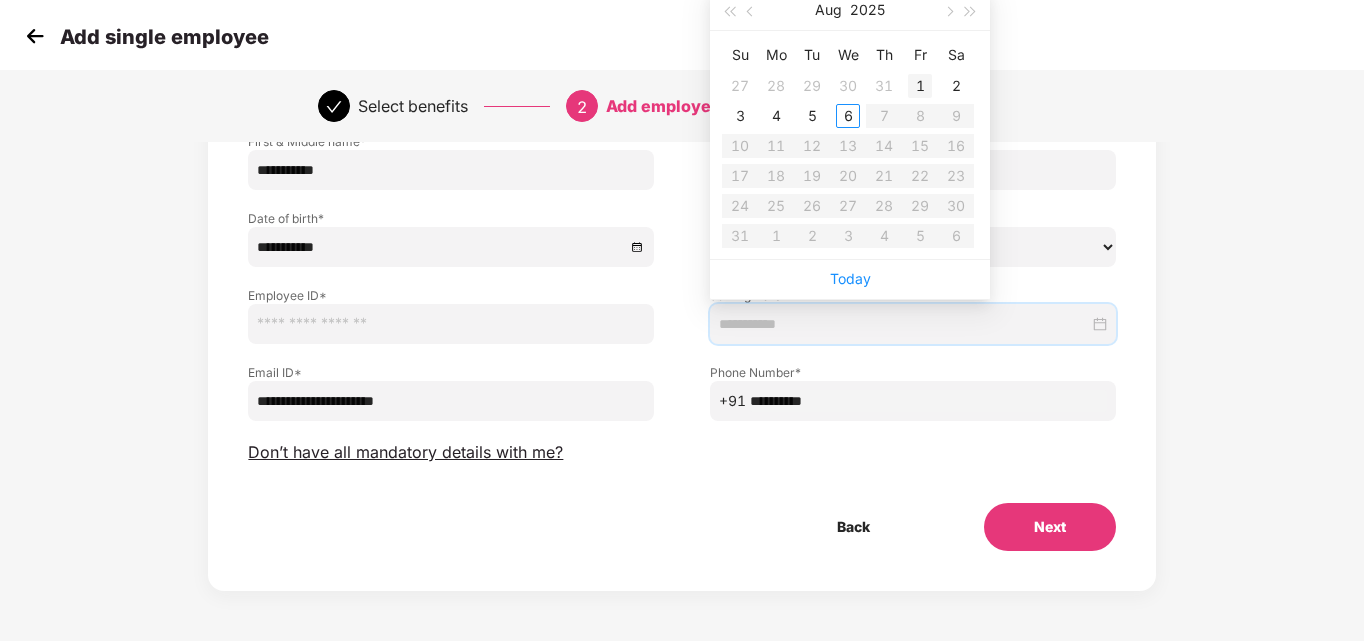 type on "**********" 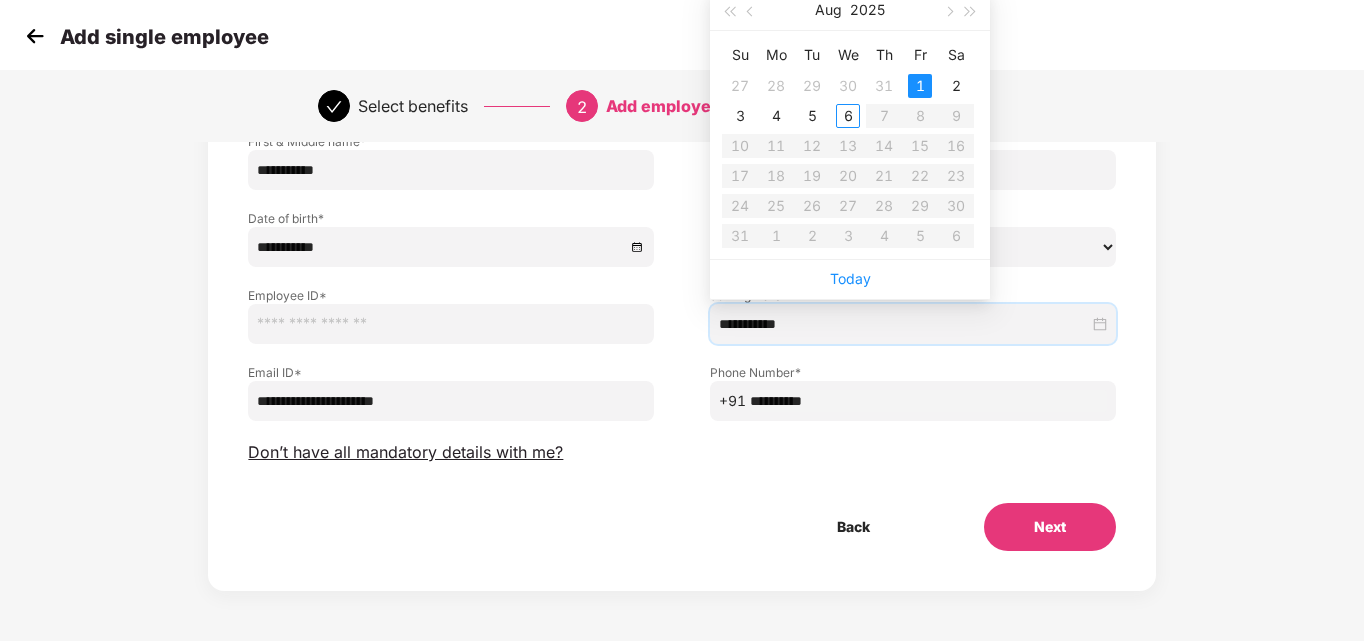 click at bounding box center (451, 324) 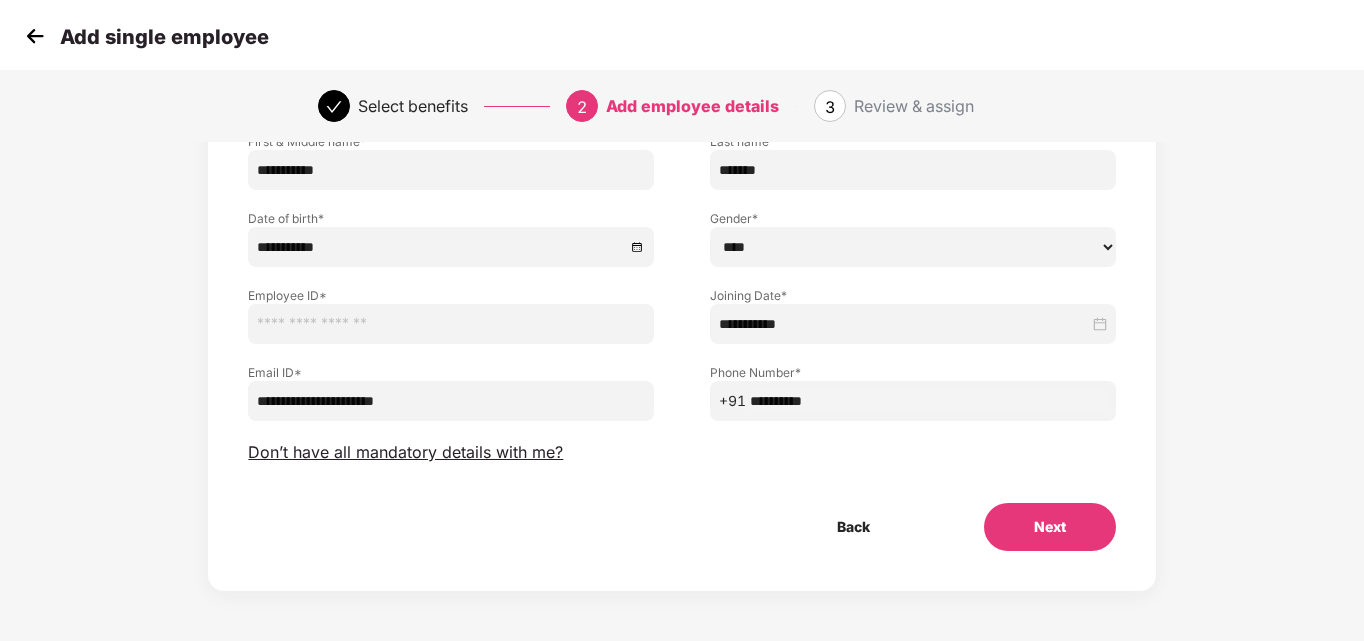paste on "*******" 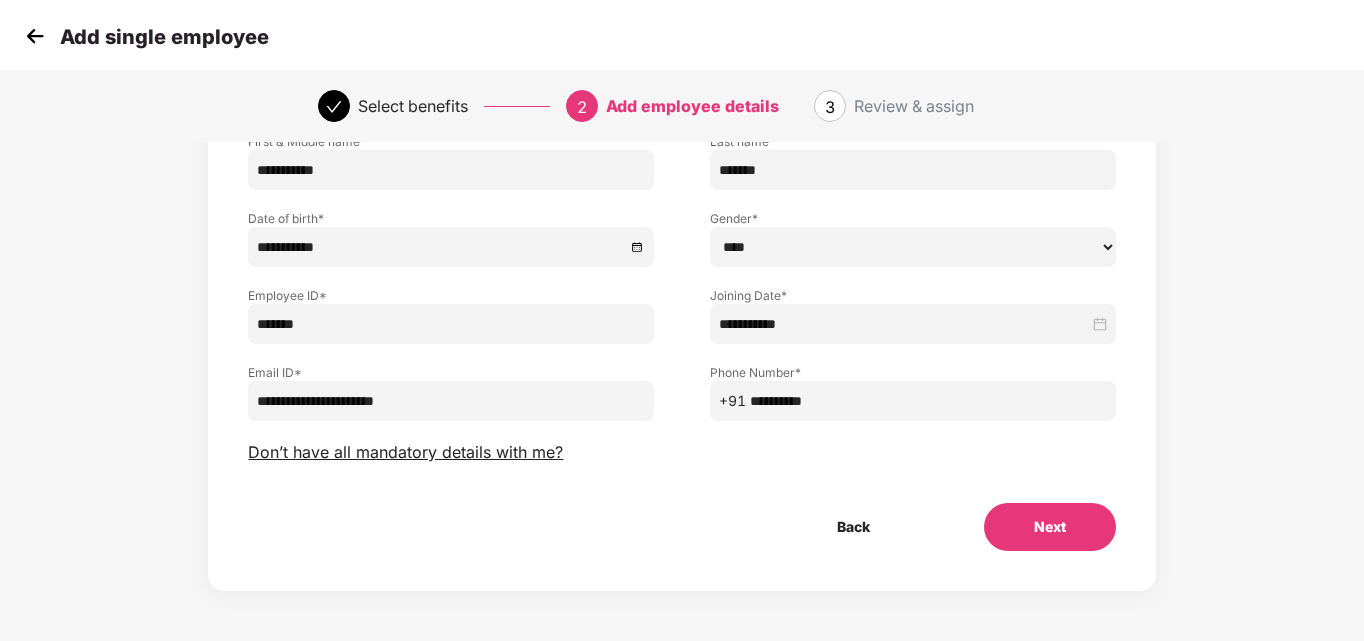 type on "*******" 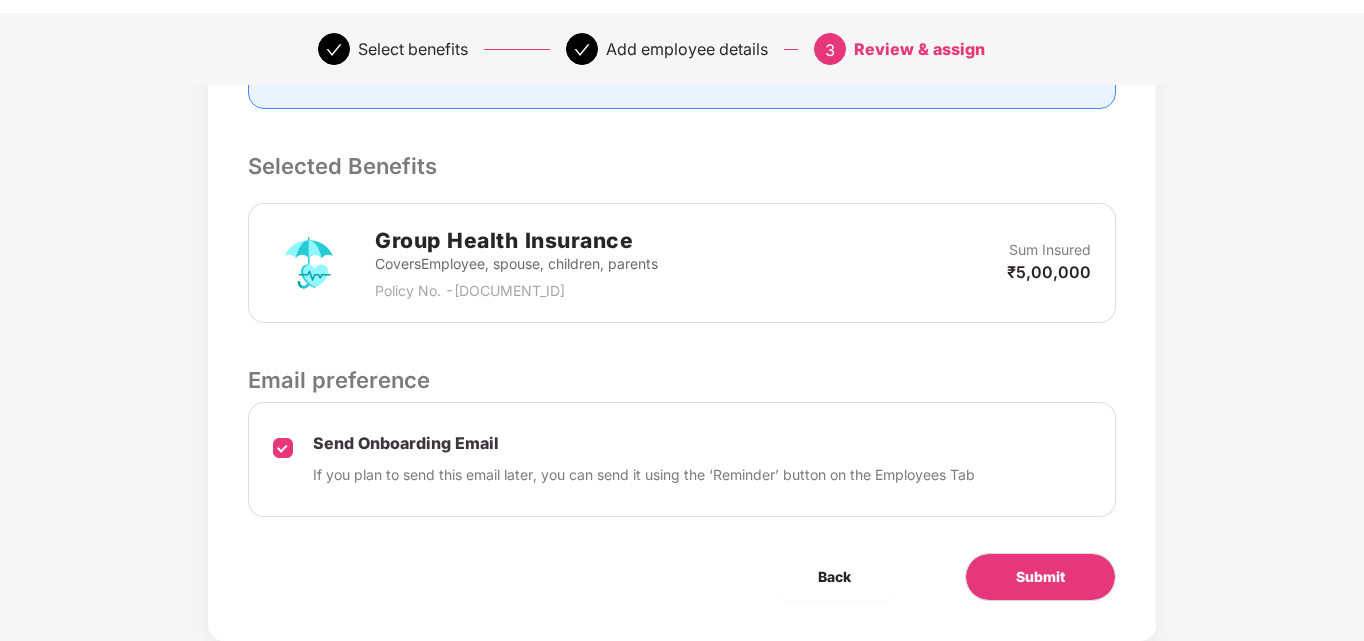 scroll, scrollTop: 606, scrollLeft: 0, axis: vertical 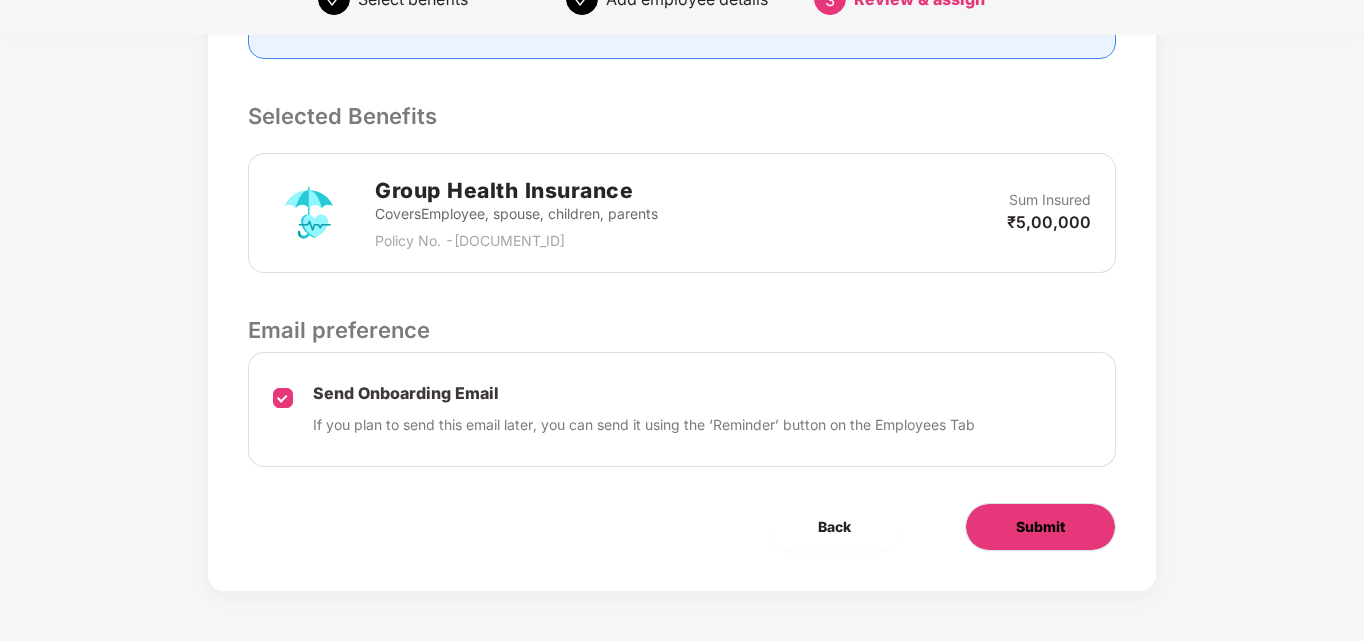click on "Submit" at bounding box center (1040, 527) 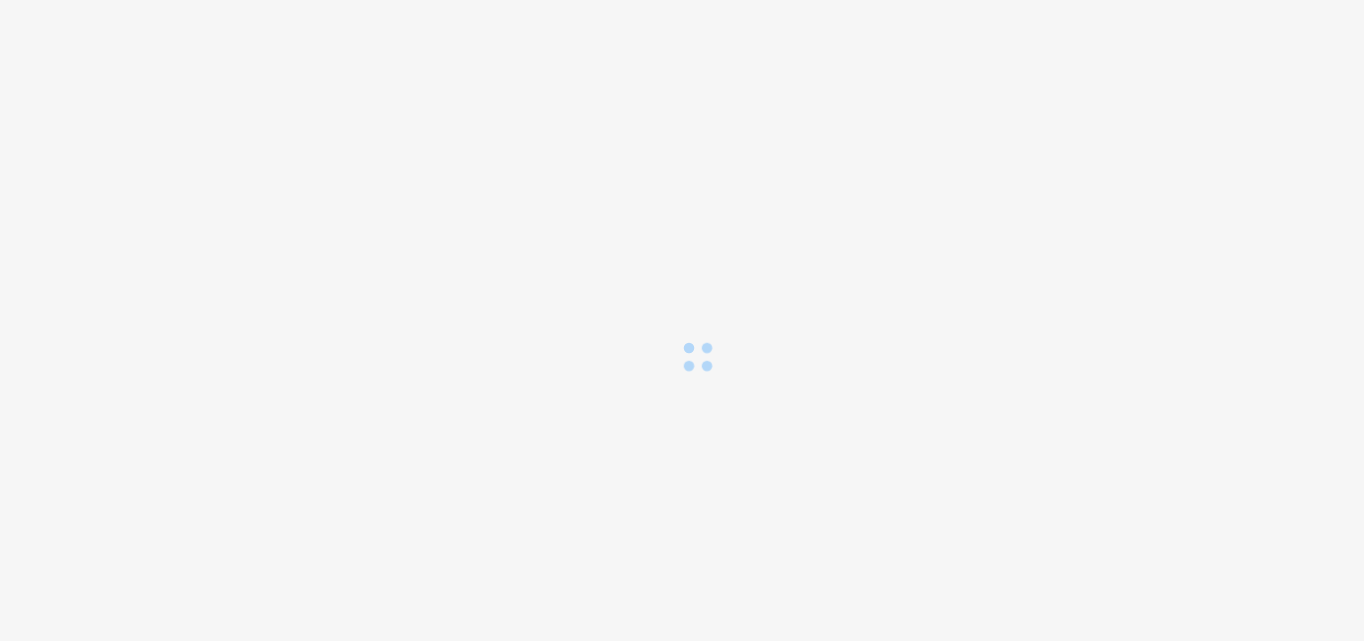 scroll, scrollTop: 0, scrollLeft: 0, axis: both 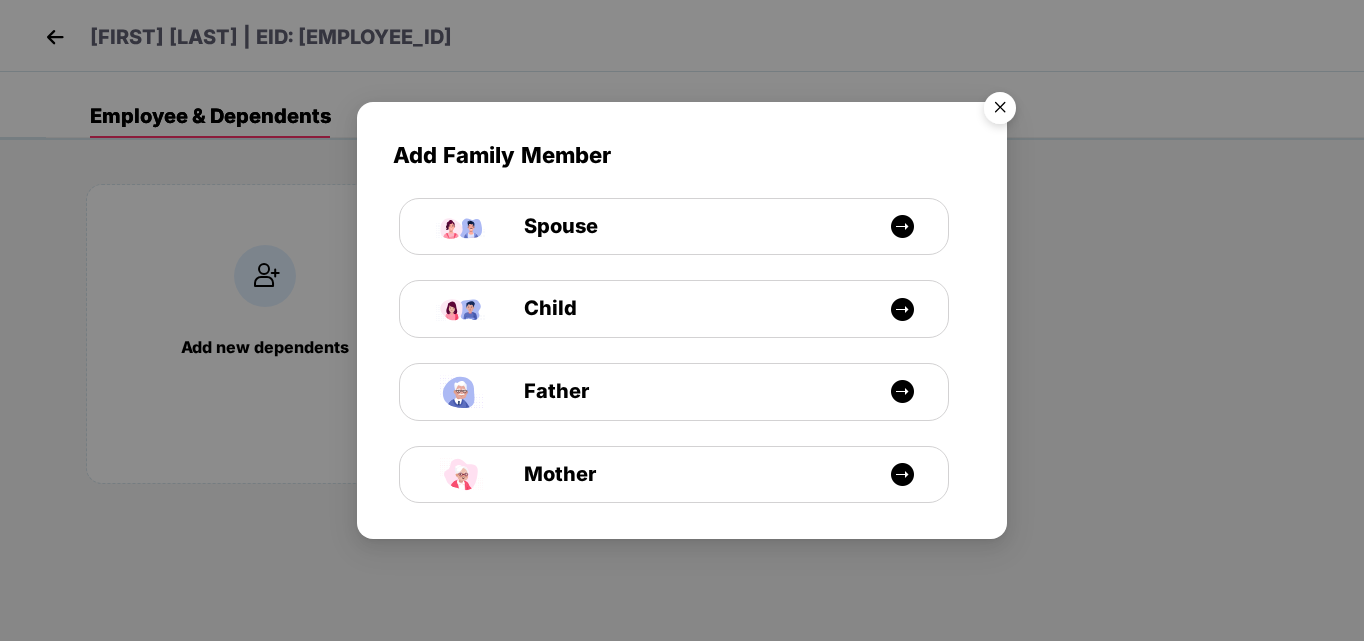 click at bounding box center (1000, 111) 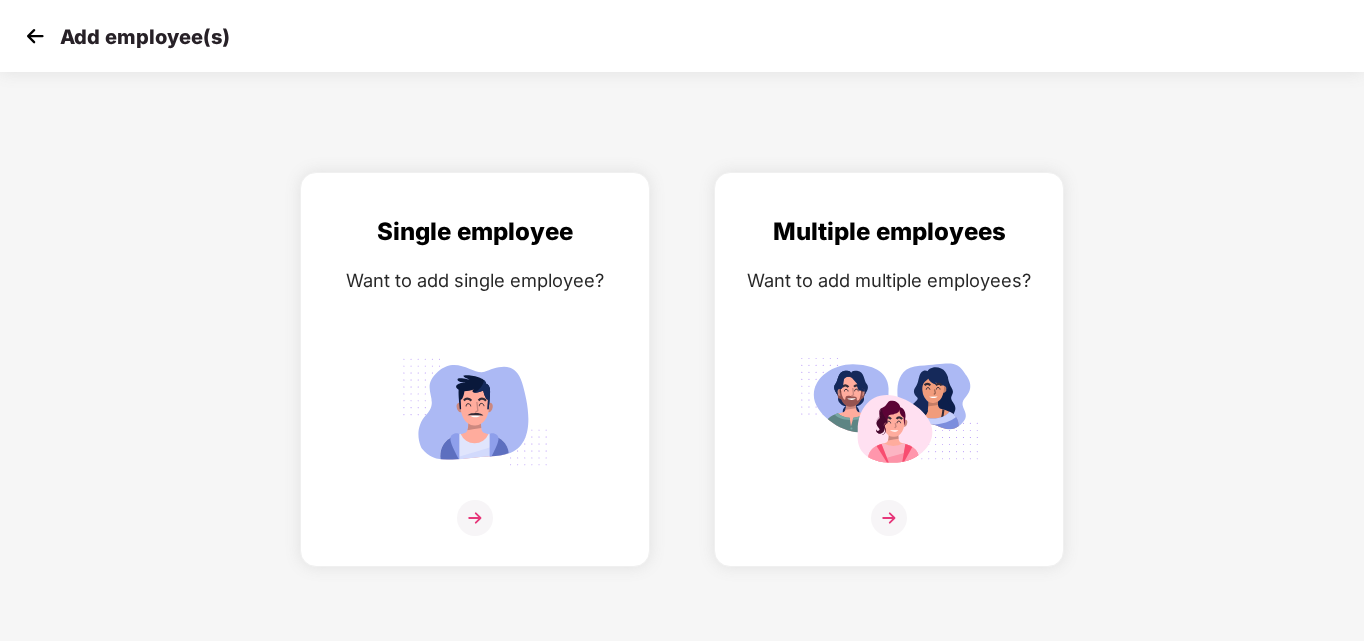 click at bounding box center (35, 36) 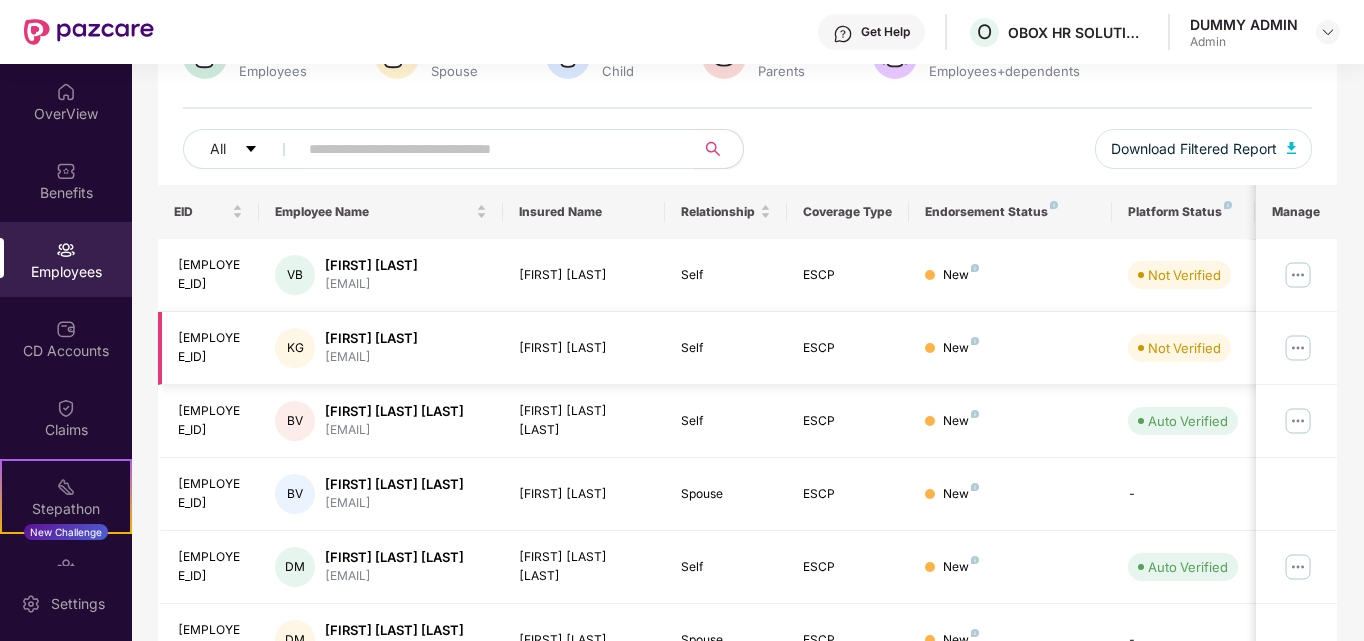 scroll, scrollTop: 172, scrollLeft: 0, axis: vertical 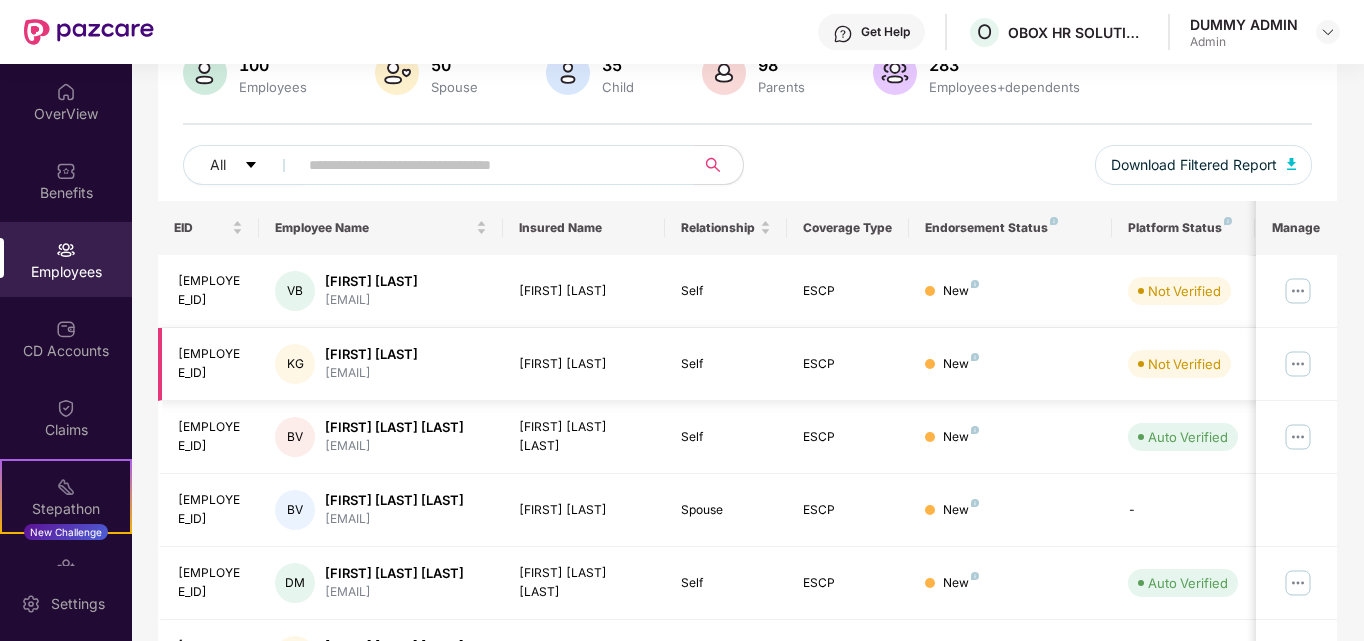 drag, startPoint x: 329, startPoint y: 363, endPoint x: 324, endPoint y: 376, distance: 13.928389 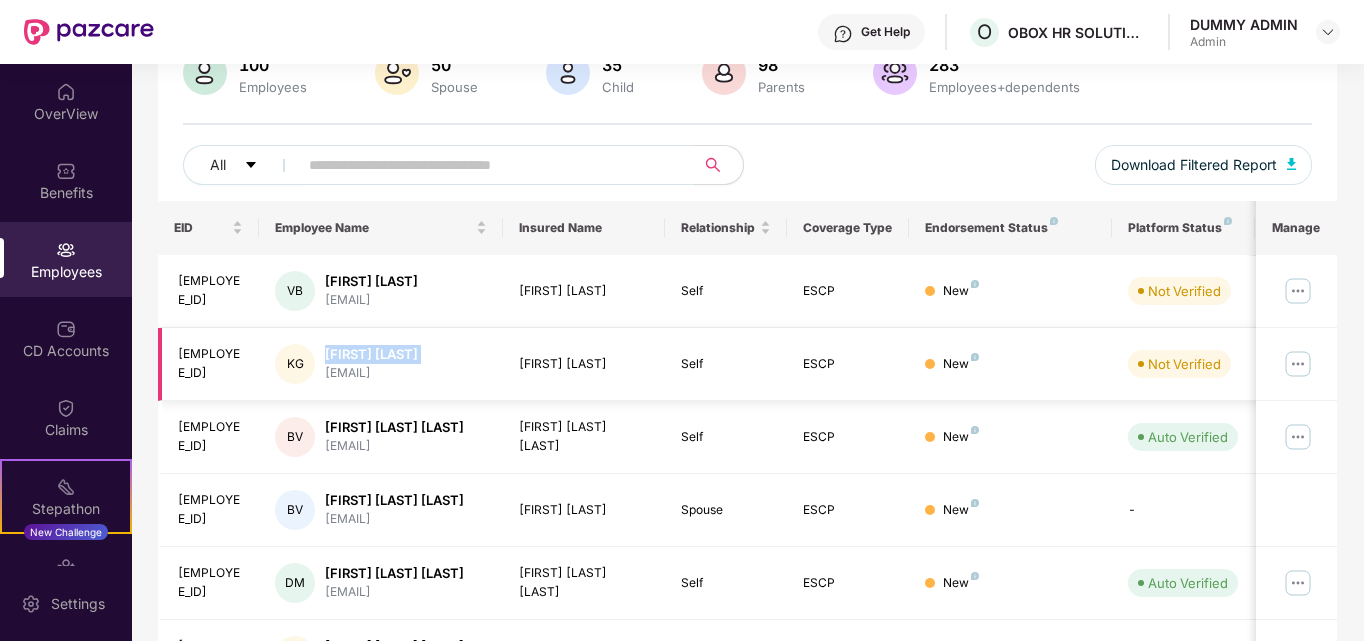 click on "[FIRST] [LAST]   [EMAIL]" at bounding box center [381, 364] 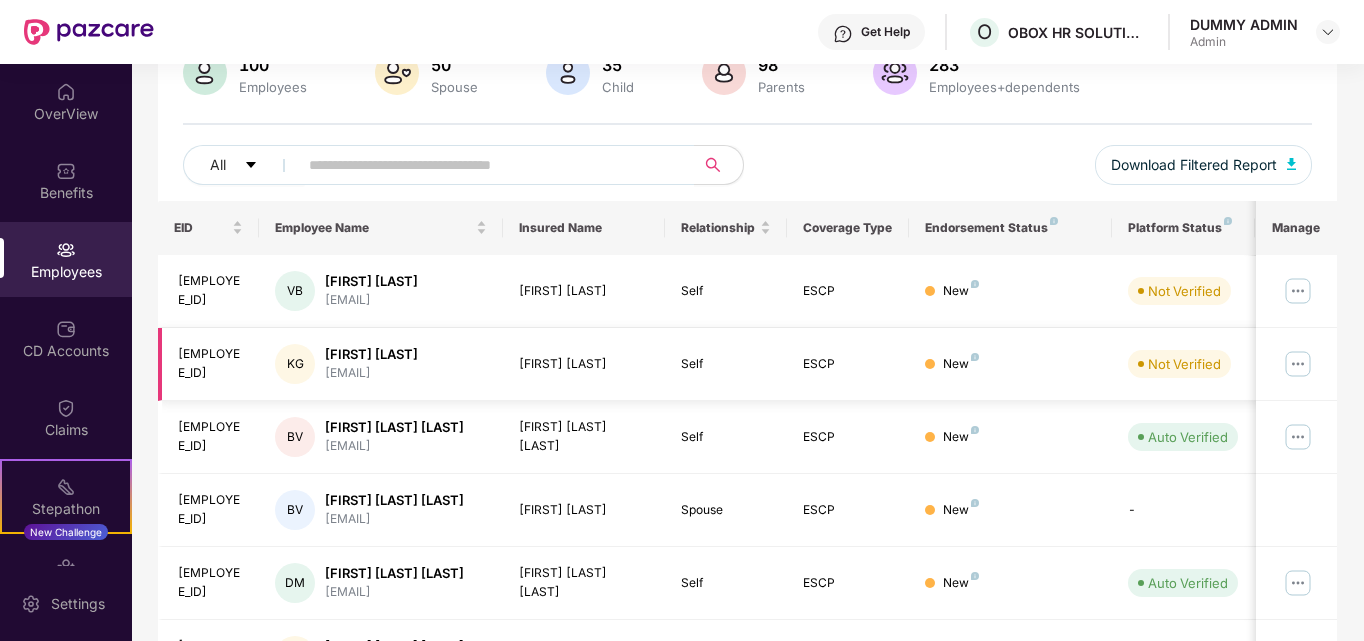 click on "[EMAIL]" at bounding box center [371, 373] 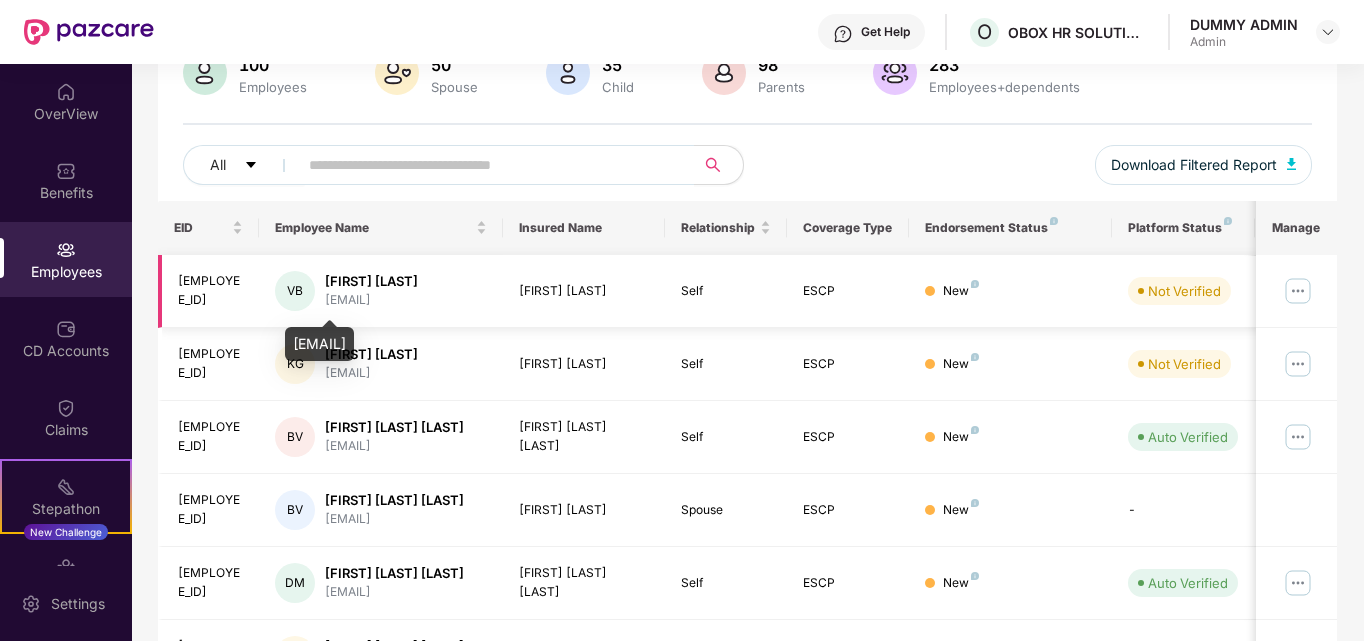 drag, startPoint x: 329, startPoint y: 302, endPoint x: 451, endPoint y: 299, distance: 122.03688 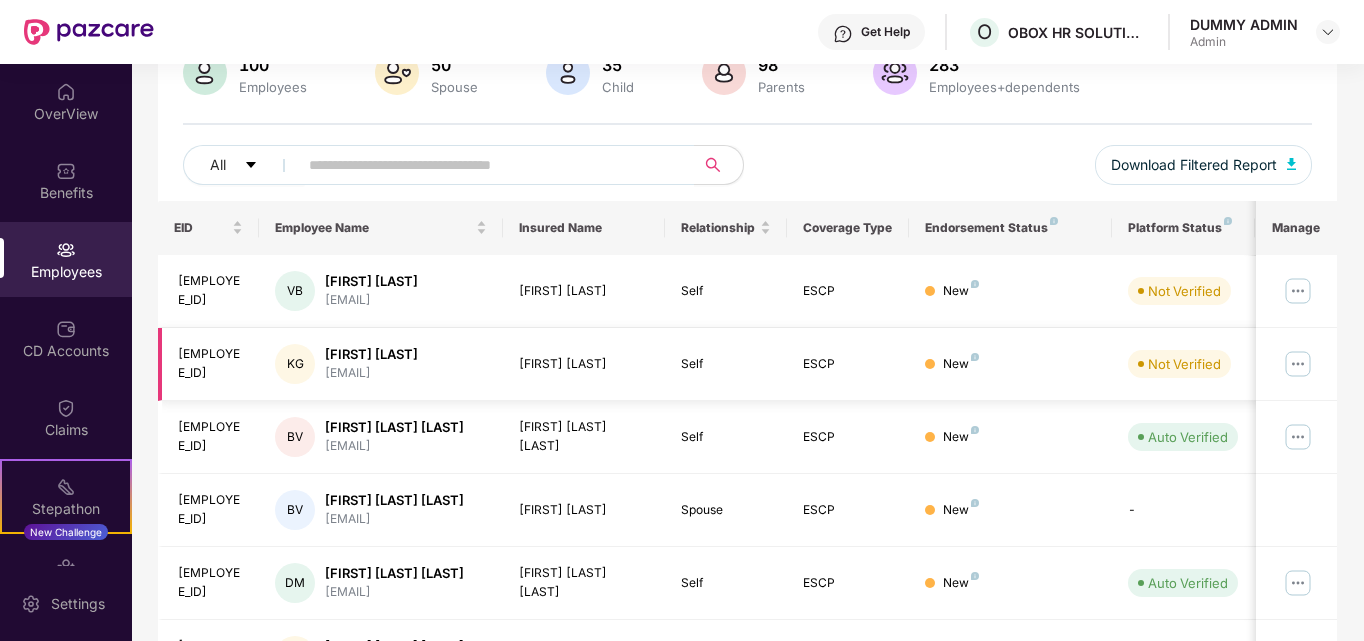 click on "[EMAIL]" at bounding box center (371, 373) 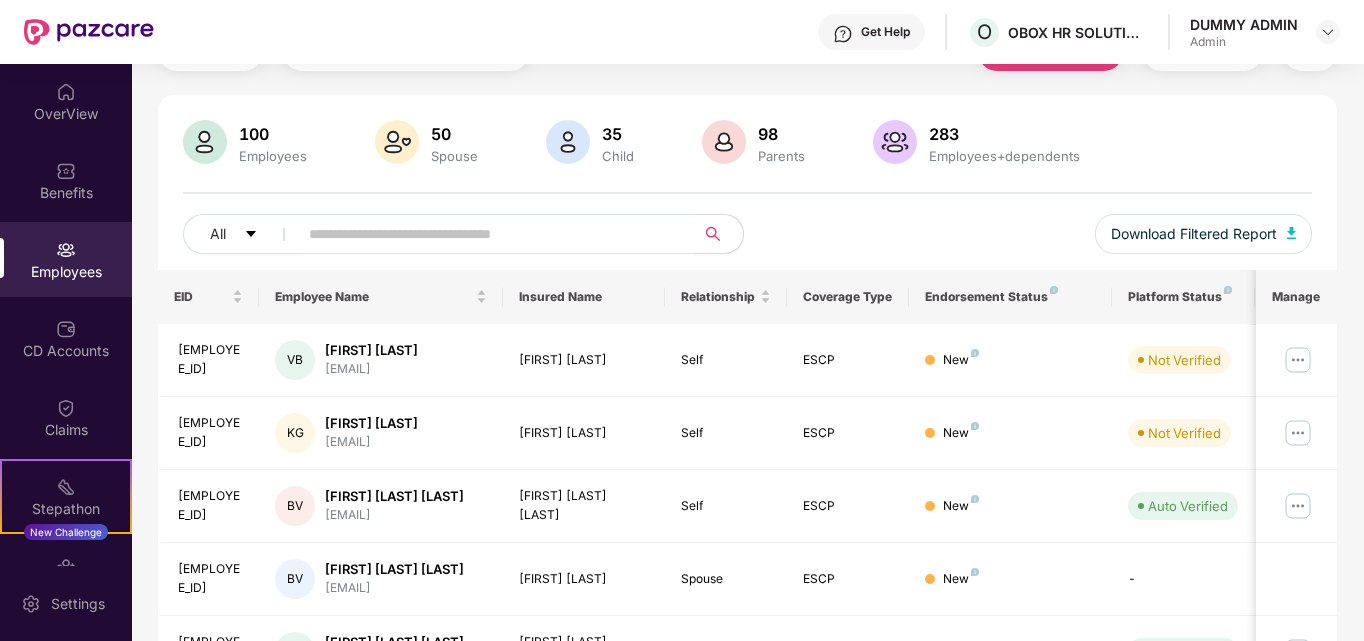 scroll, scrollTop: 0, scrollLeft: 0, axis: both 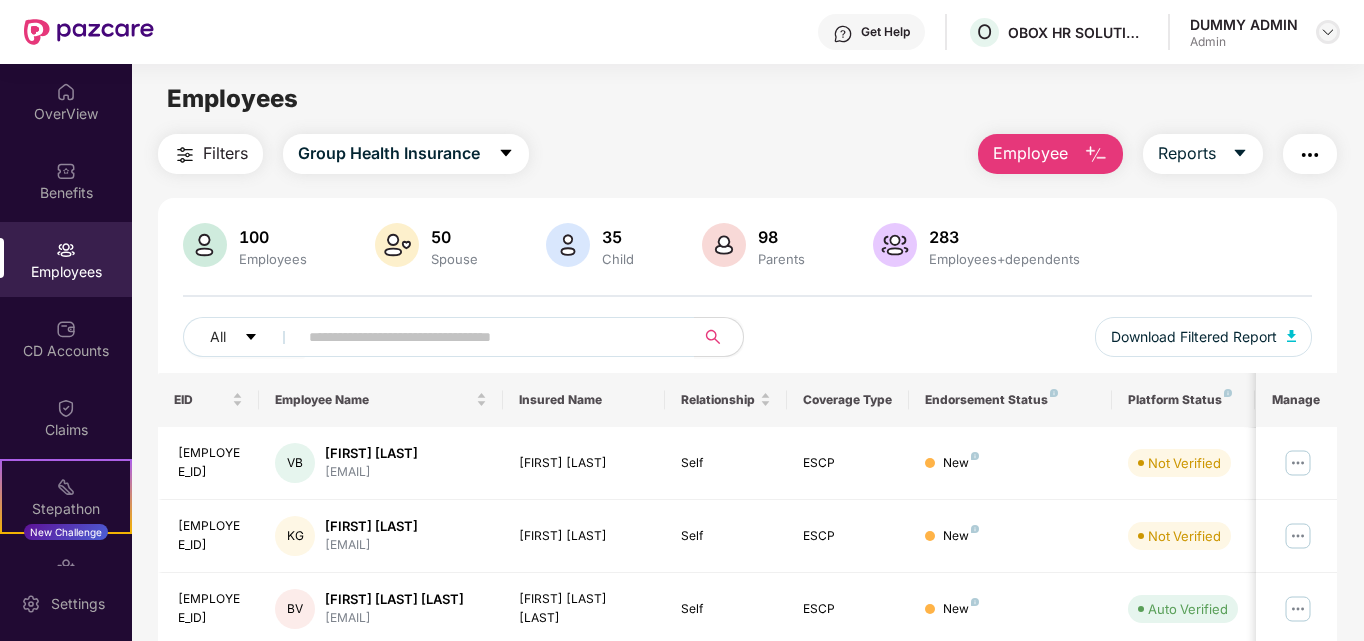 click at bounding box center [1328, 32] 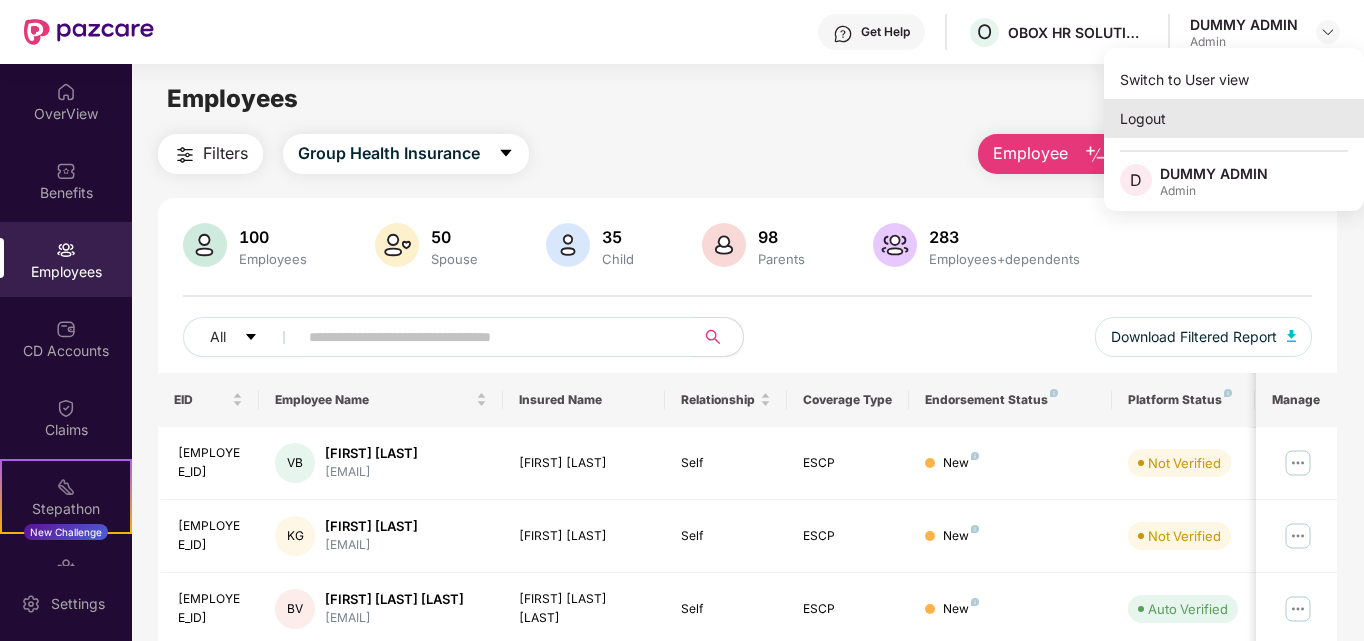 click on "Logout" at bounding box center (1234, 118) 